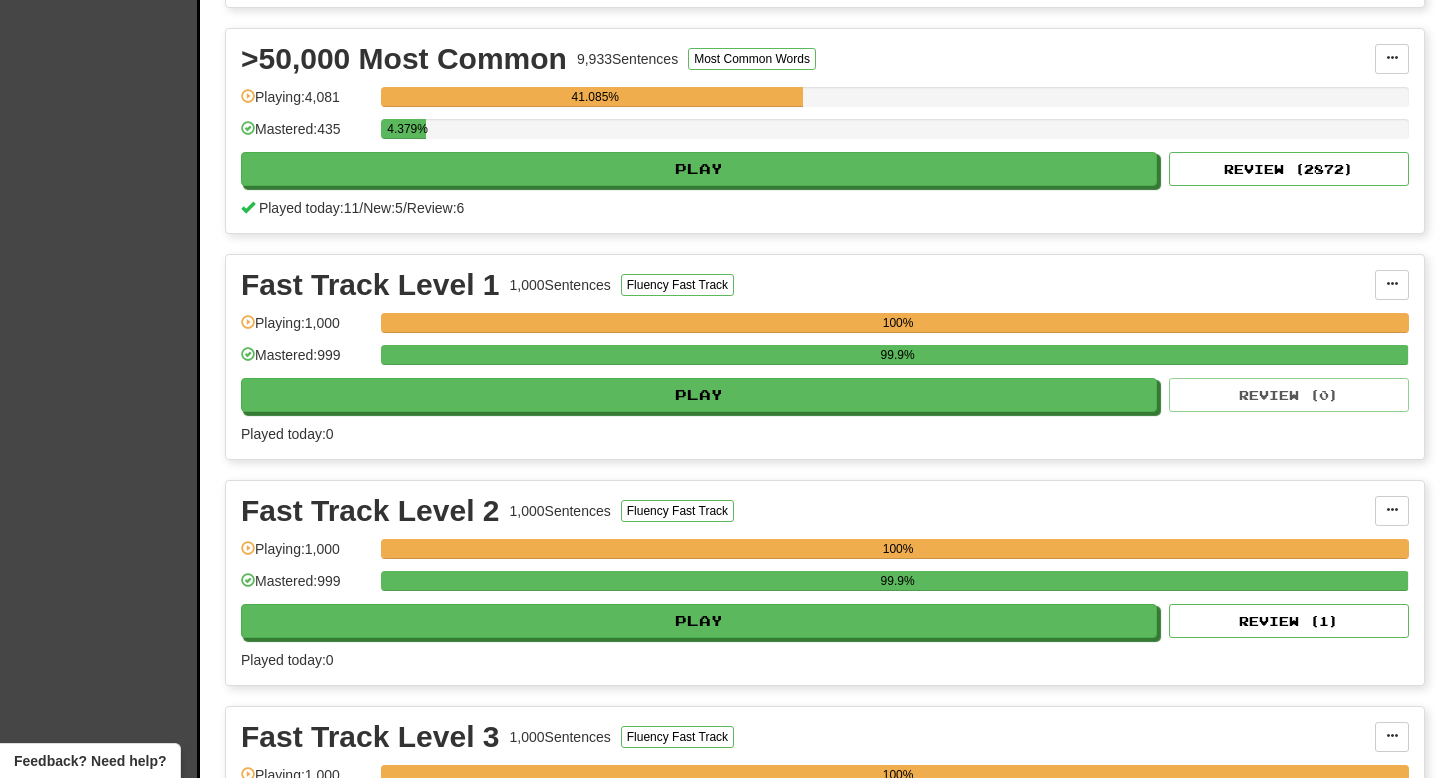 scroll, scrollTop: 690, scrollLeft: 0, axis: vertical 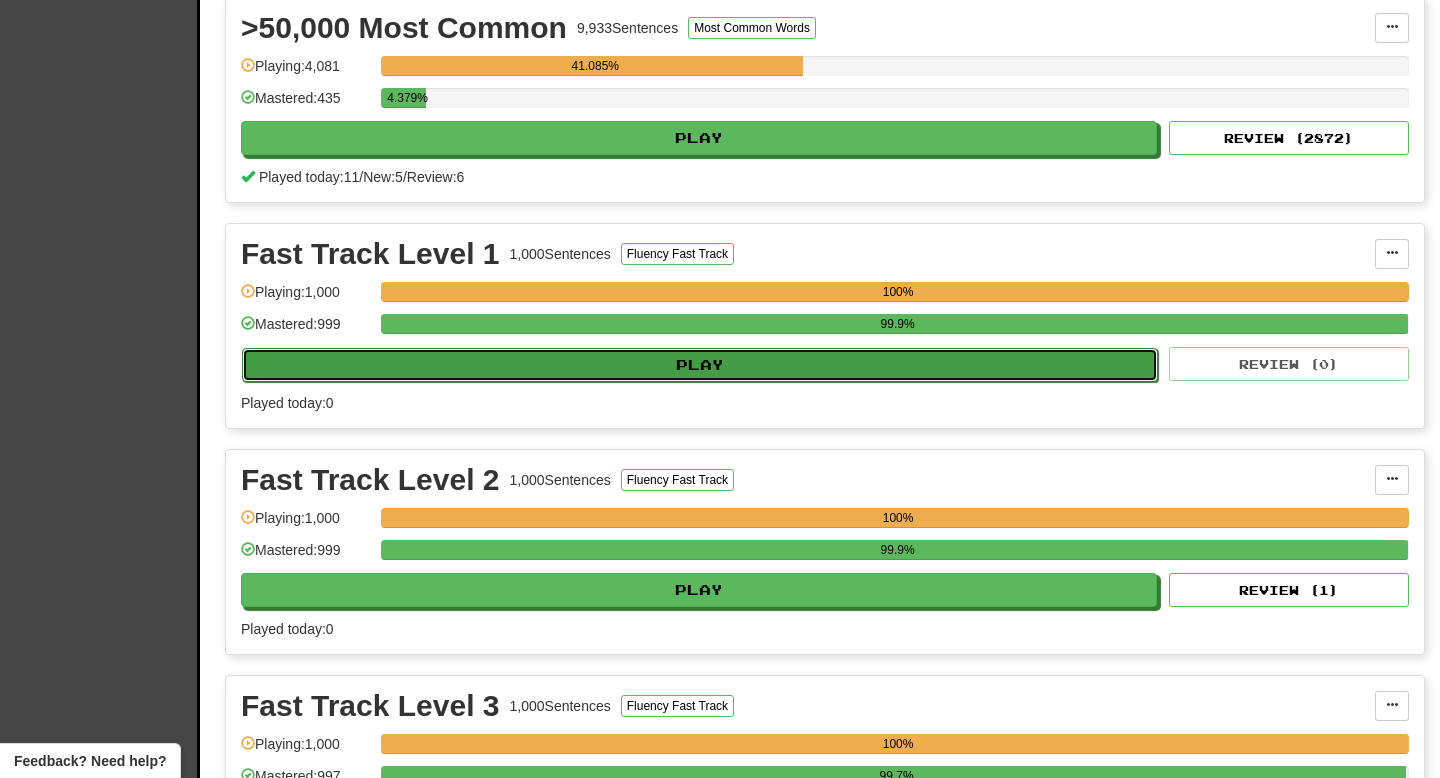click on "Play" at bounding box center (700, 365) 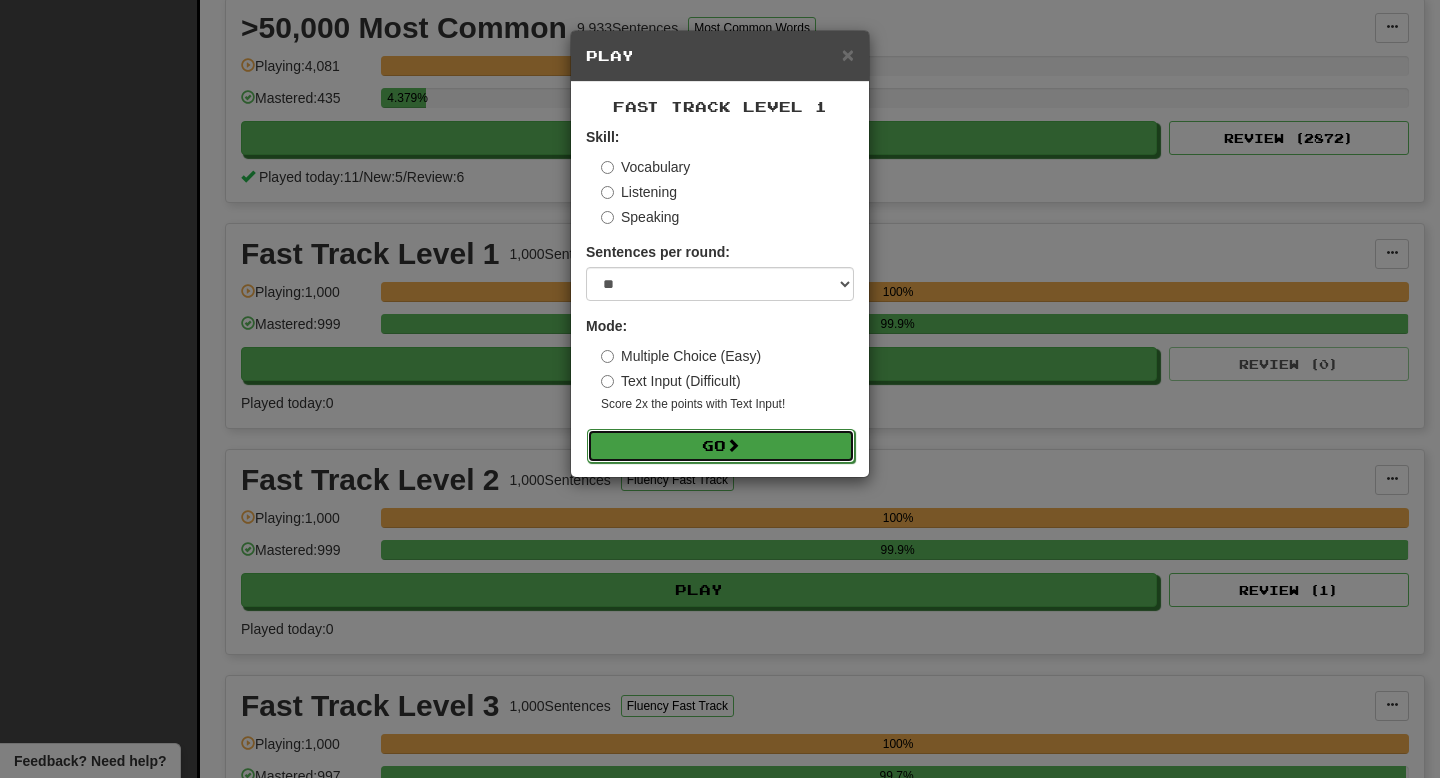 click on "Go" at bounding box center (721, 446) 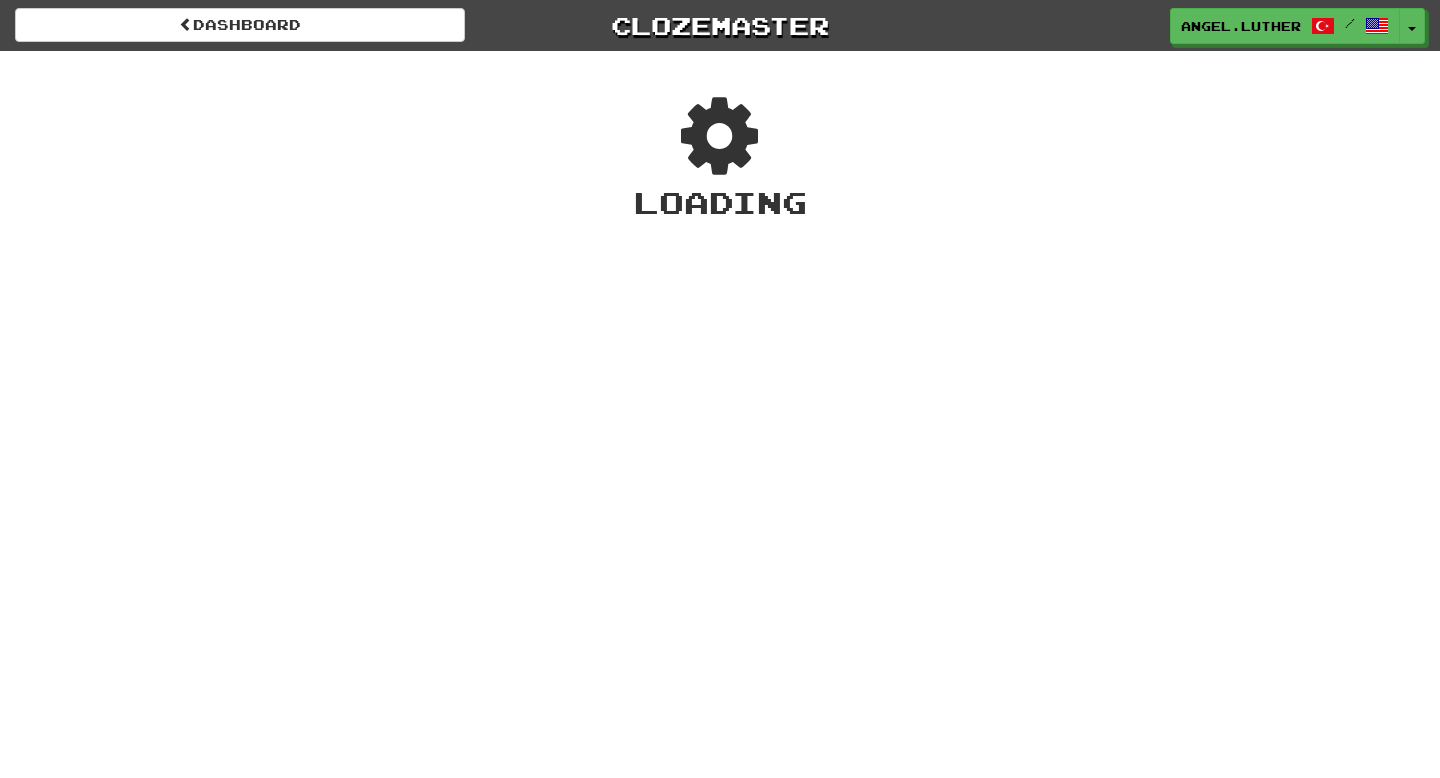 scroll, scrollTop: 0, scrollLeft: 0, axis: both 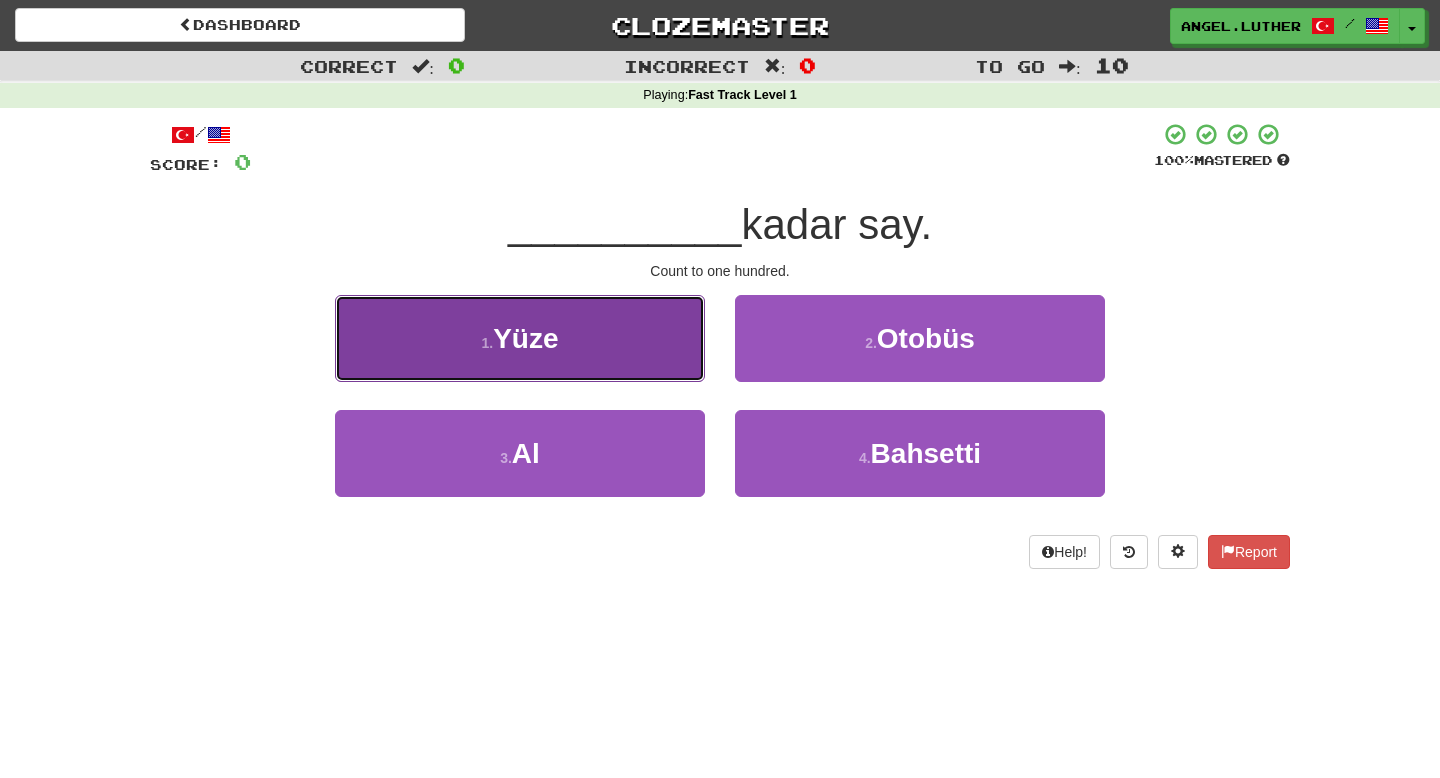 click on "1 .  Yüze" at bounding box center (520, 338) 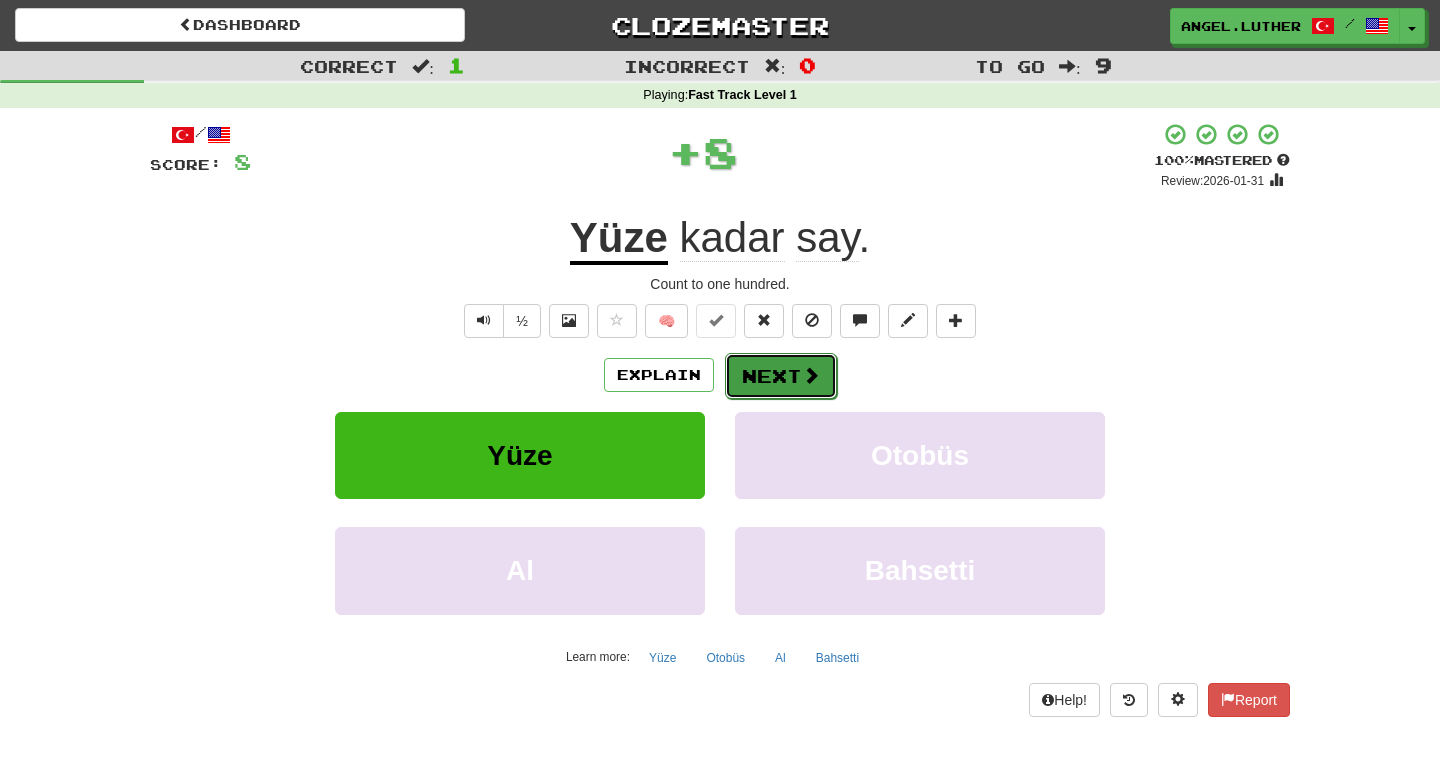 click on "Next" at bounding box center [781, 376] 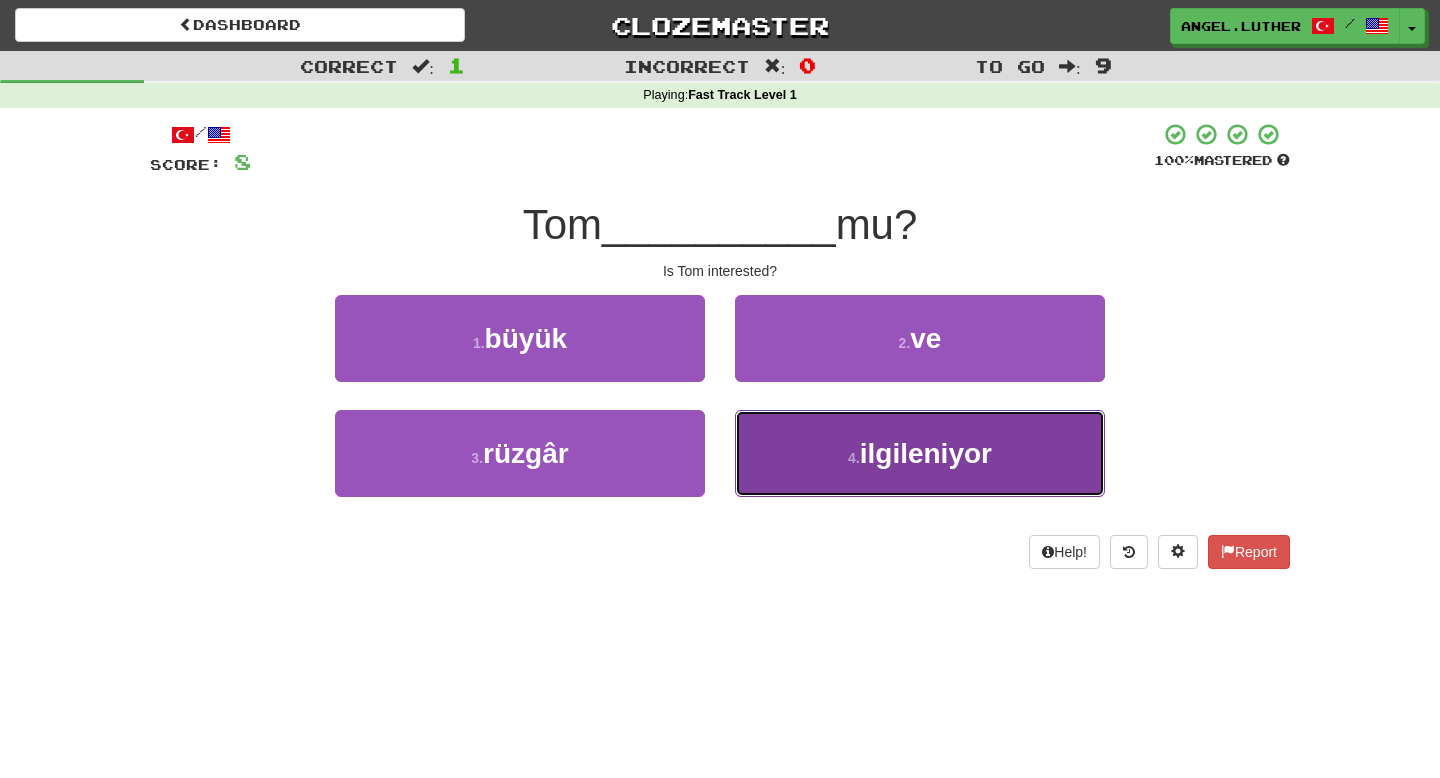 click on "ilgileniyor" at bounding box center [926, 453] 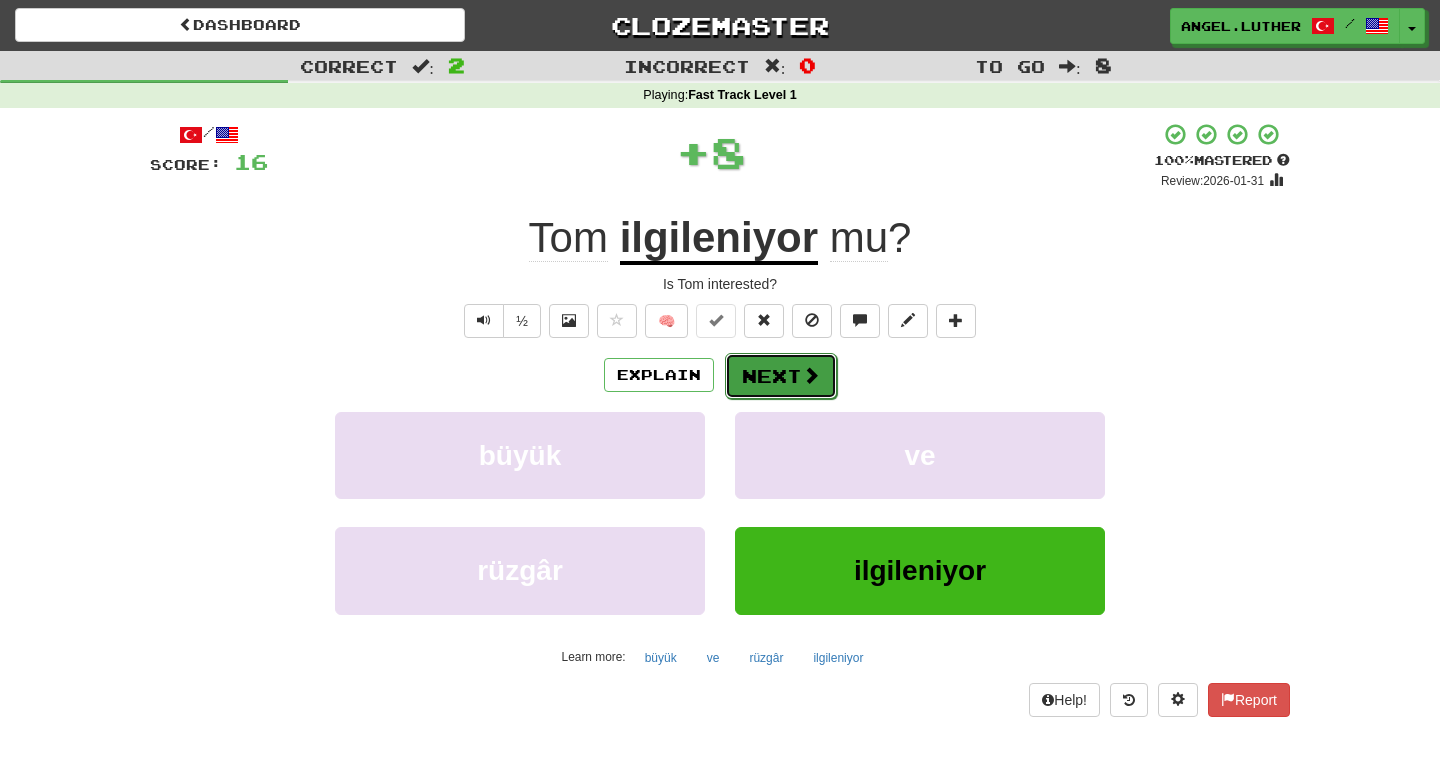 click on "Next" at bounding box center (781, 376) 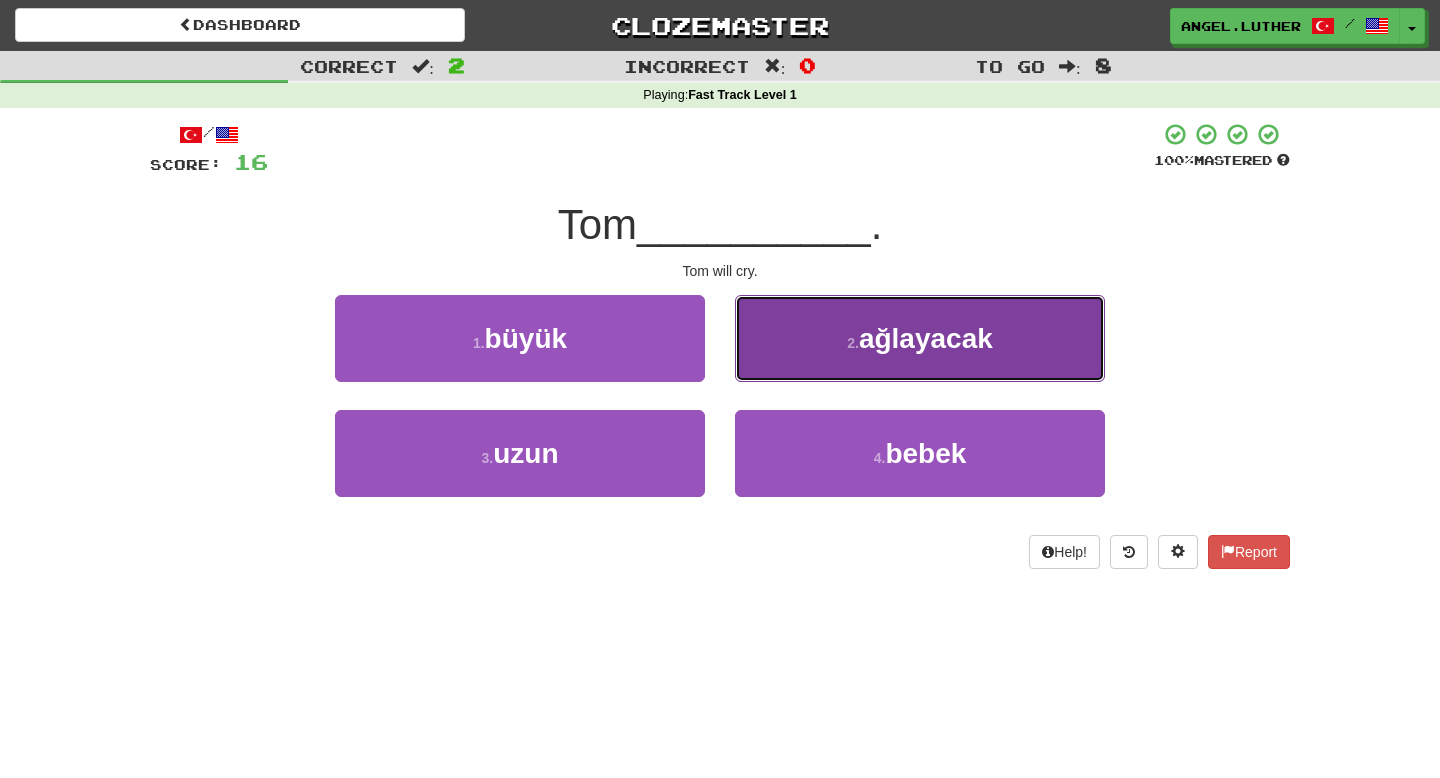 click on "2 .  ağlayacak" at bounding box center [920, 338] 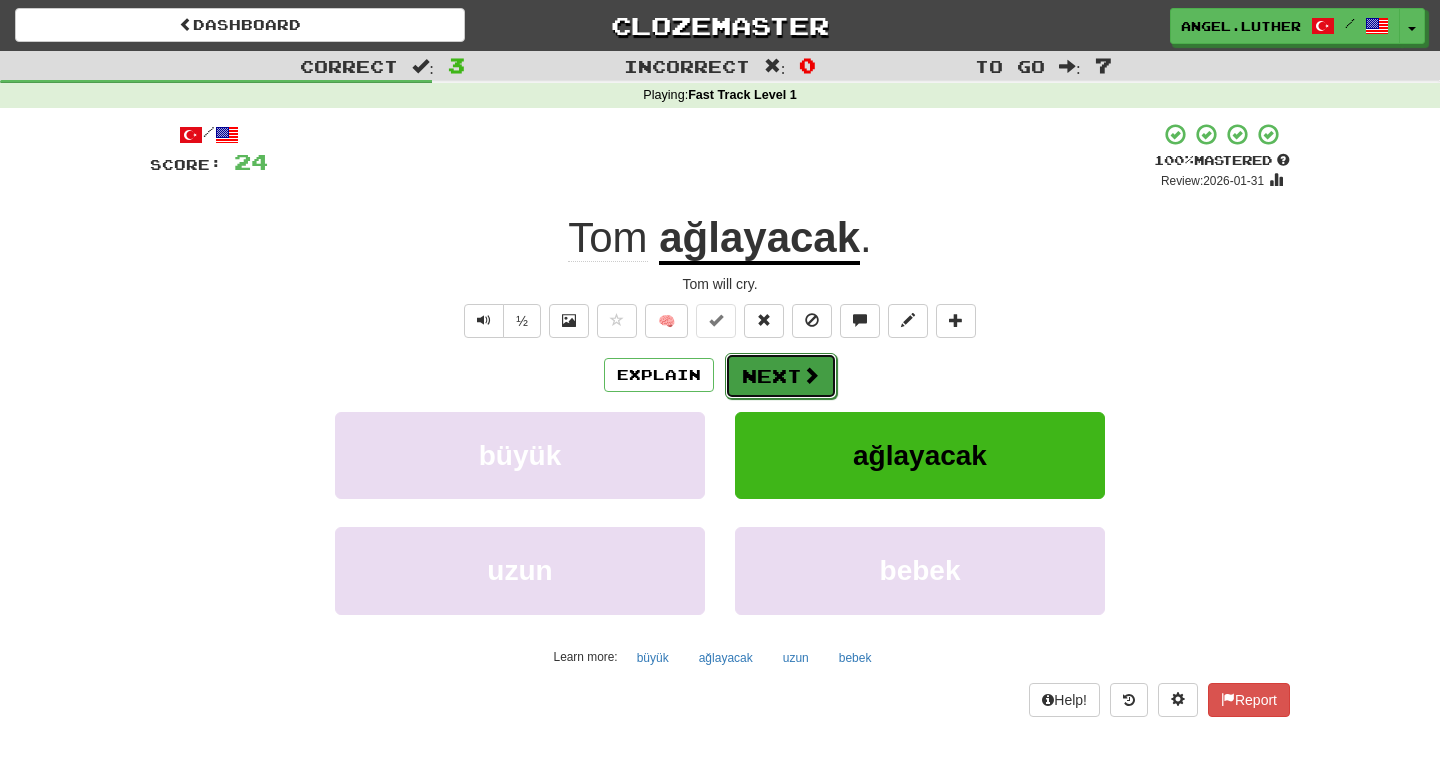 click on "Next" at bounding box center [781, 376] 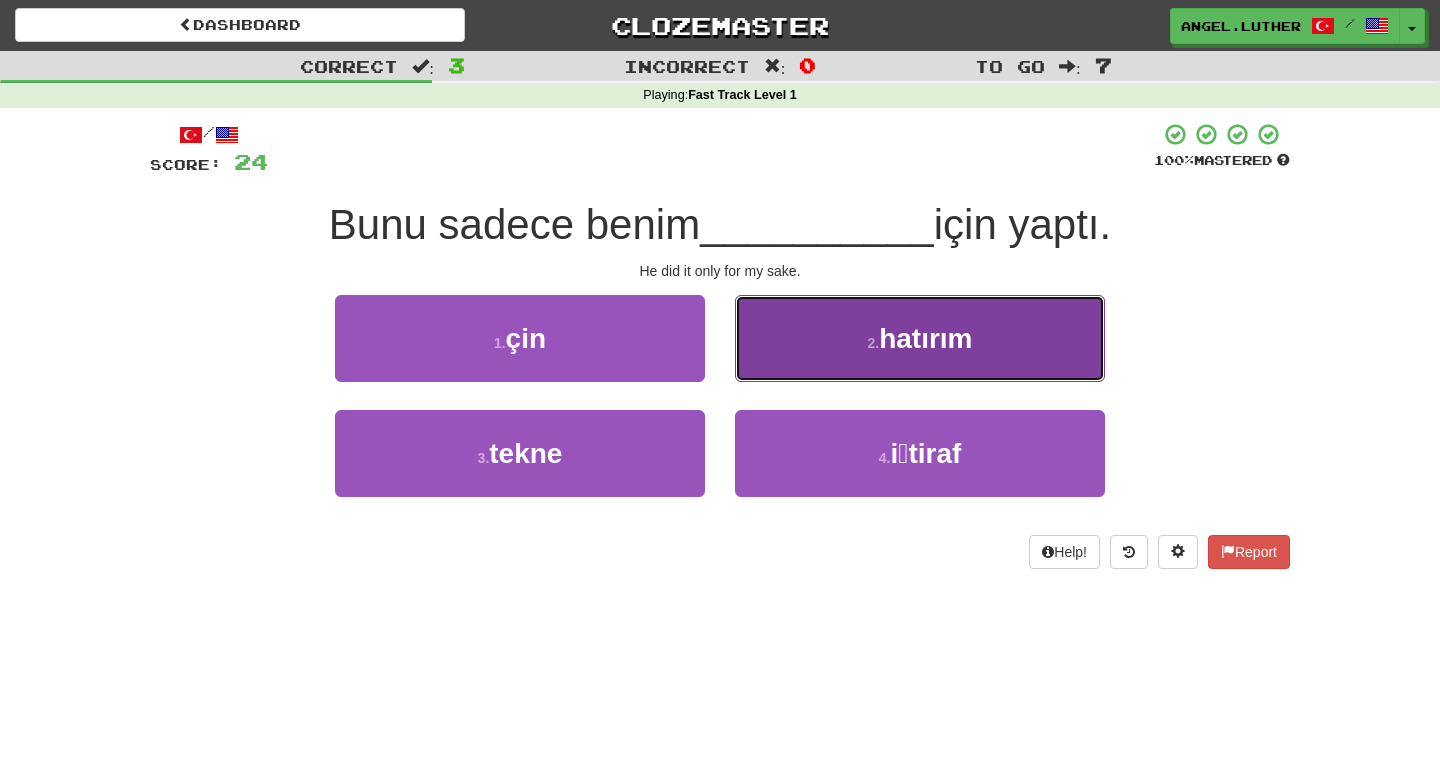 click on "2 .  hatırım" at bounding box center (920, 338) 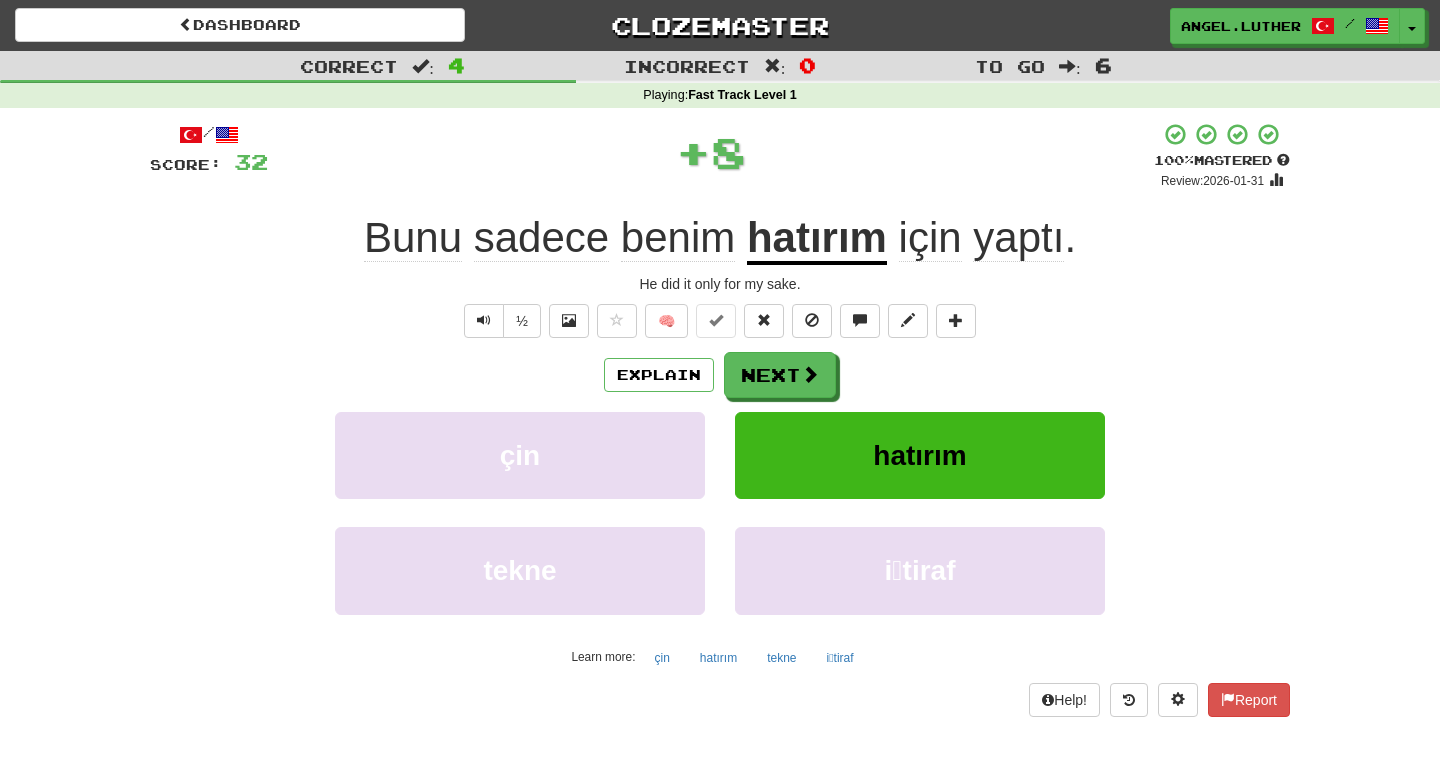 click on "hatırım" at bounding box center (817, 239) 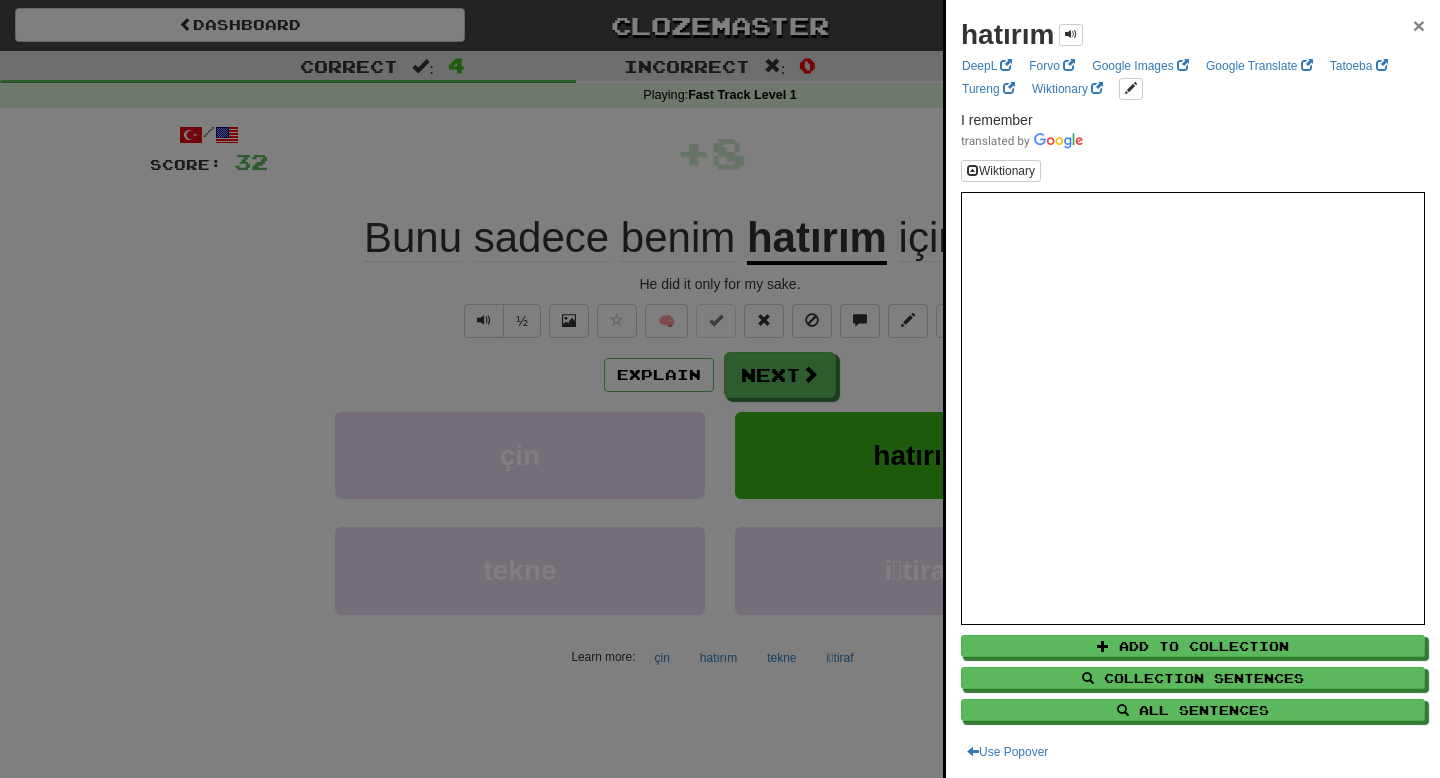 click on "×" at bounding box center [1419, 25] 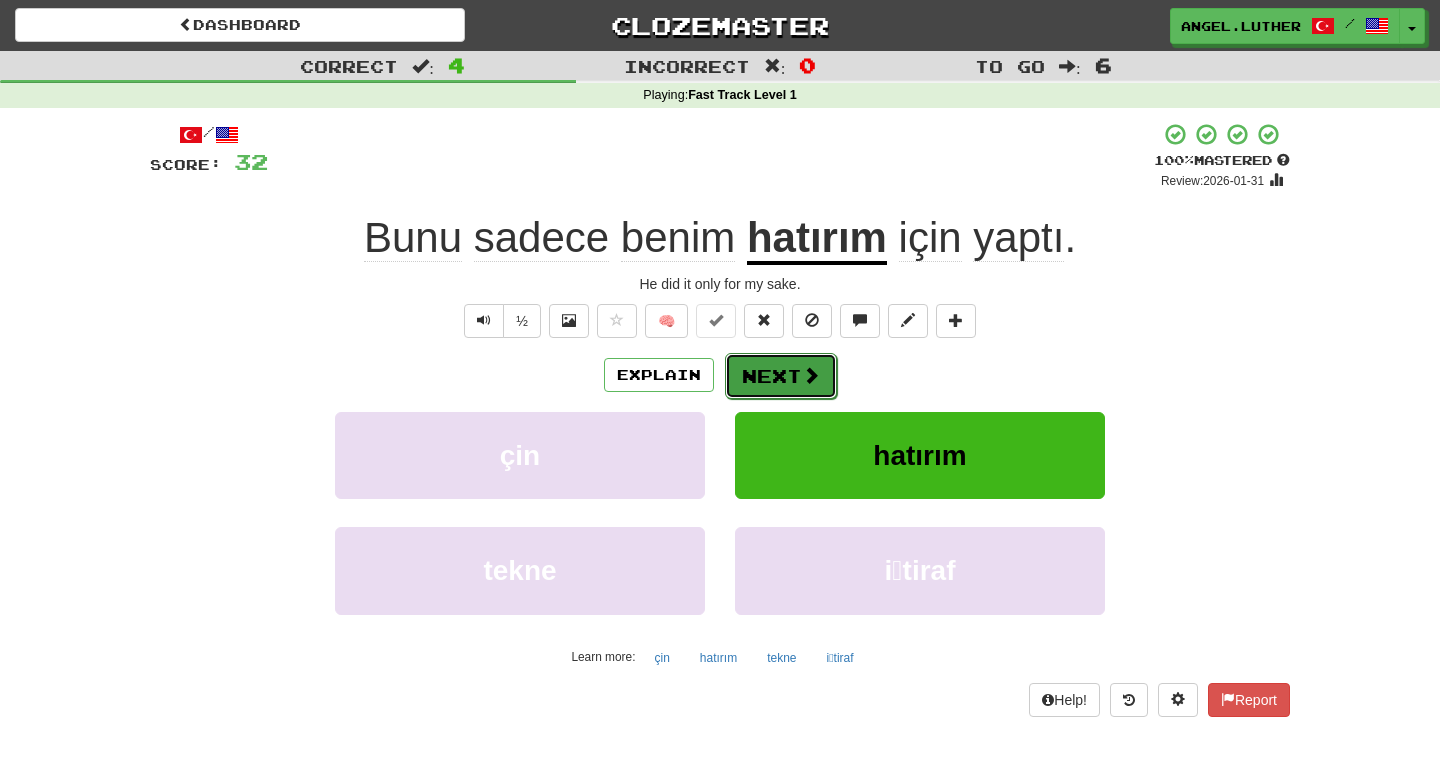 click on "Next" at bounding box center (781, 376) 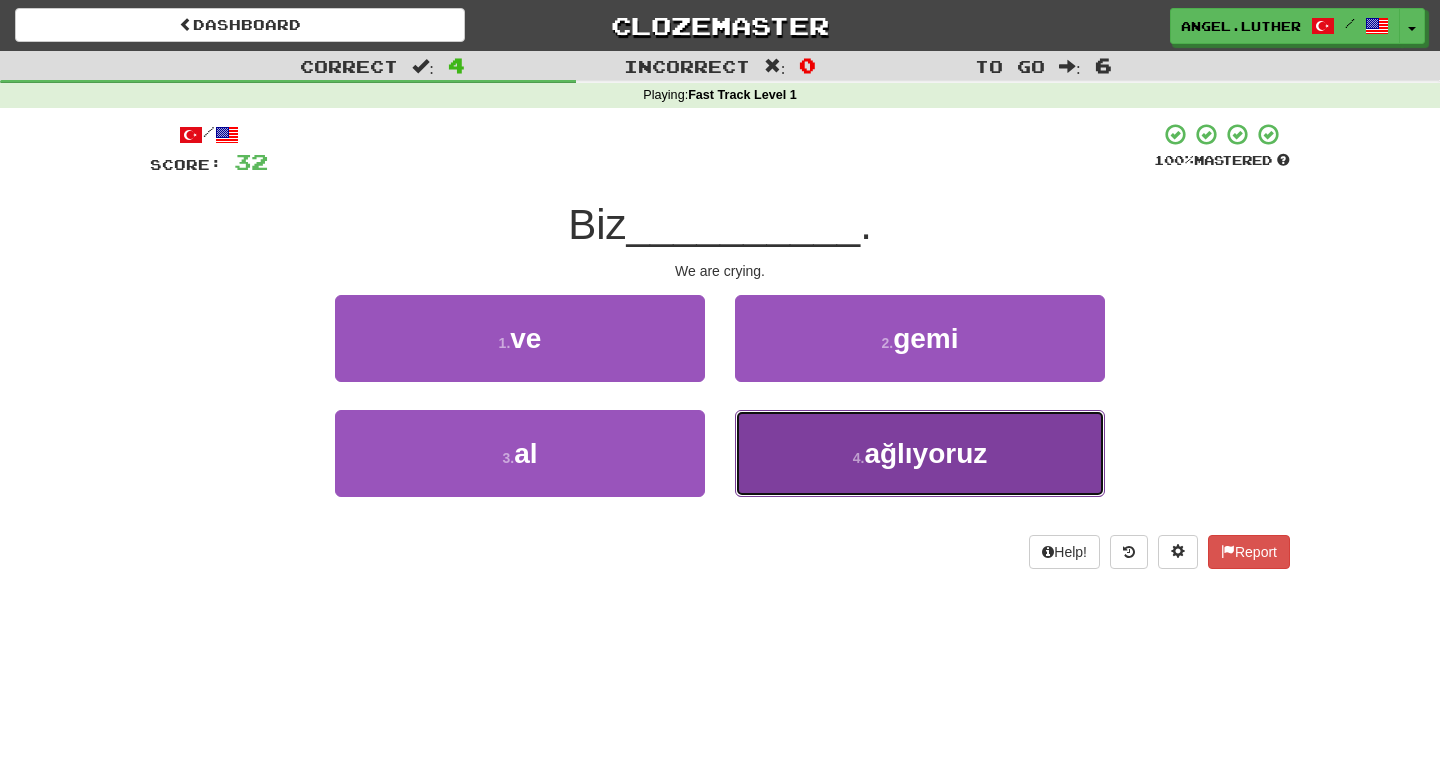 click on "4 .  ağlıyoruz" at bounding box center (920, 453) 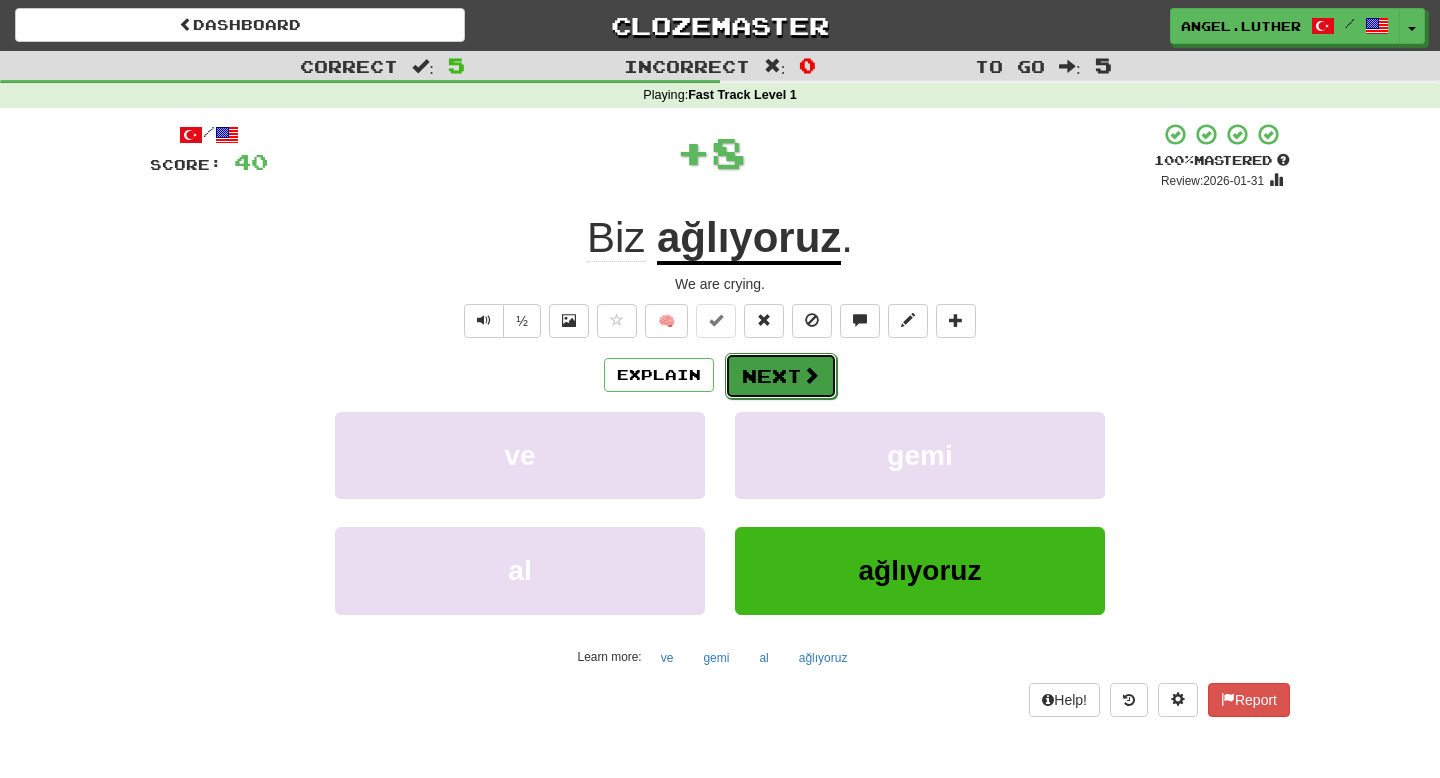 click on "Next" at bounding box center [781, 376] 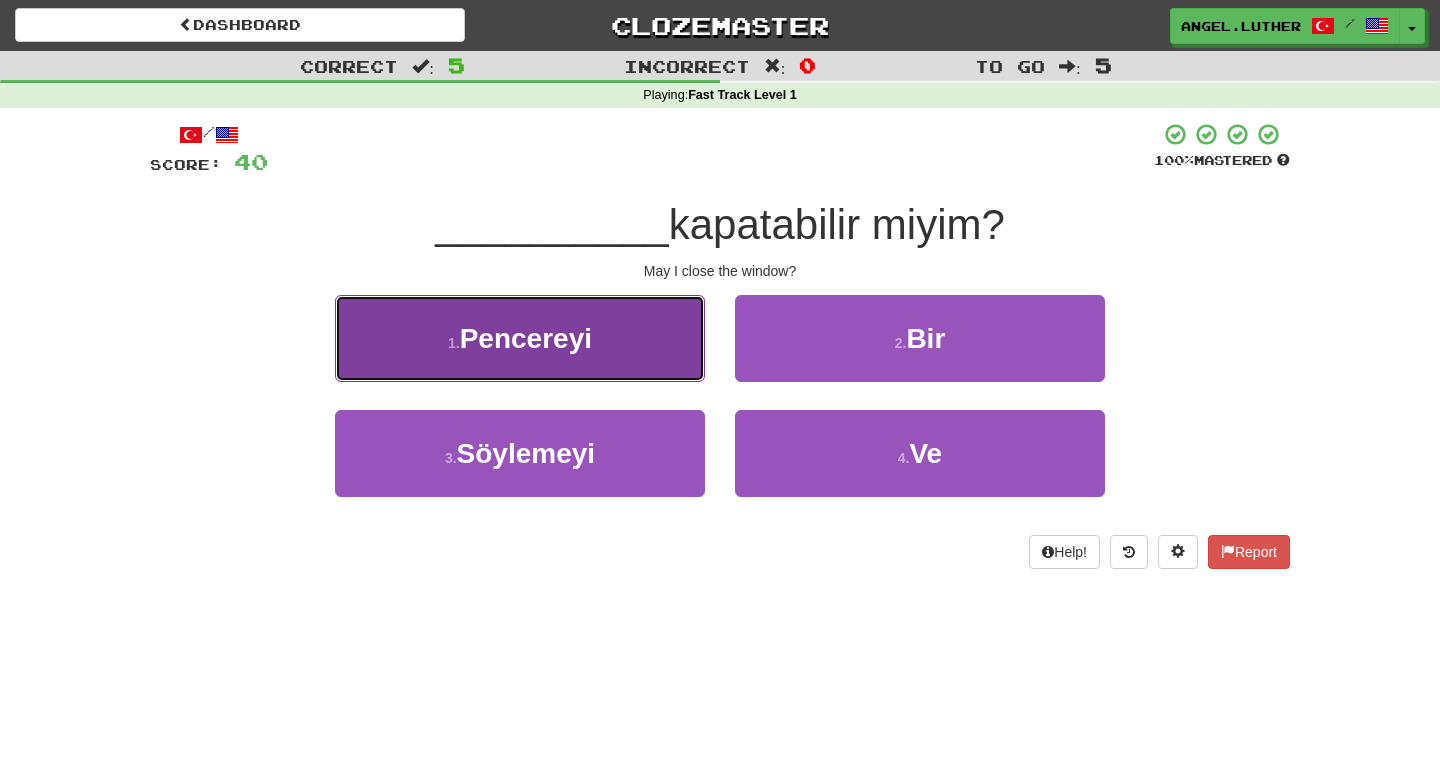 click on "Pencereyi" at bounding box center [526, 338] 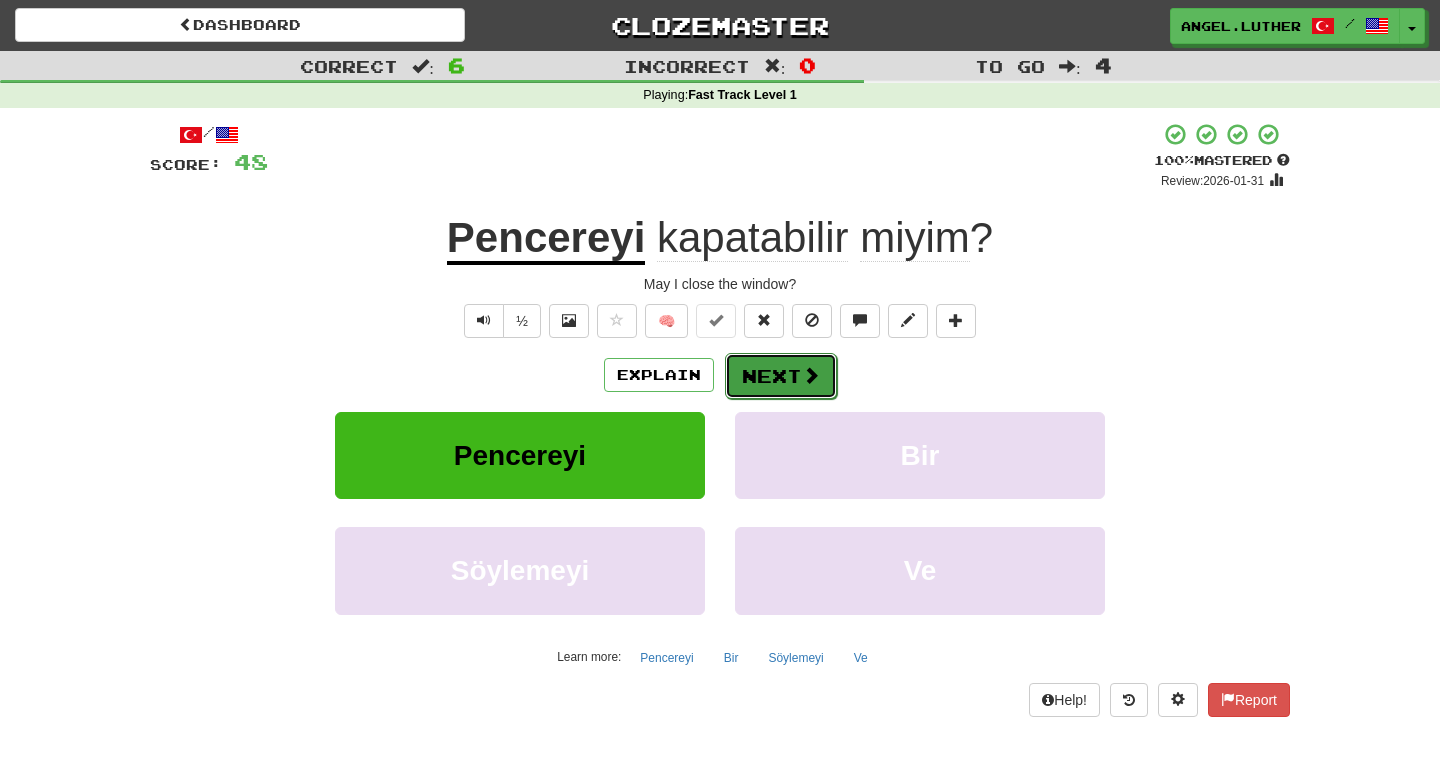 click on "Next" at bounding box center [781, 376] 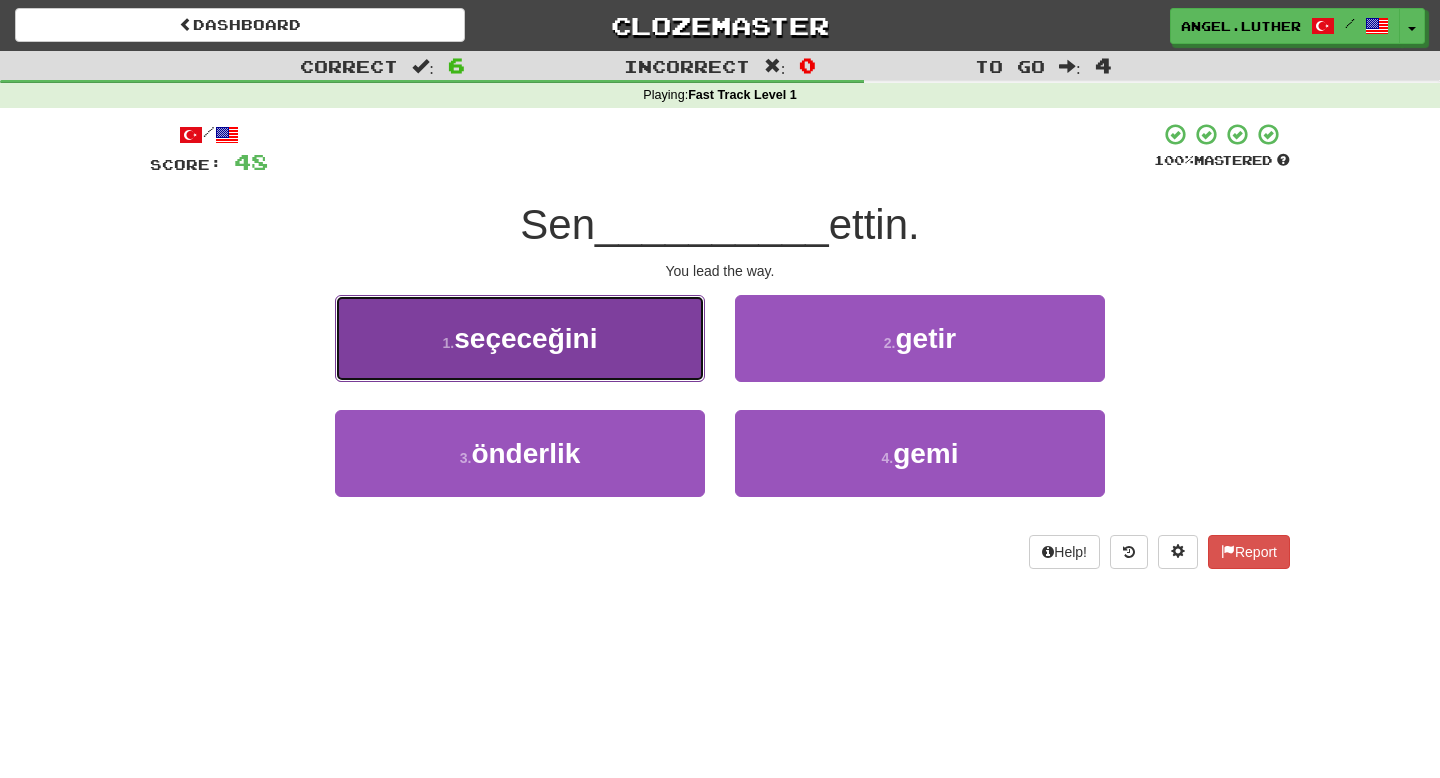 click on "1 .  seçeceğini" at bounding box center (520, 338) 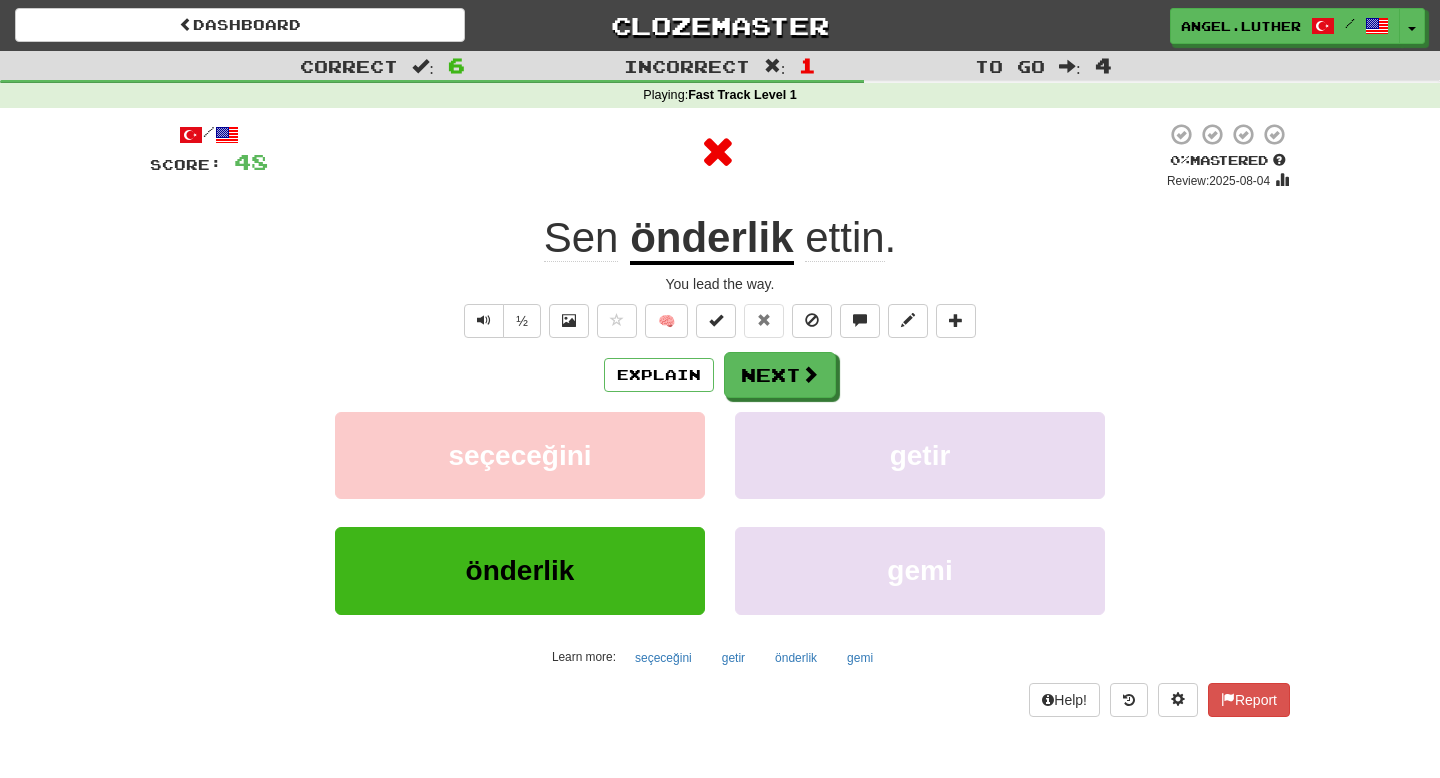 click on "önderlik" at bounding box center [711, 239] 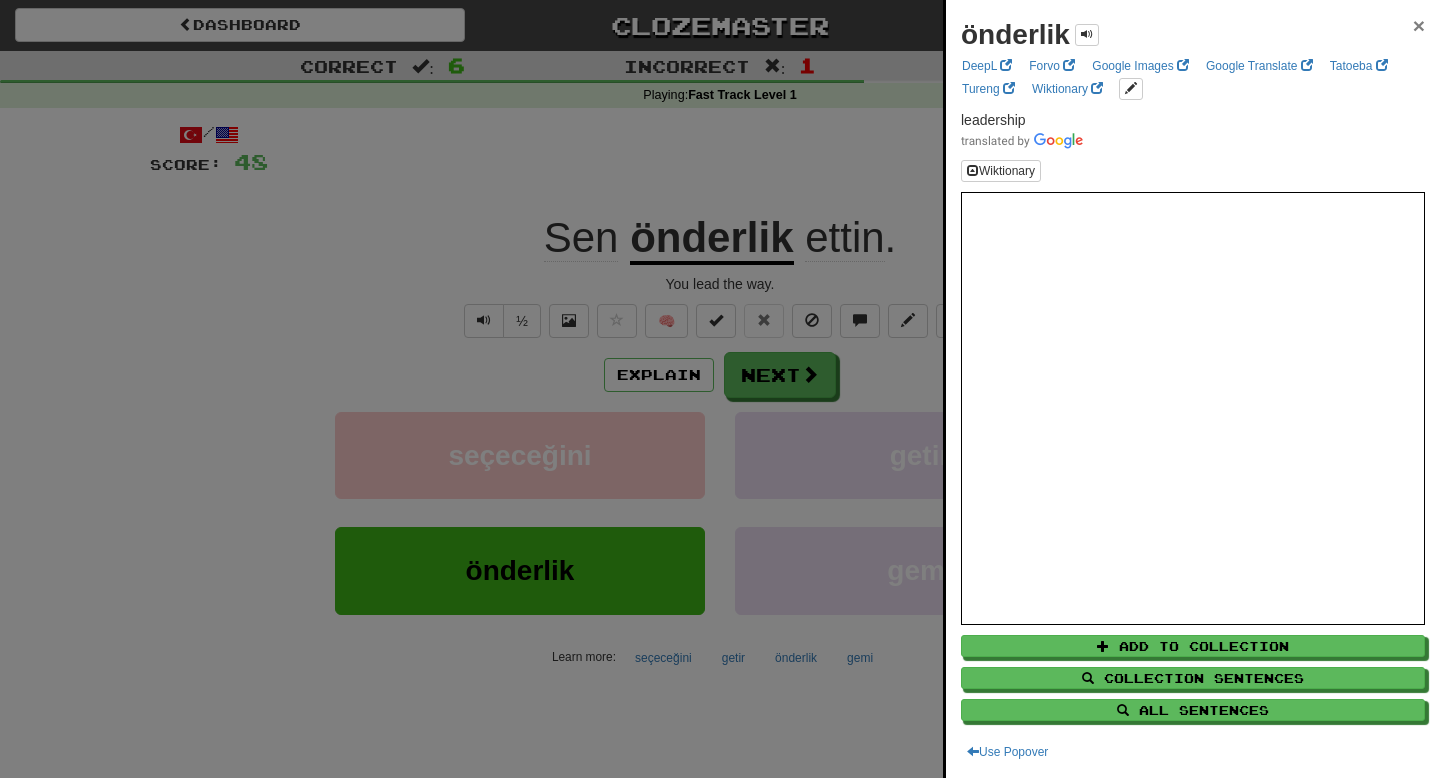 click on "×" at bounding box center [1419, 25] 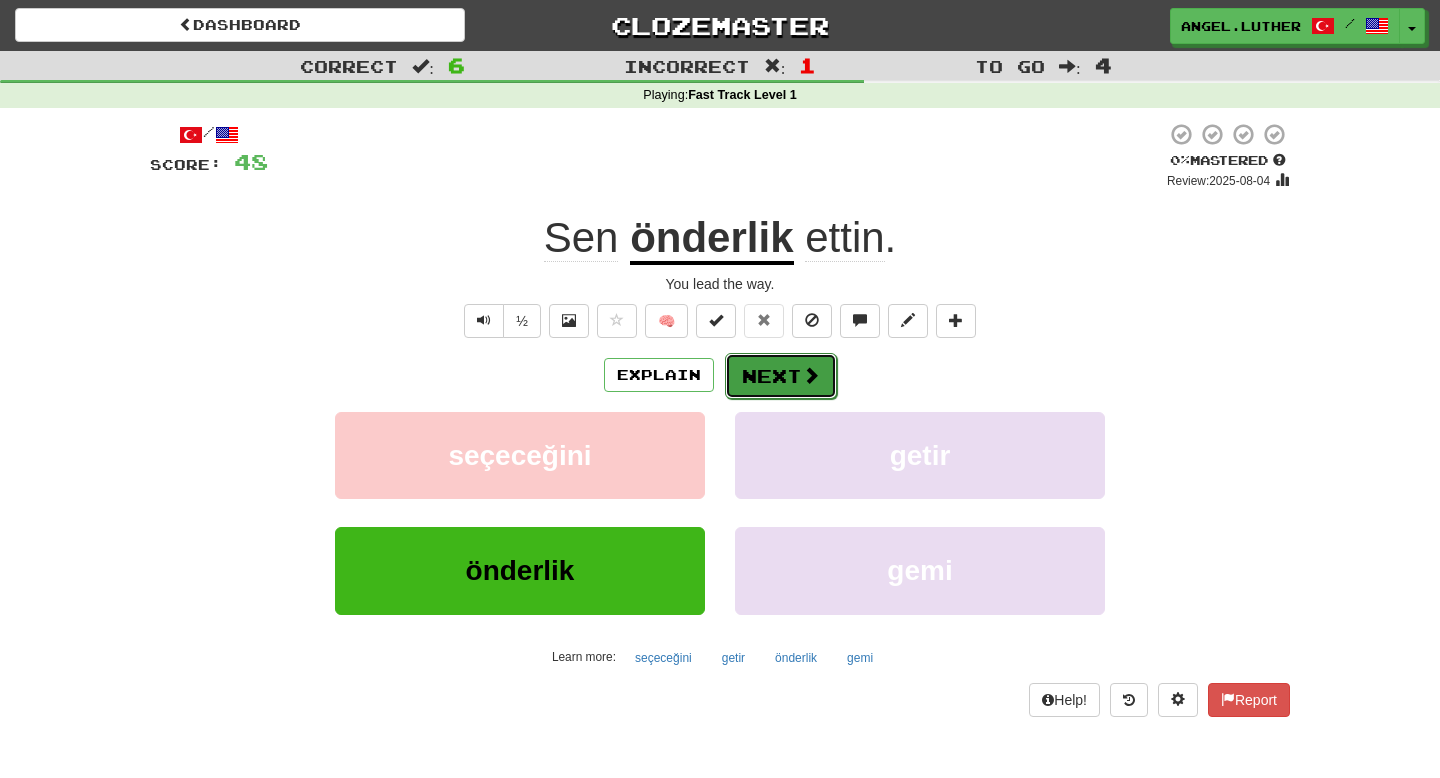 click on "Next" at bounding box center [781, 376] 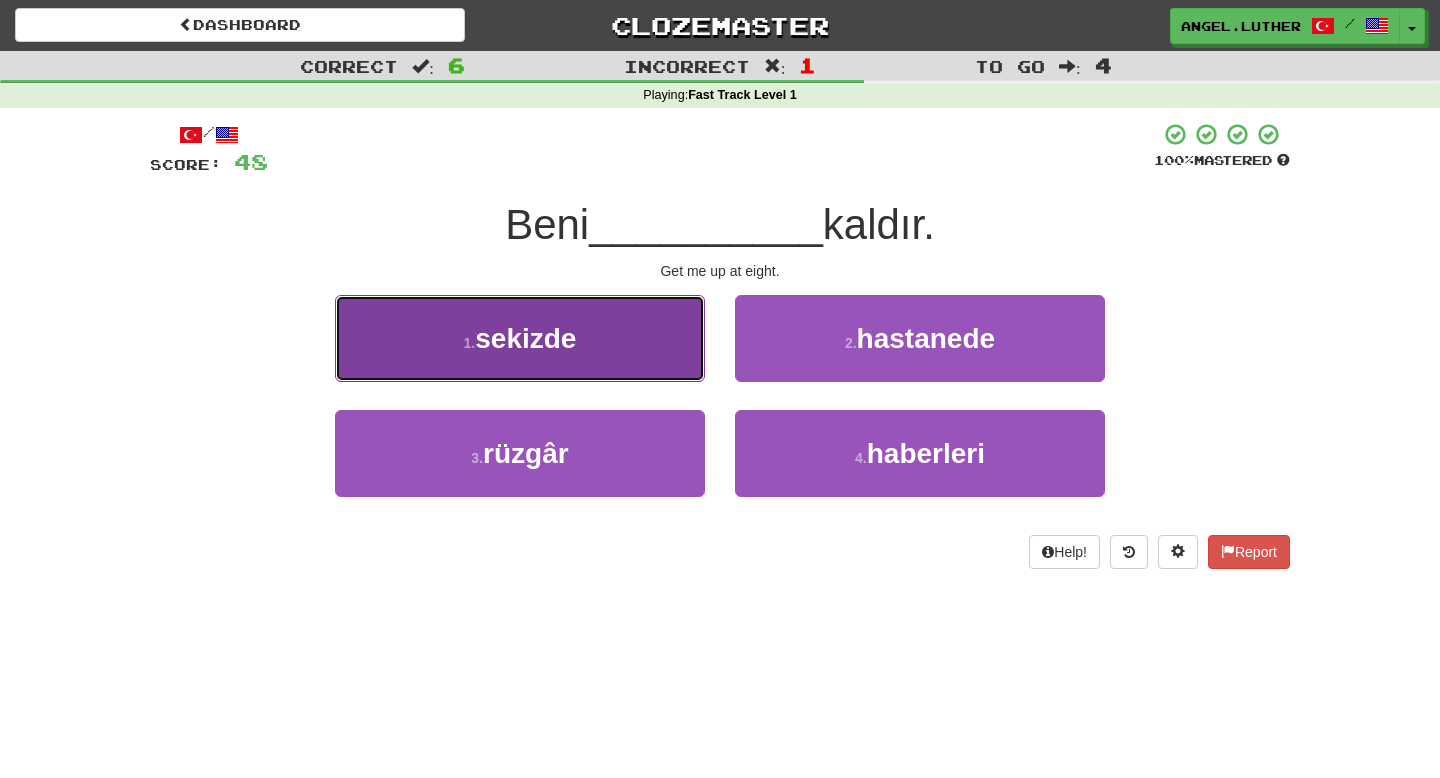 click on "1 .  sekizde" at bounding box center (520, 338) 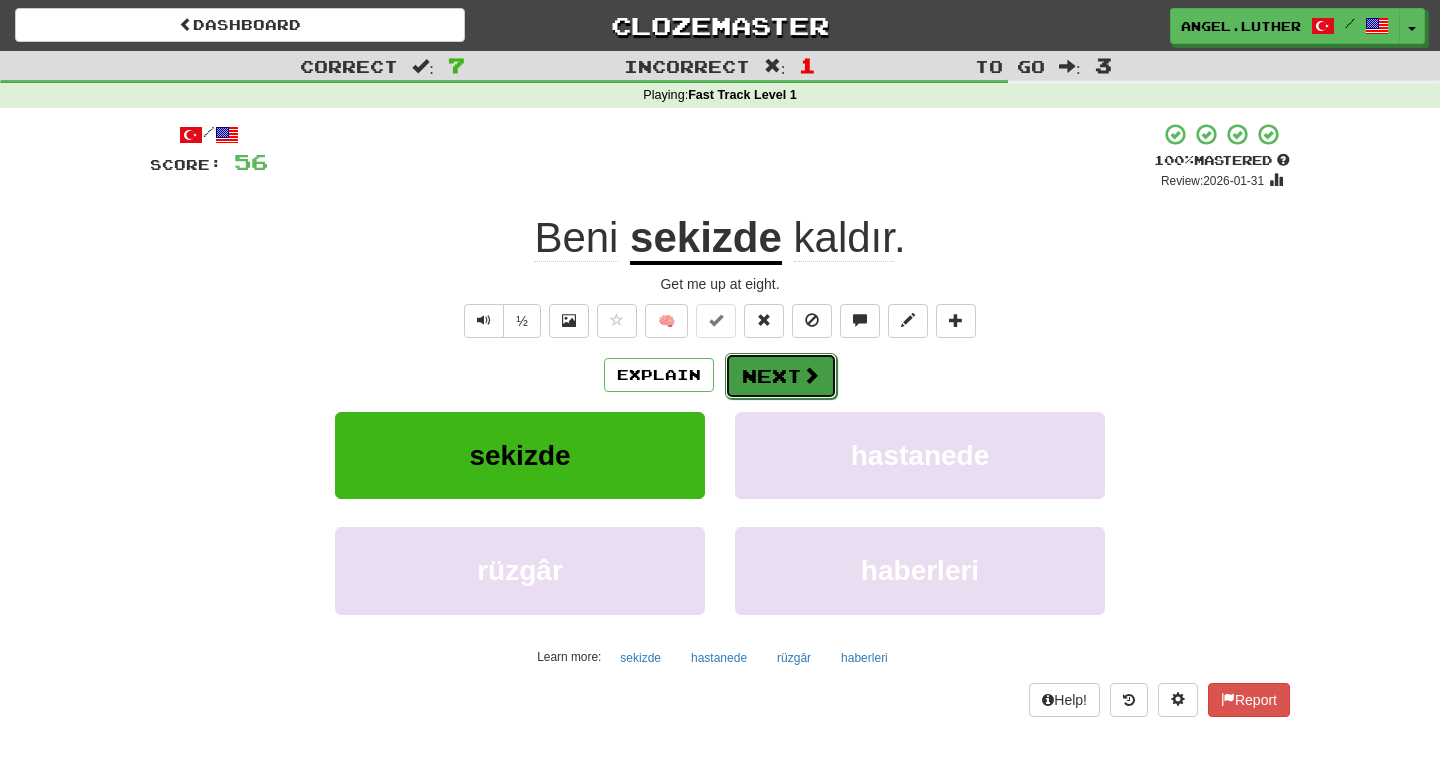 click on "Next" at bounding box center (781, 376) 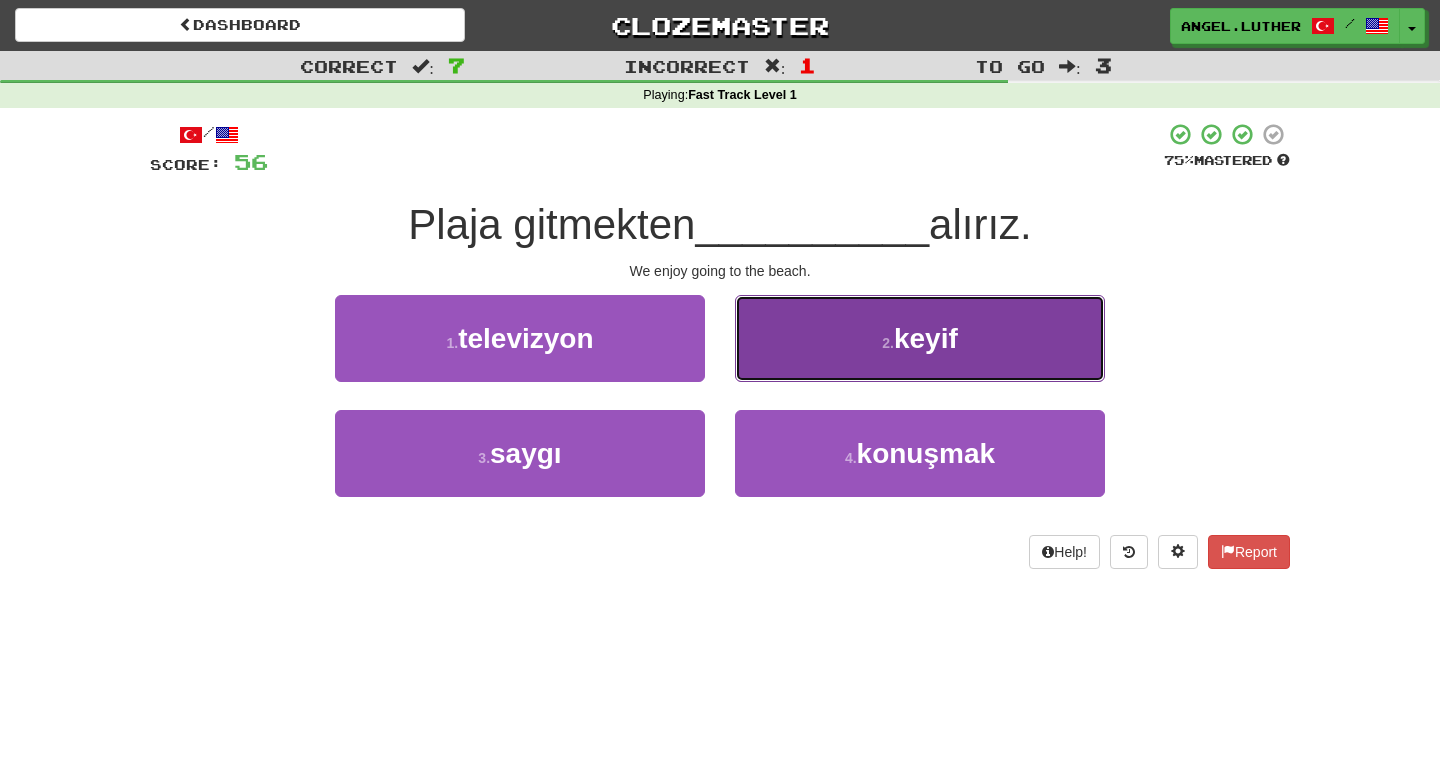 click on "2 .  keyif" at bounding box center (920, 338) 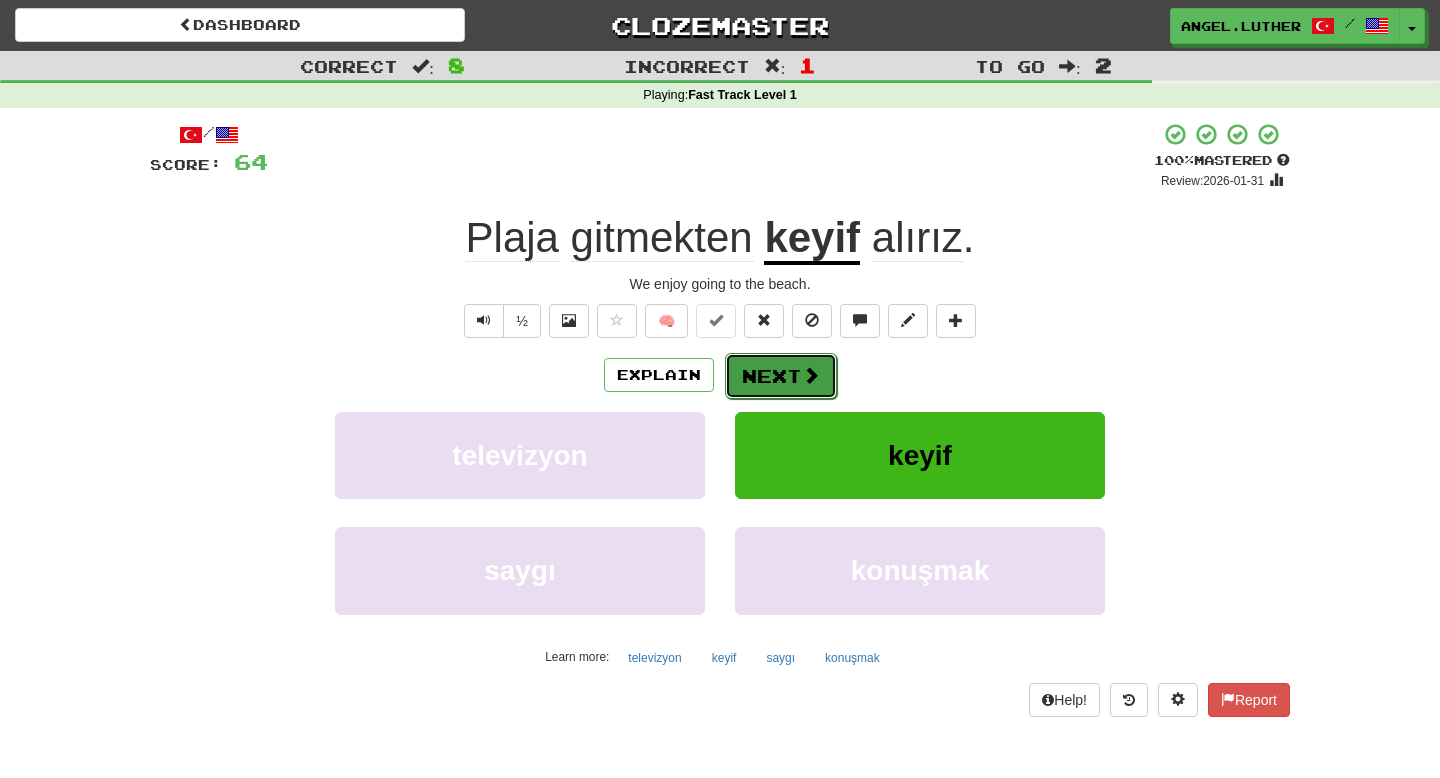 click on "Next" at bounding box center [781, 376] 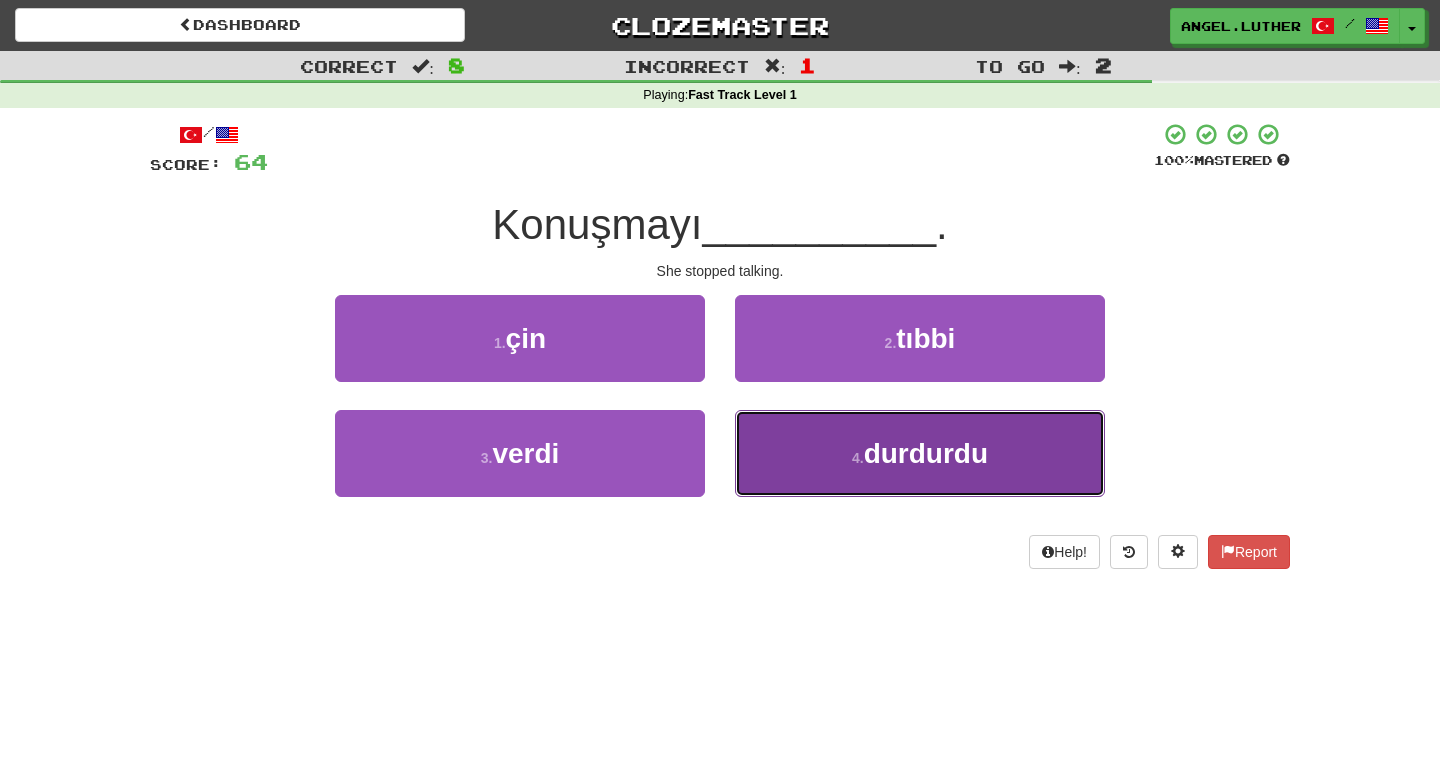 click on "4 .  durdurdu" at bounding box center [920, 453] 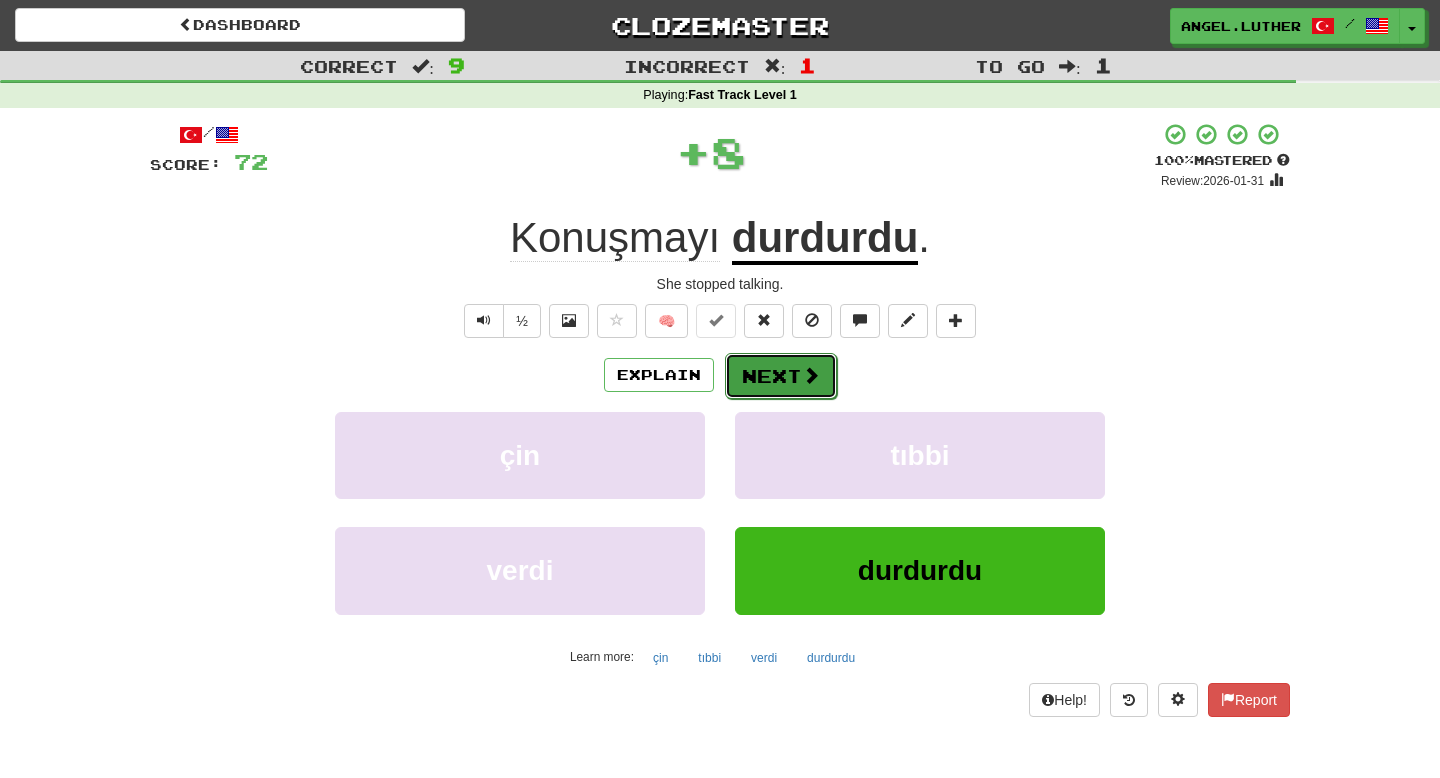 click on "Next" at bounding box center (781, 376) 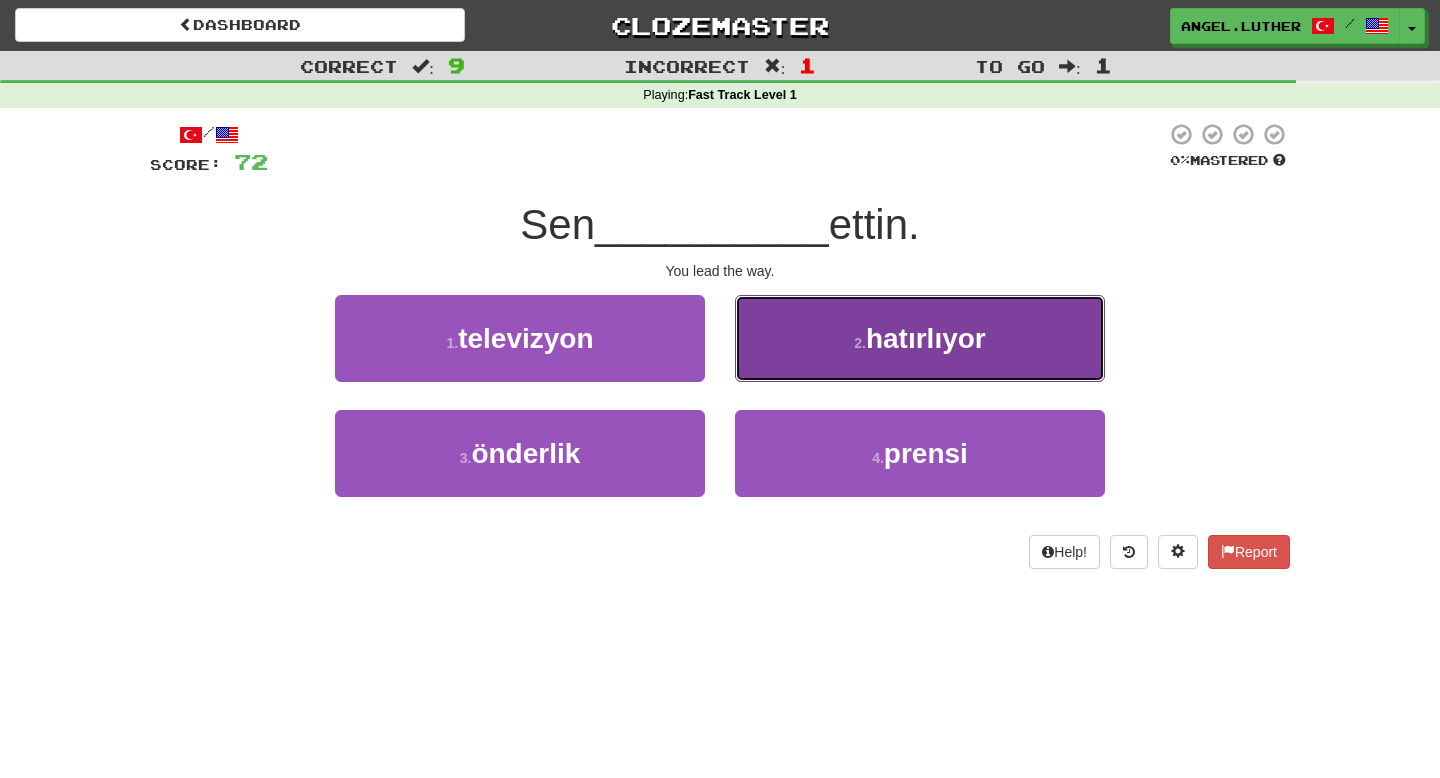 click on "2 .  hatırlıyor" at bounding box center (920, 338) 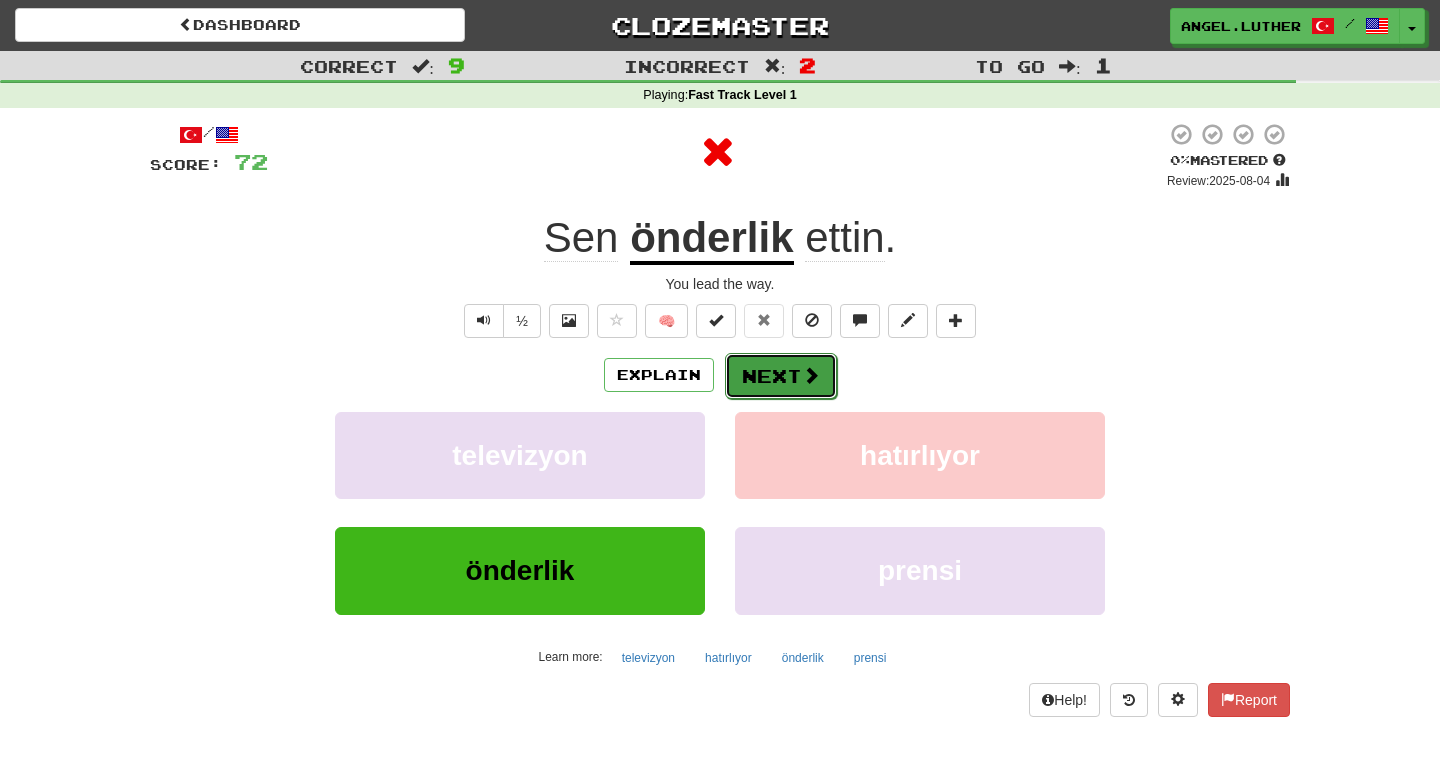 click on "Next" at bounding box center (781, 376) 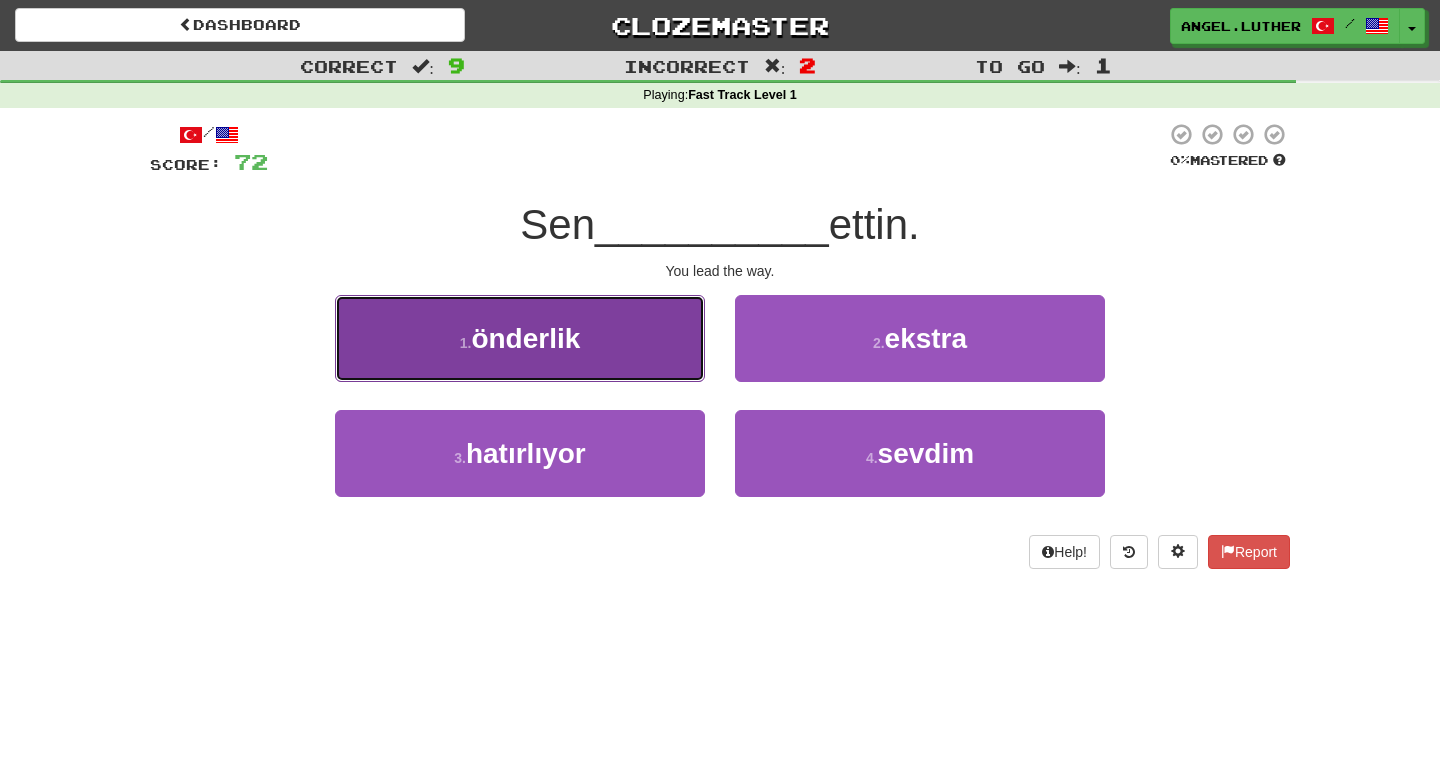click on "1 .  önderlik" at bounding box center (520, 338) 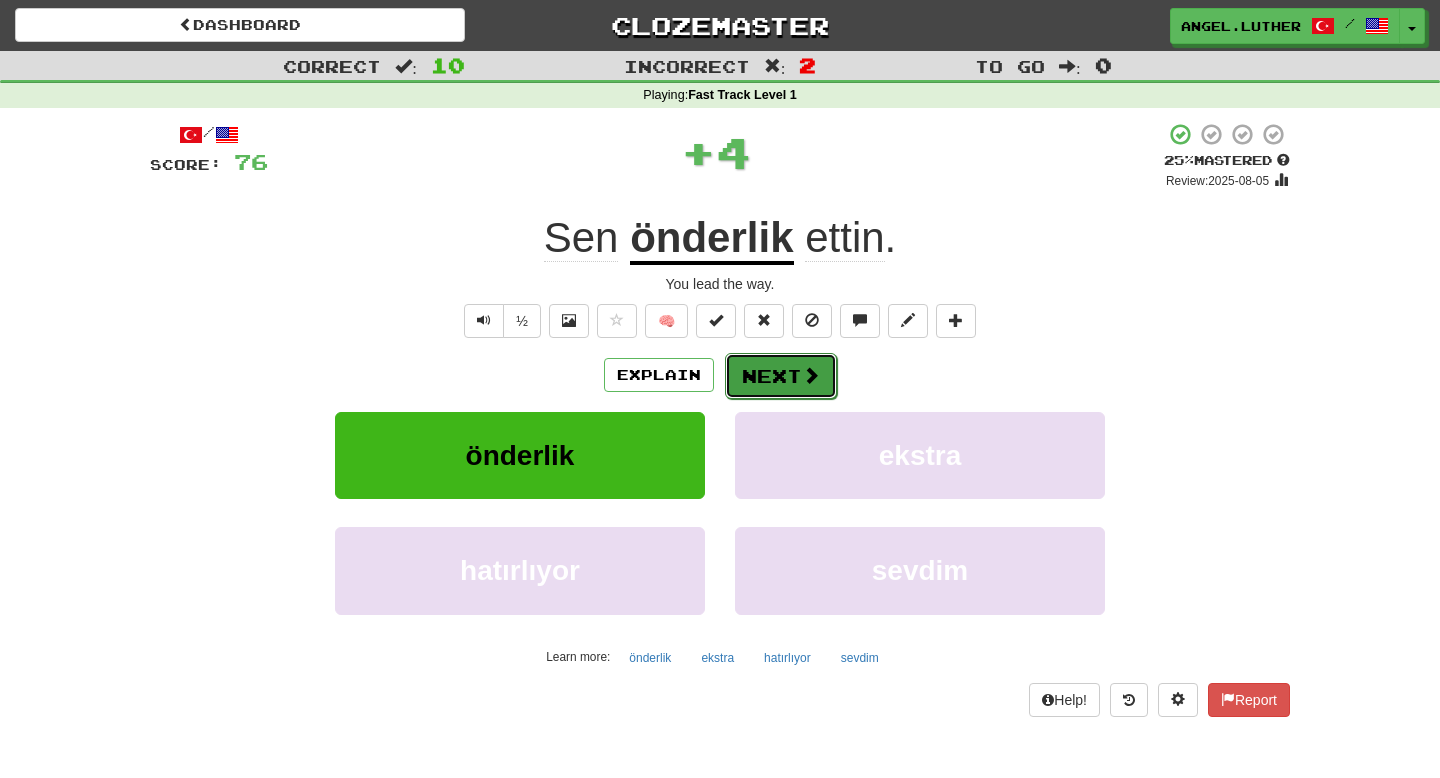 click on "Next" at bounding box center [781, 376] 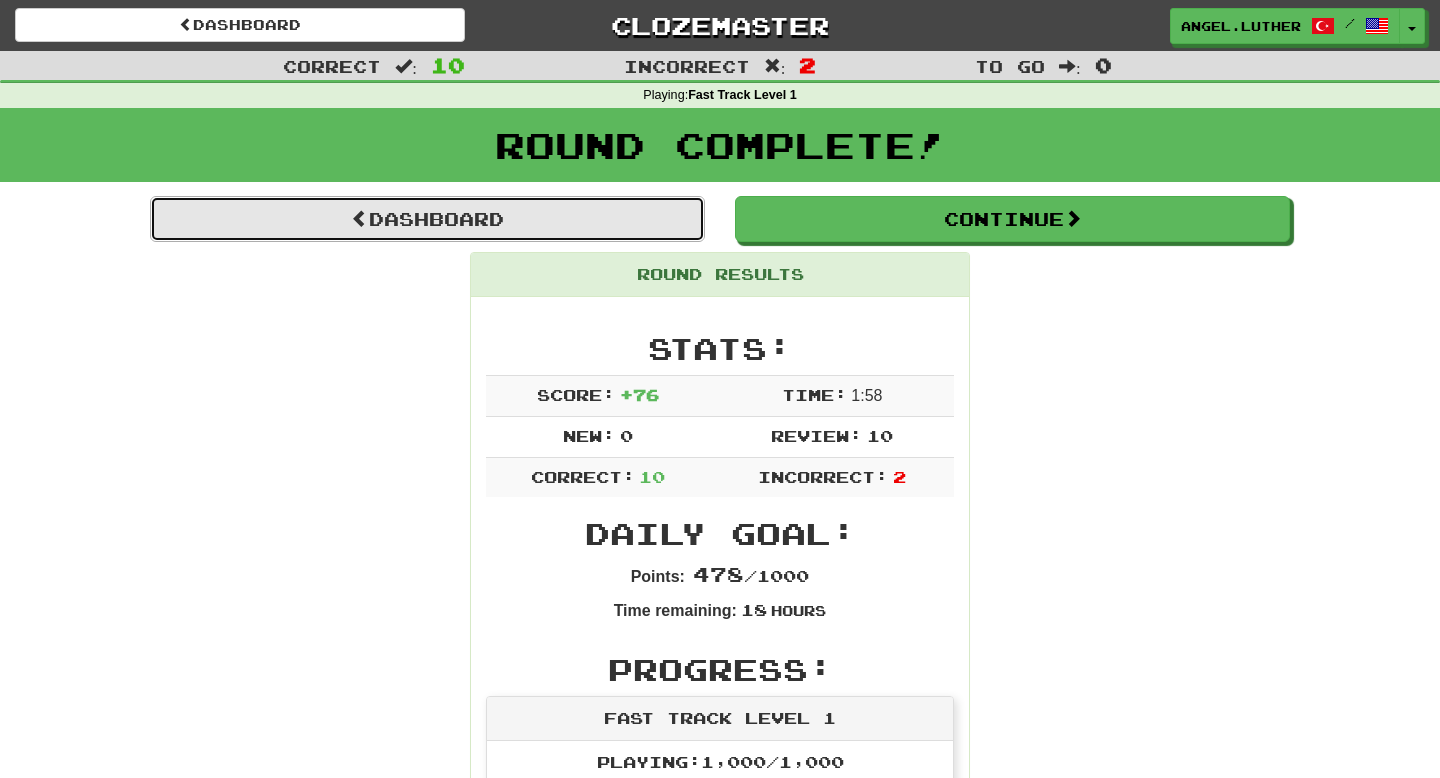 click on "Dashboard" at bounding box center (427, 219) 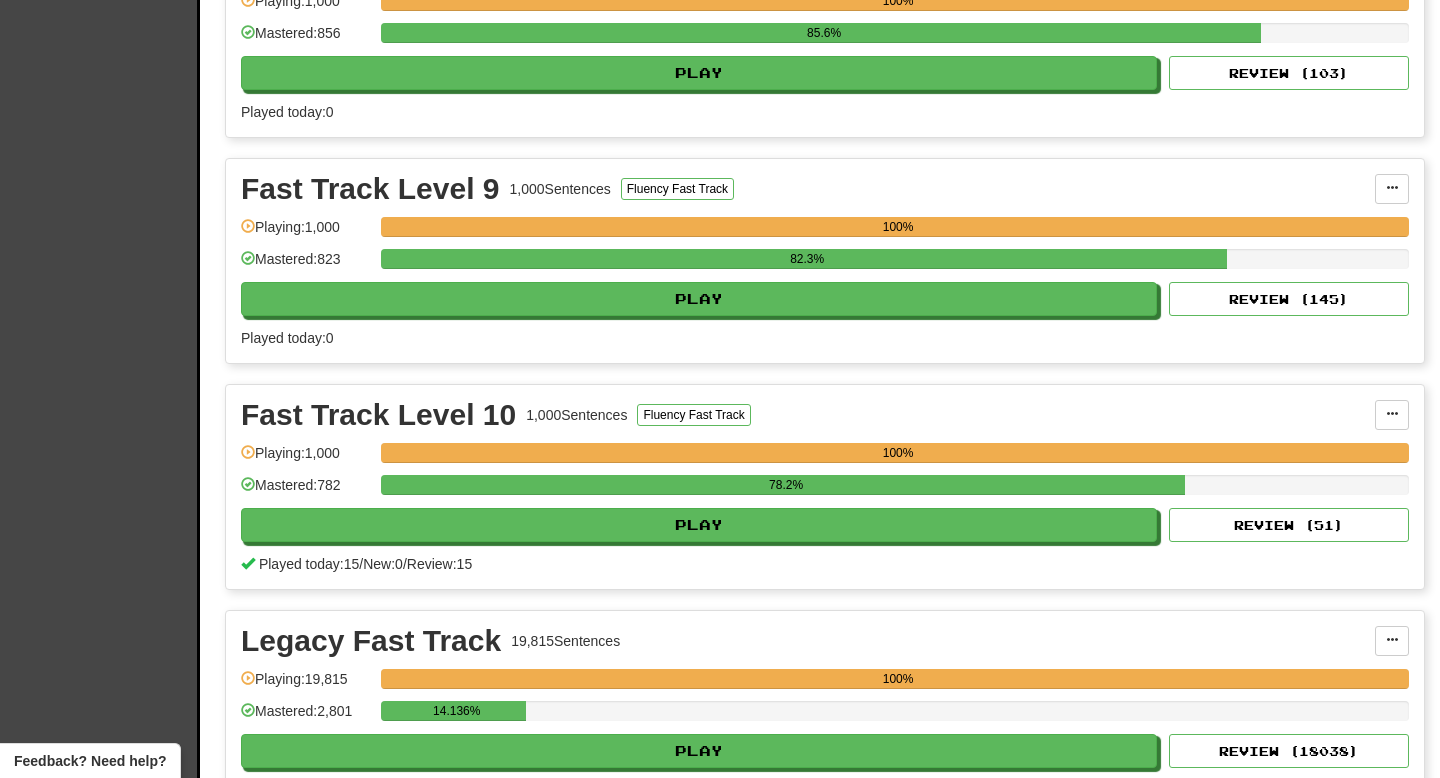 scroll, scrollTop: 2556, scrollLeft: 0, axis: vertical 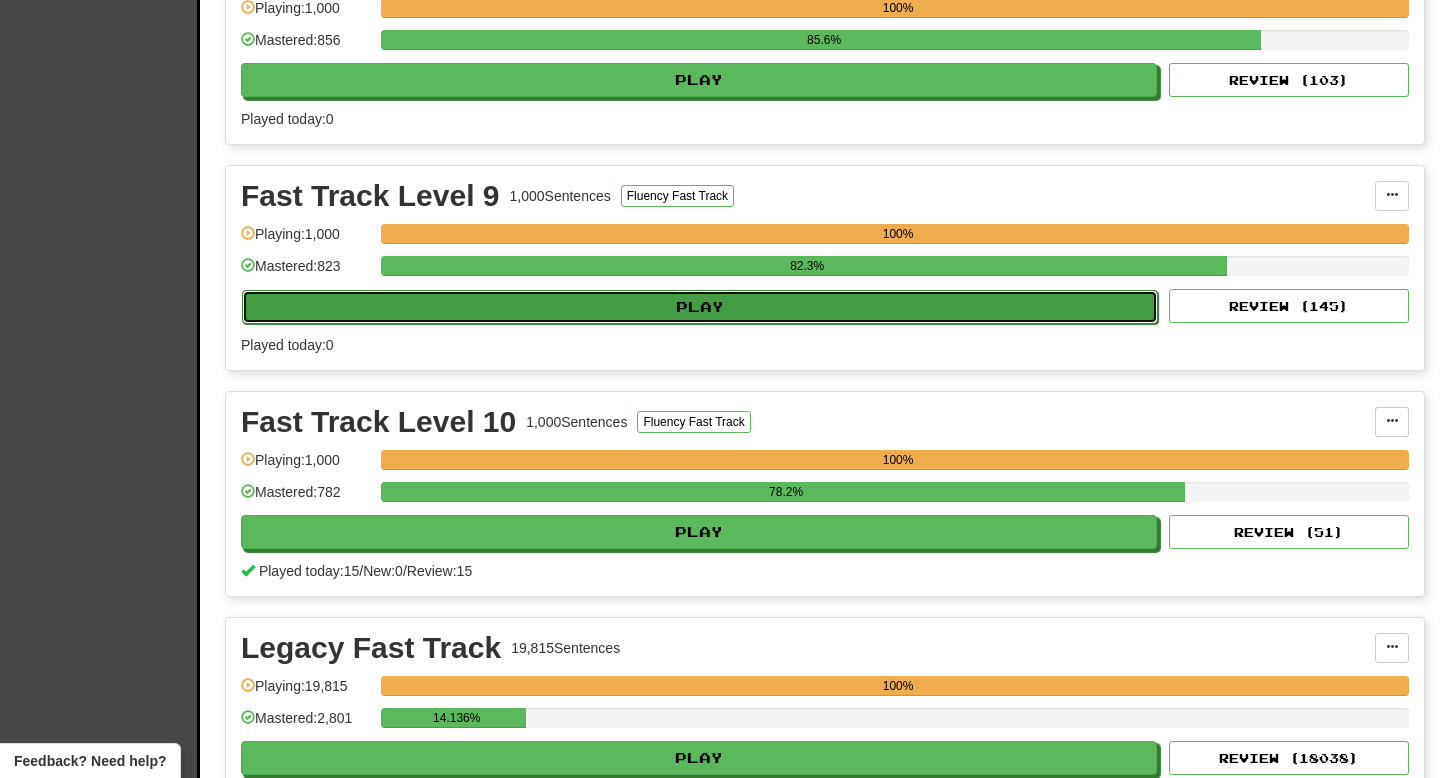 click on "Play" at bounding box center [700, 307] 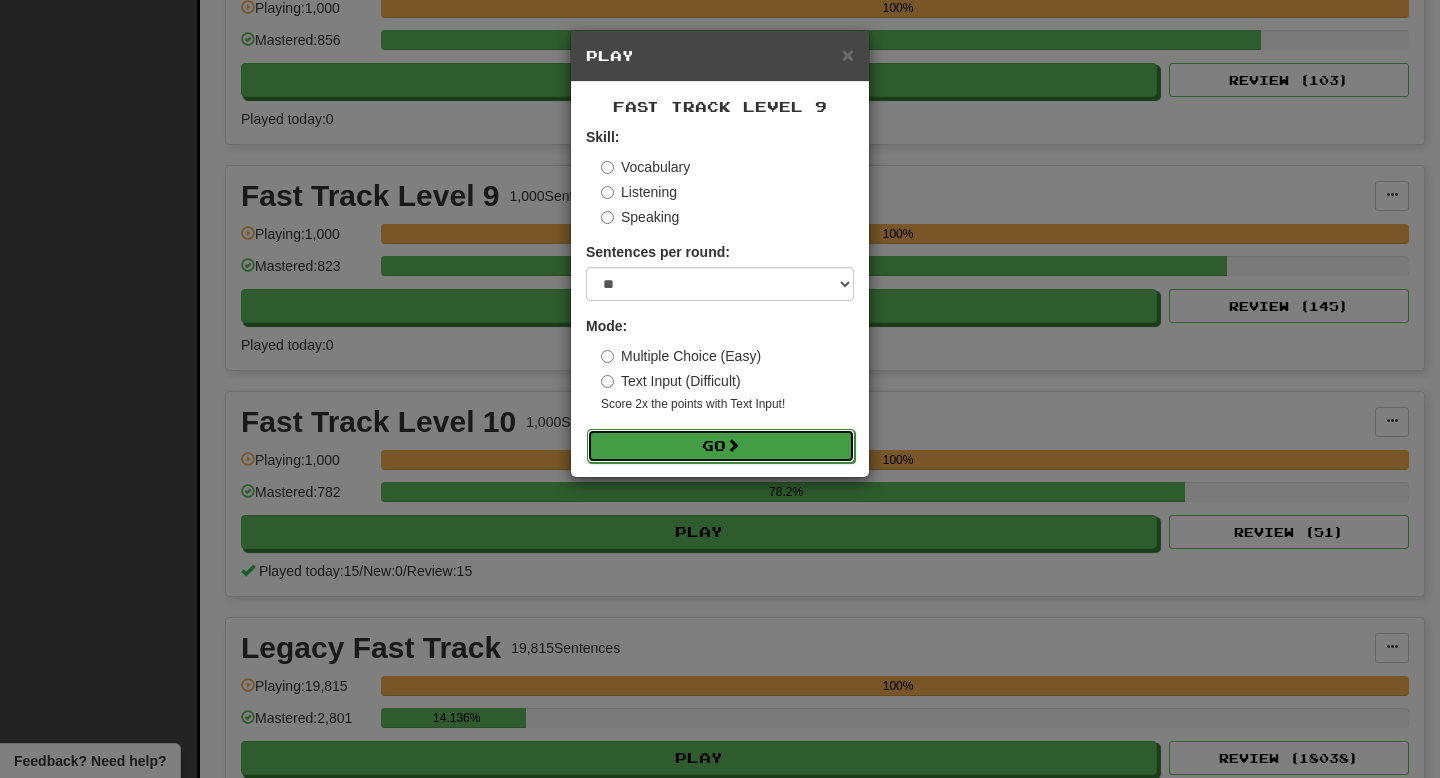 click on "Go" at bounding box center (721, 446) 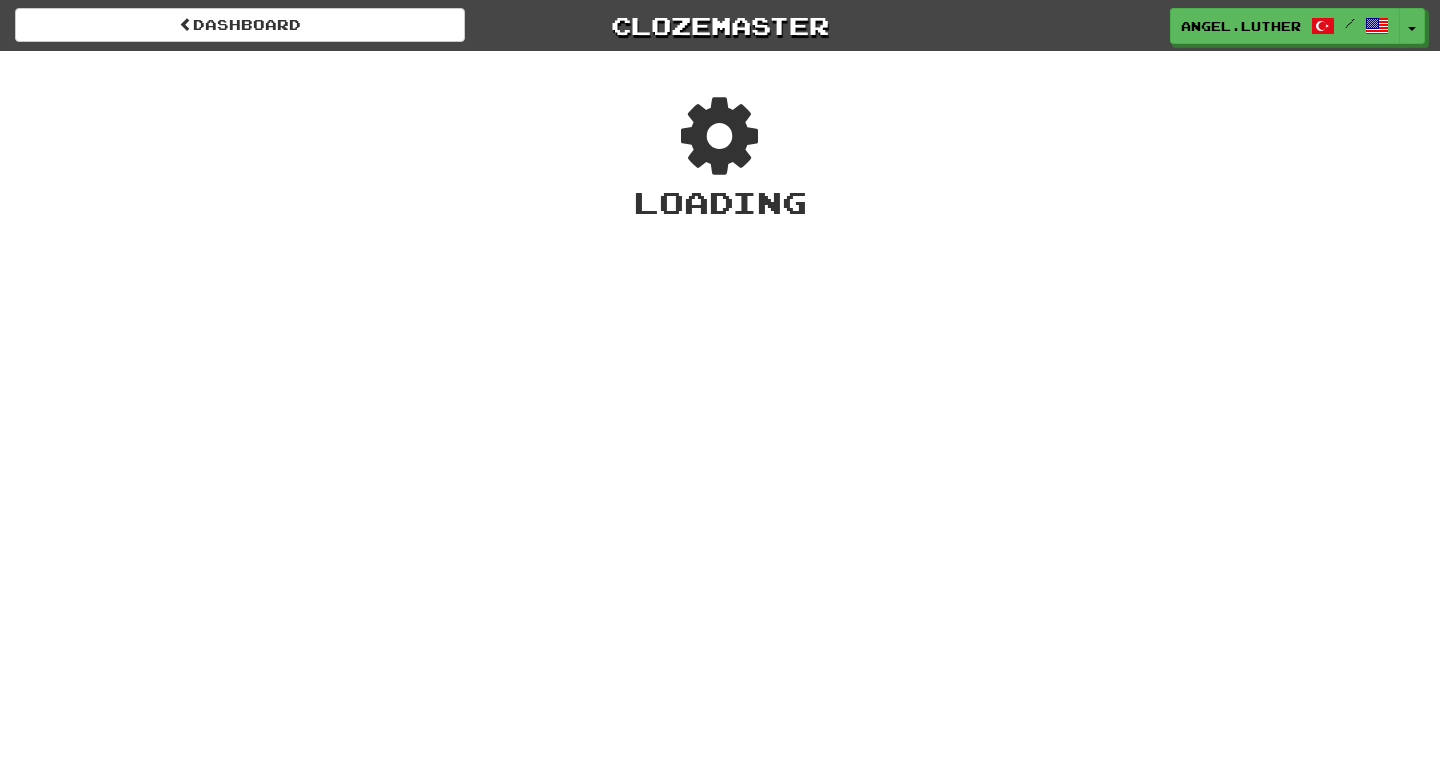 scroll, scrollTop: 0, scrollLeft: 0, axis: both 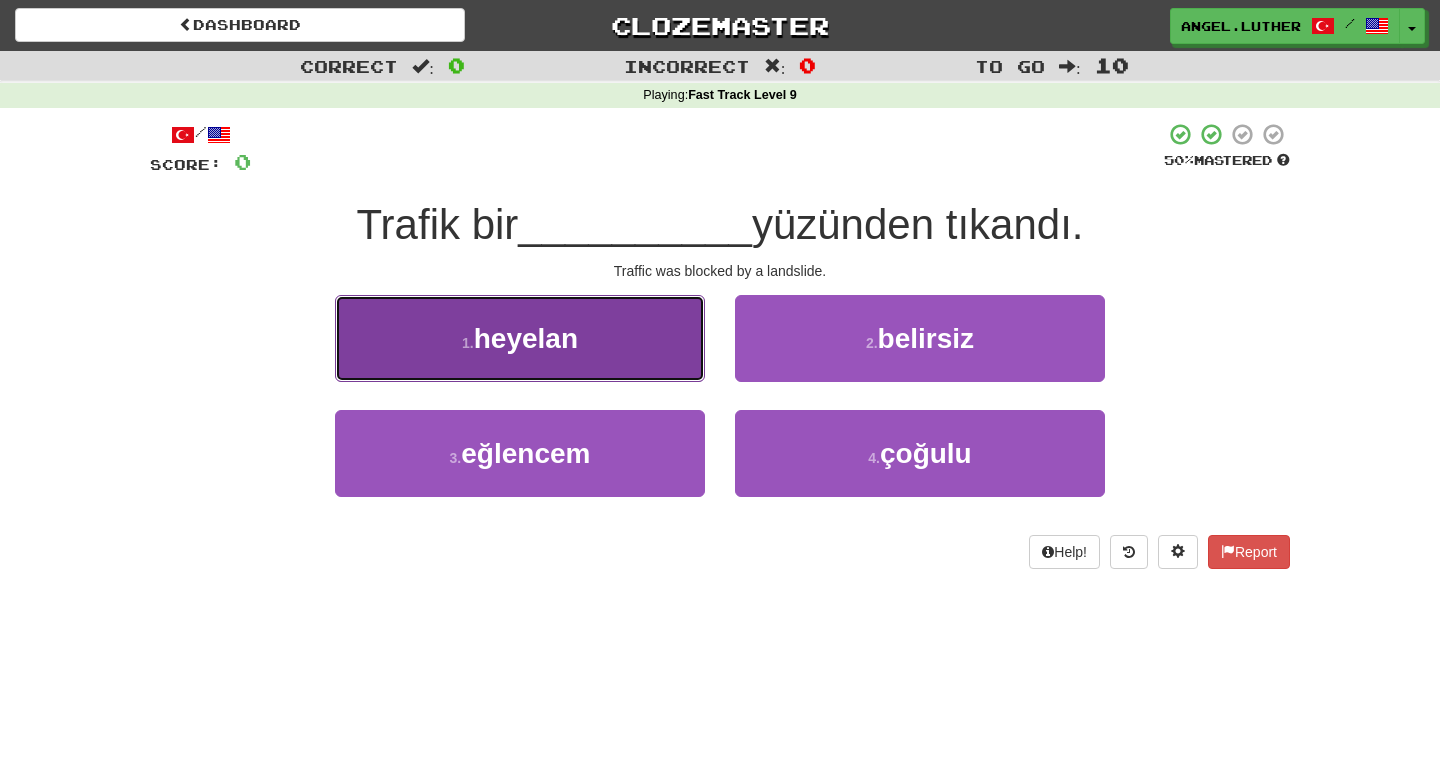 click on "1 .  heyelan" at bounding box center (520, 338) 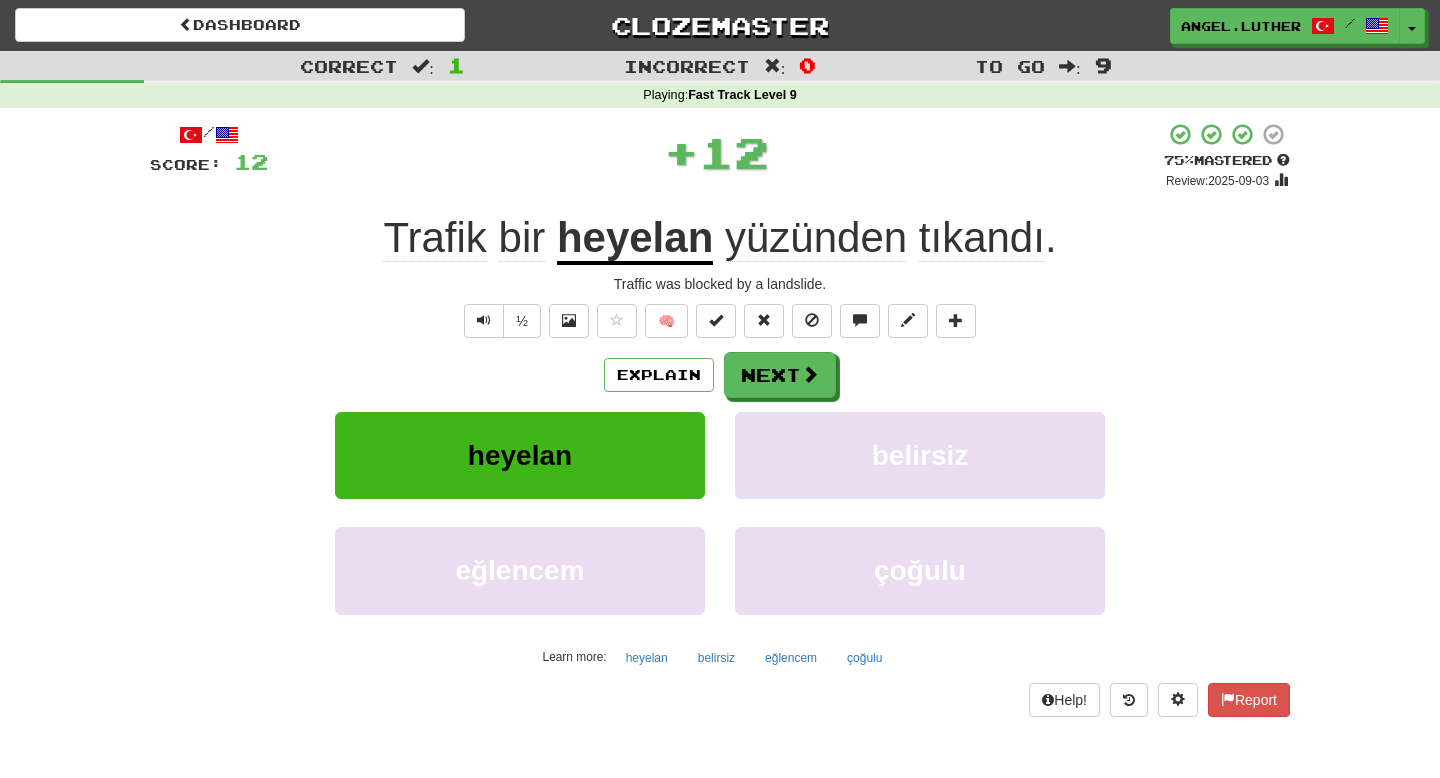 click on "heyelan" at bounding box center [635, 239] 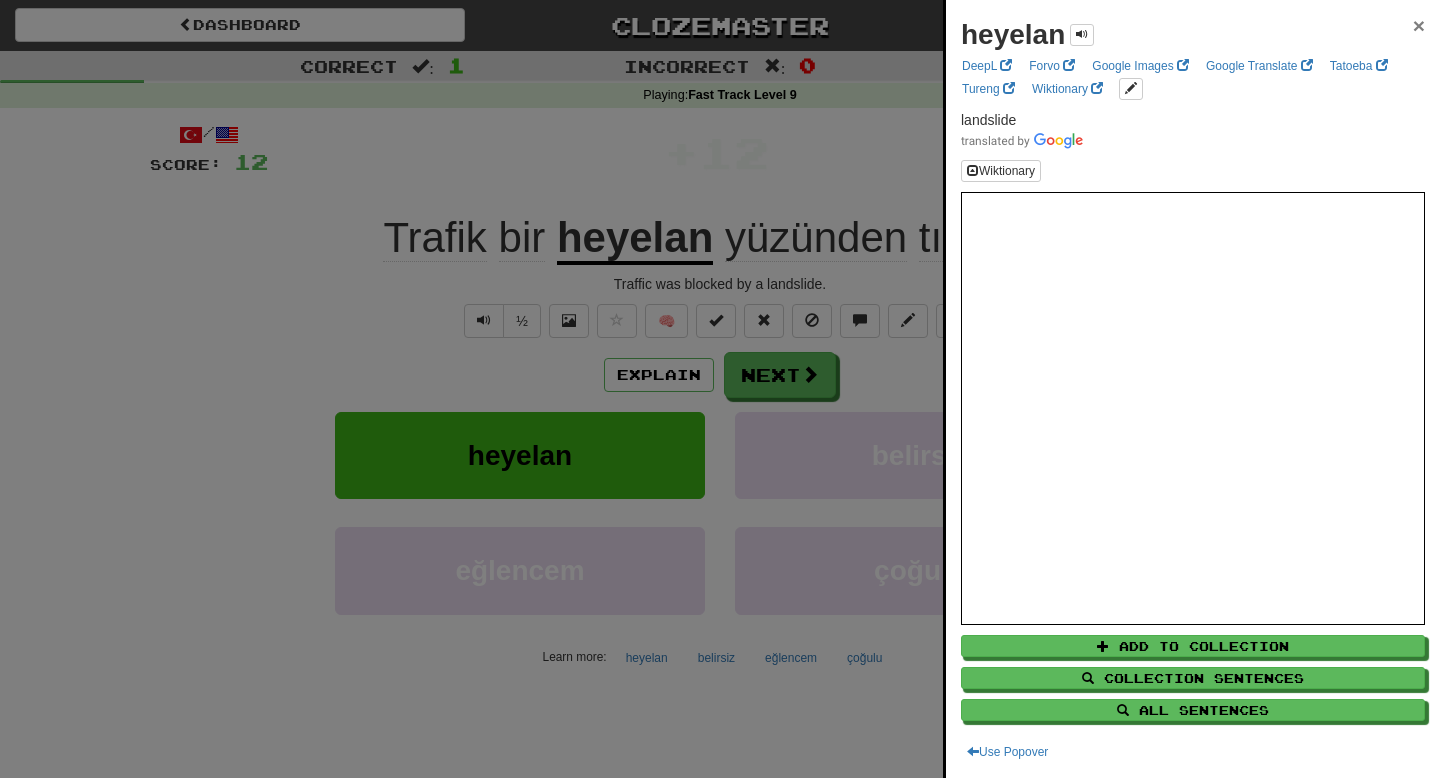 click on "×" at bounding box center [1419, 25] 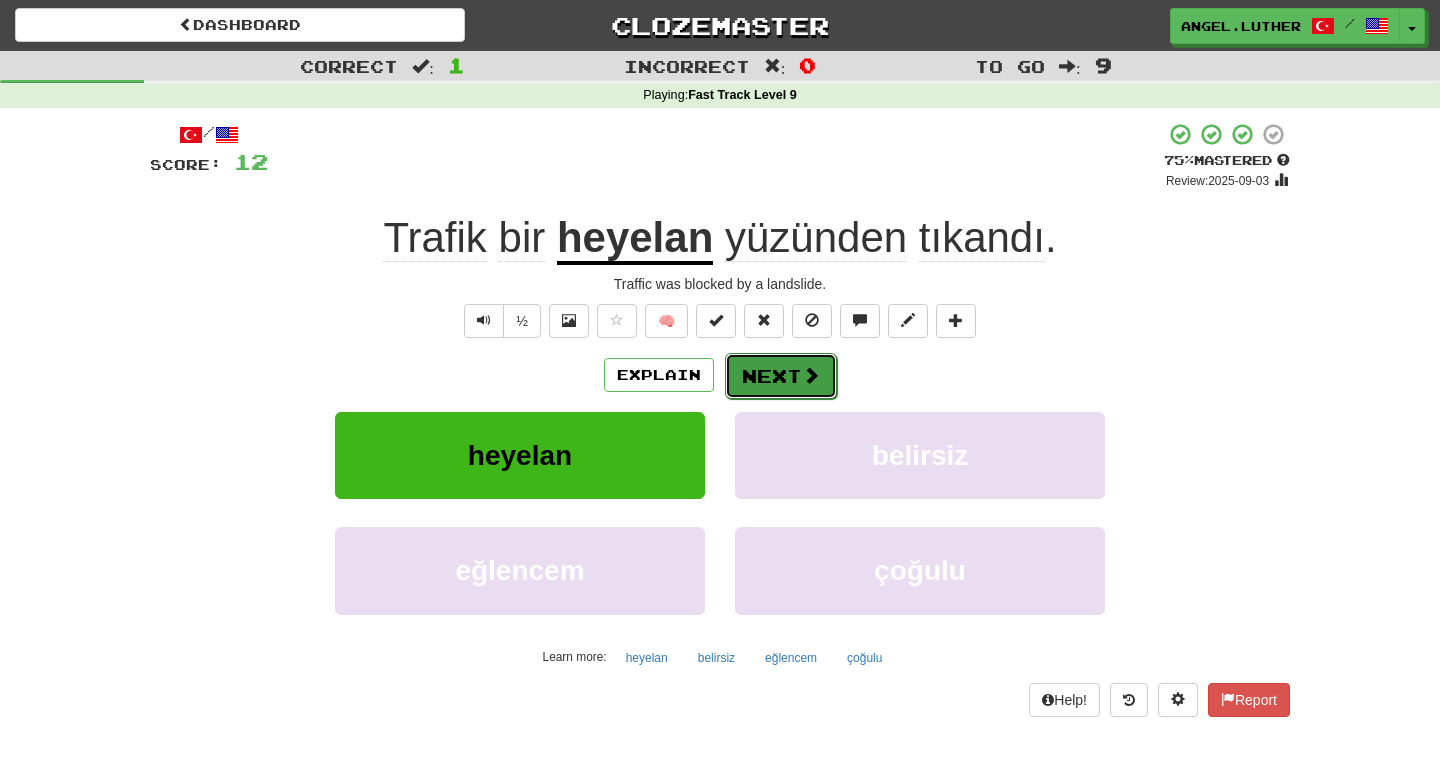 click on "Next" at bounding box center [781, 376] 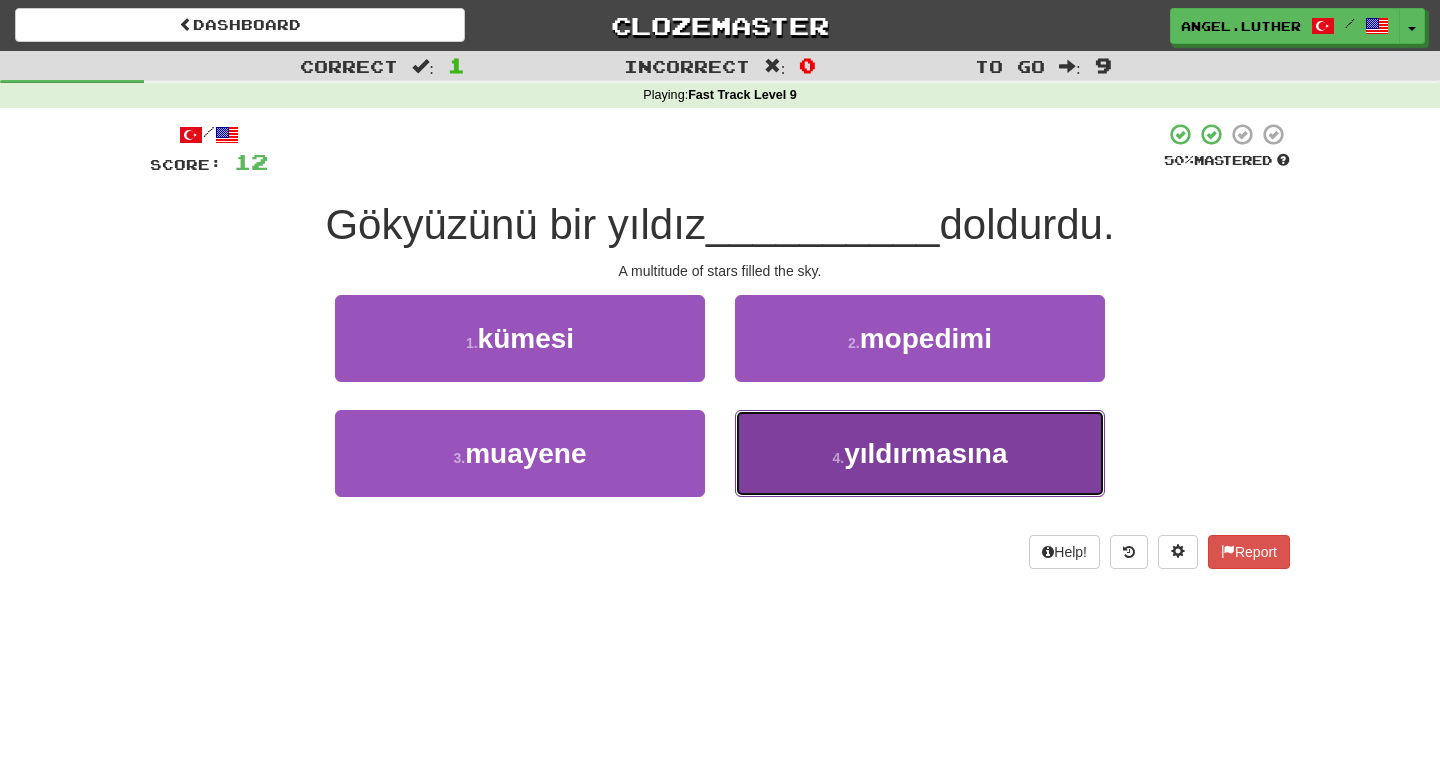 click on "yıldırmasına" at bounding box center [925, 453] 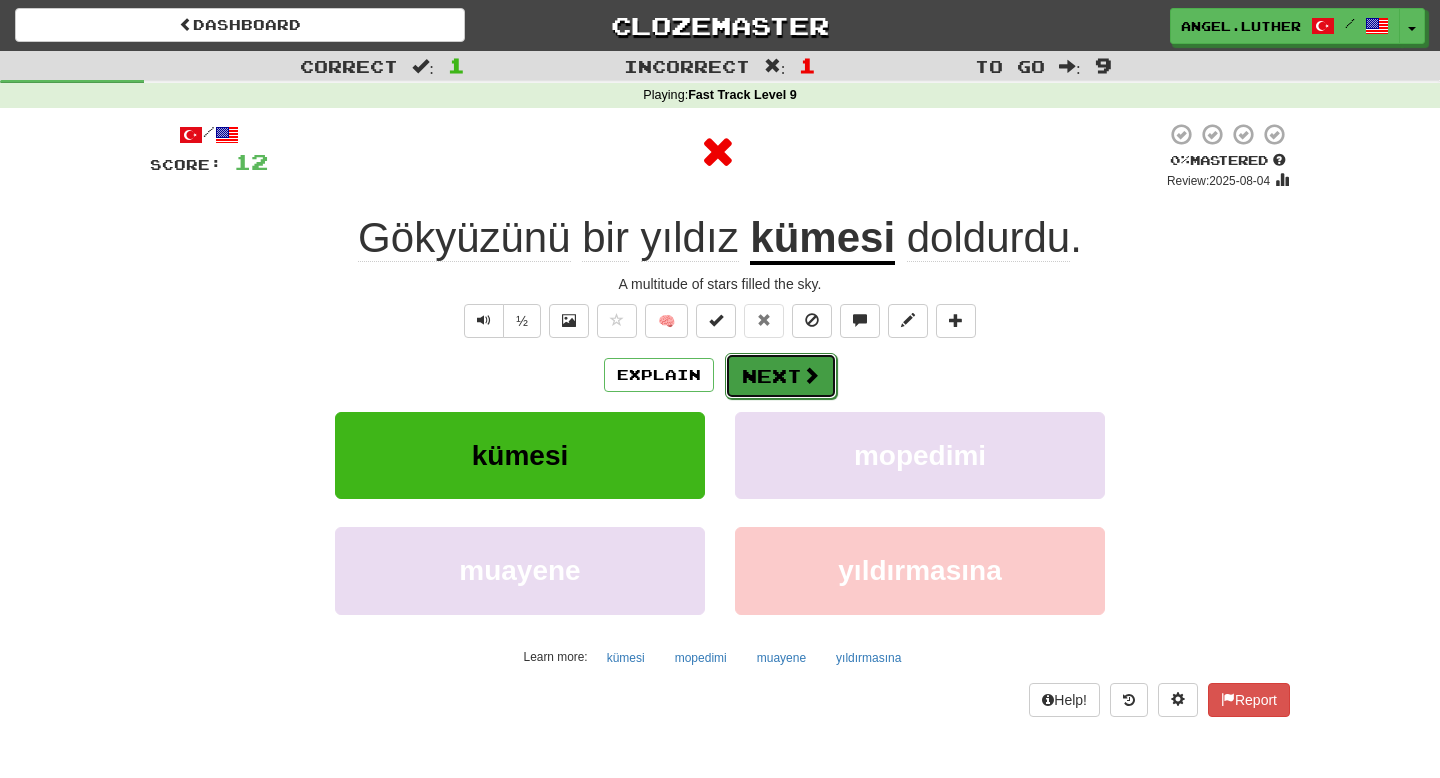 click on "Next" at bounding box center [781, 376] 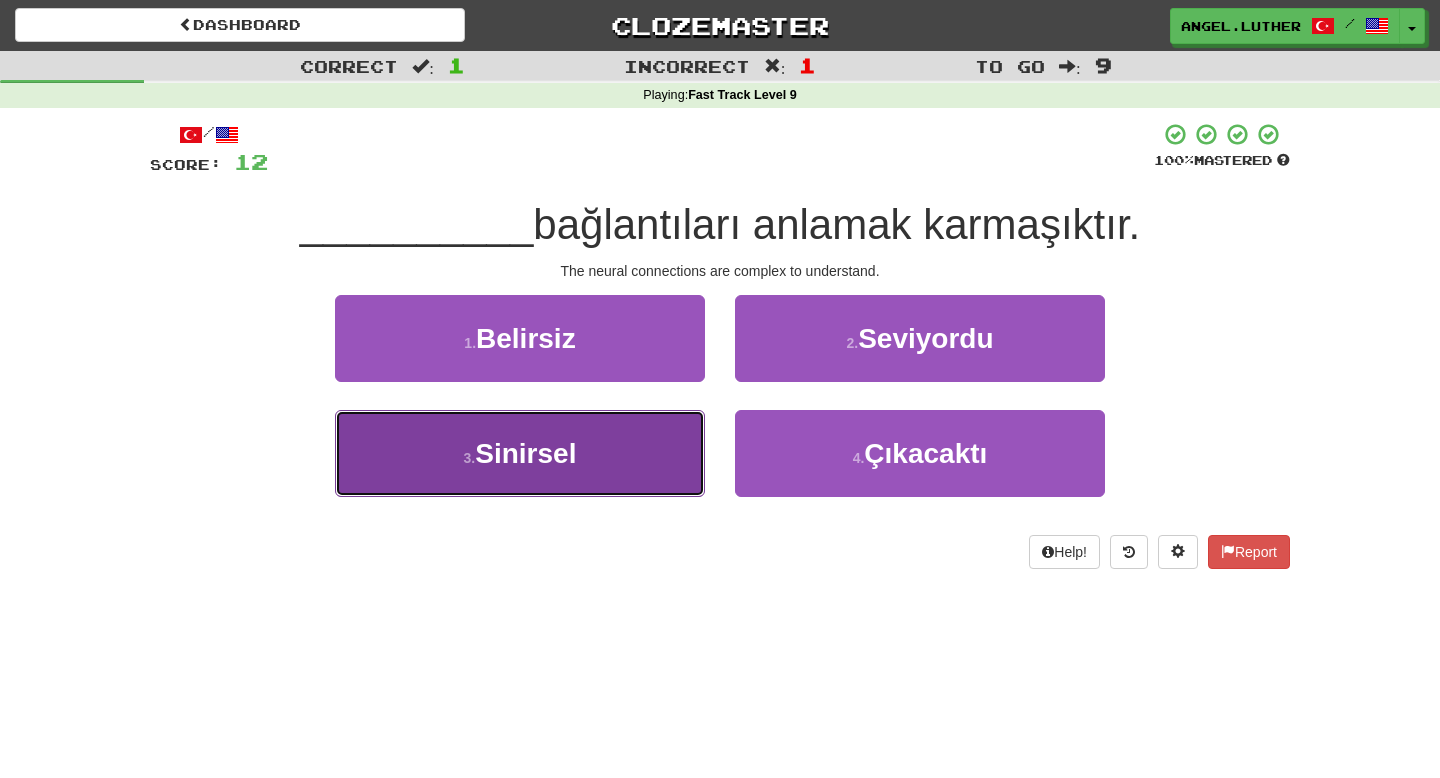 click on "Sinirsel" at bounding box center (525, 453) 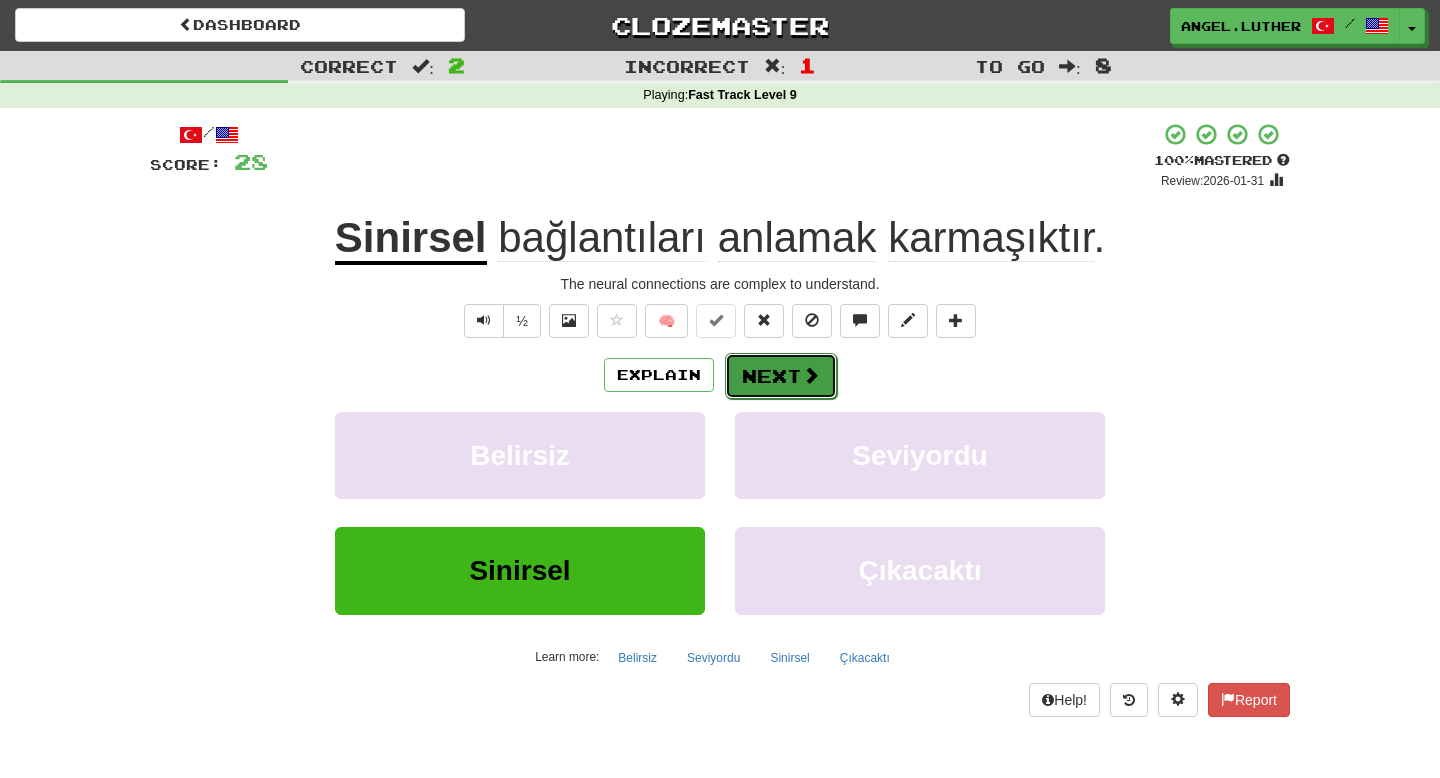 click on "Next" at bounding box center [781, 376] 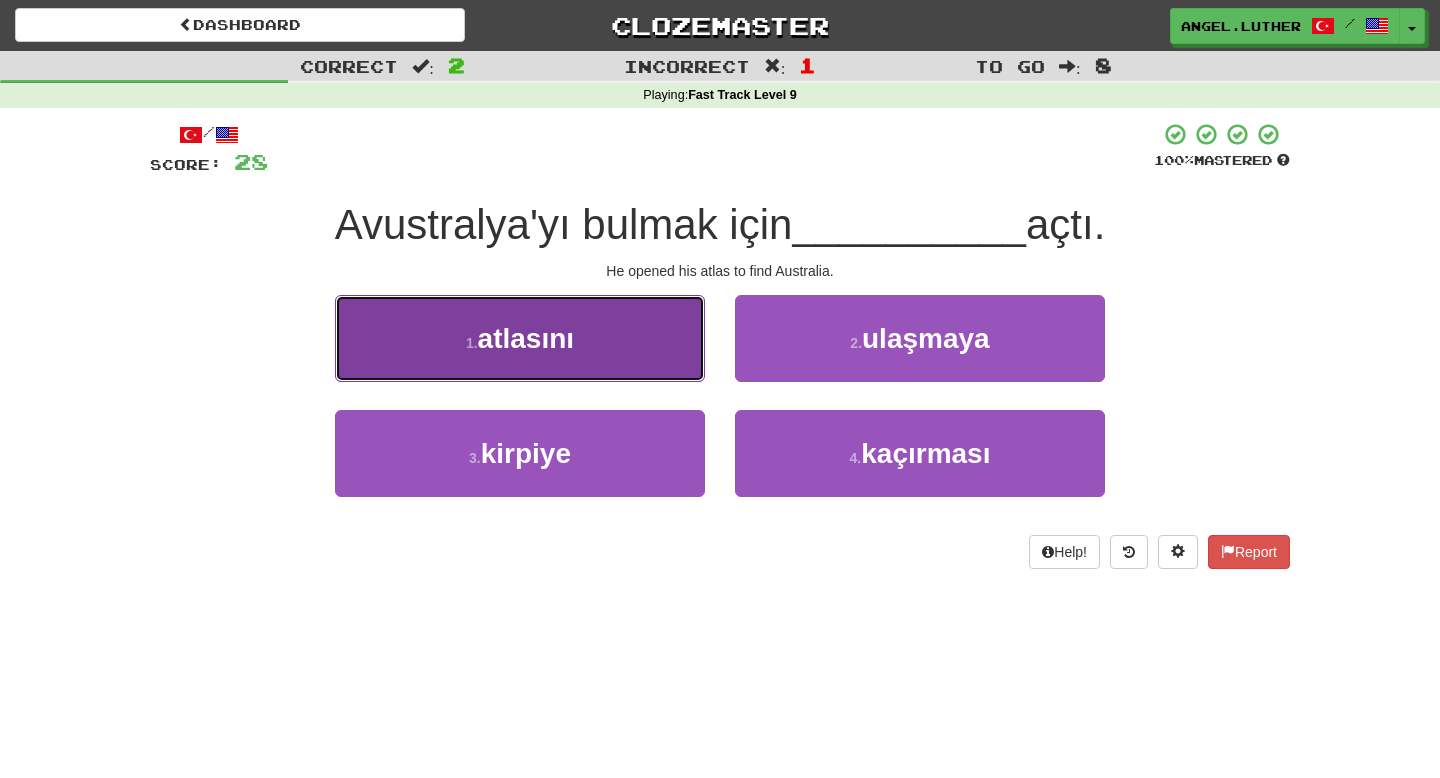 click on "1 .  atlasını" at bounding box center [520, 338] 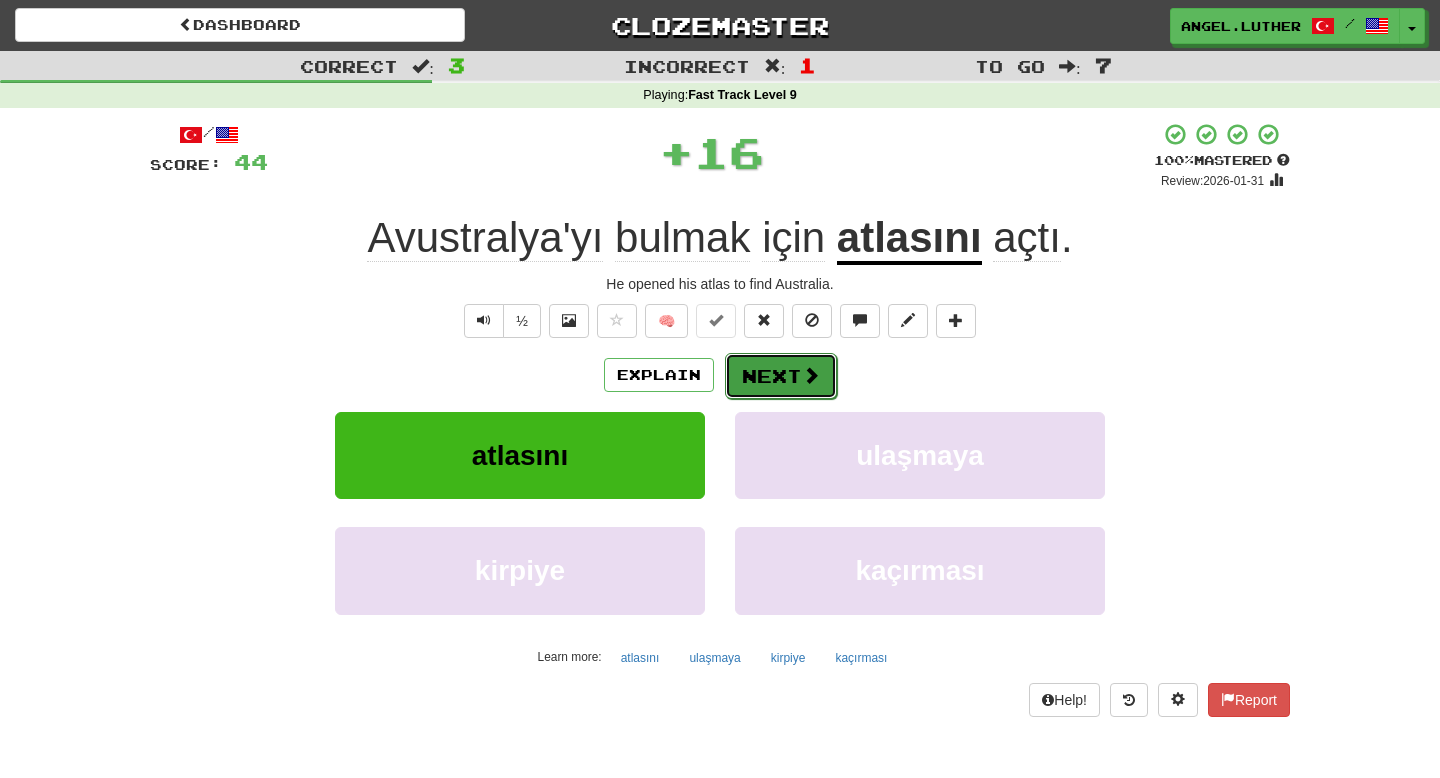 click on "Next" at bounding box center [781, 376] 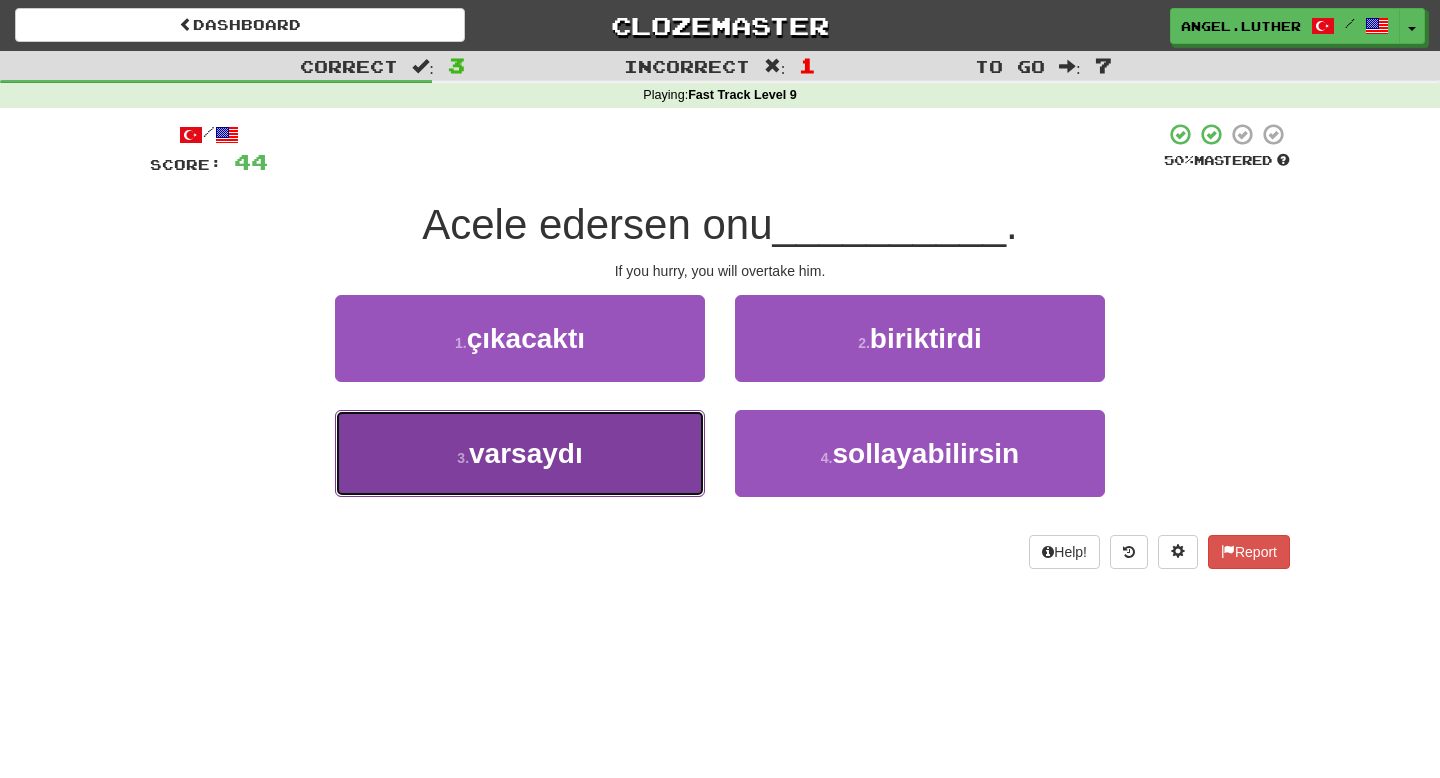 click on "3 .  varsaydı" at bounding box center (520, 453) 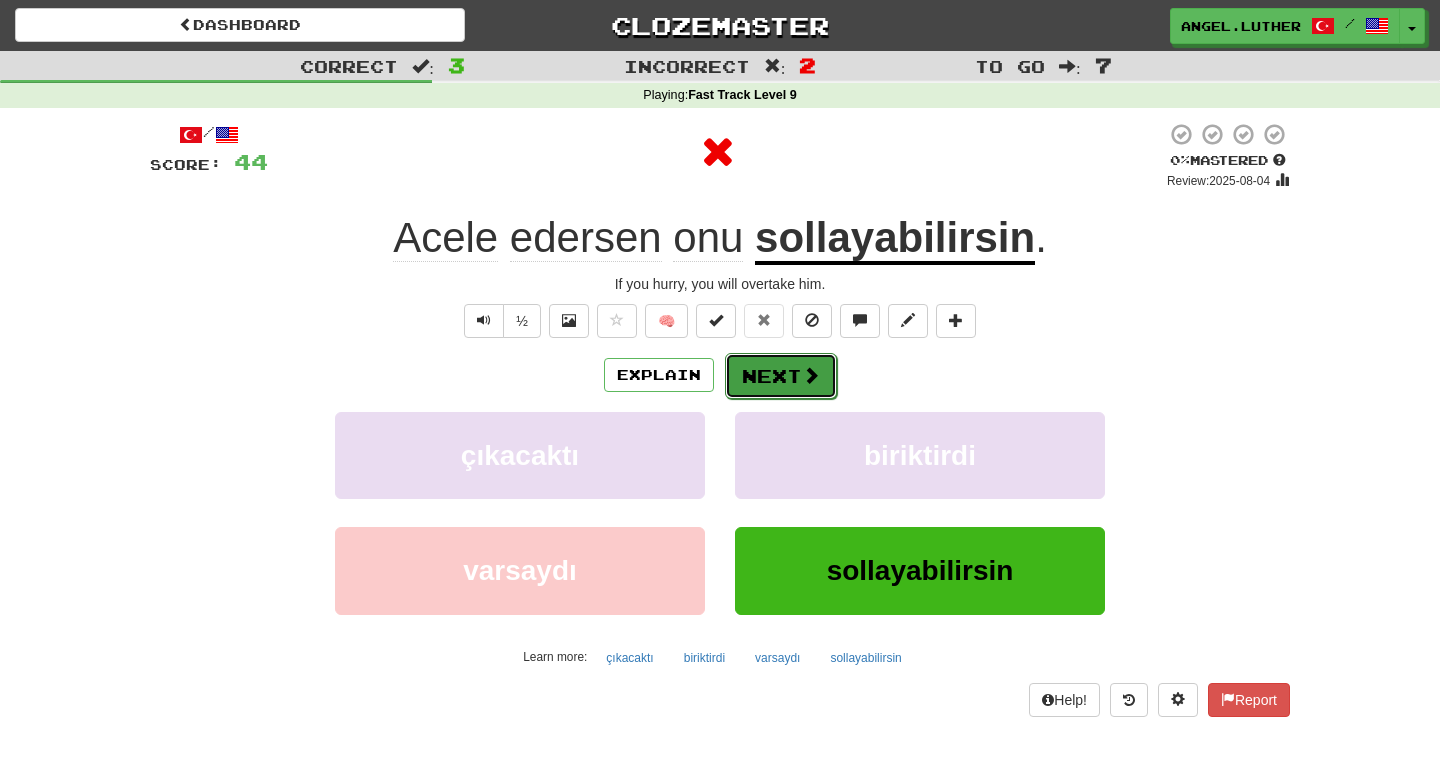 click on "Next" at bounding box center [781, 376] 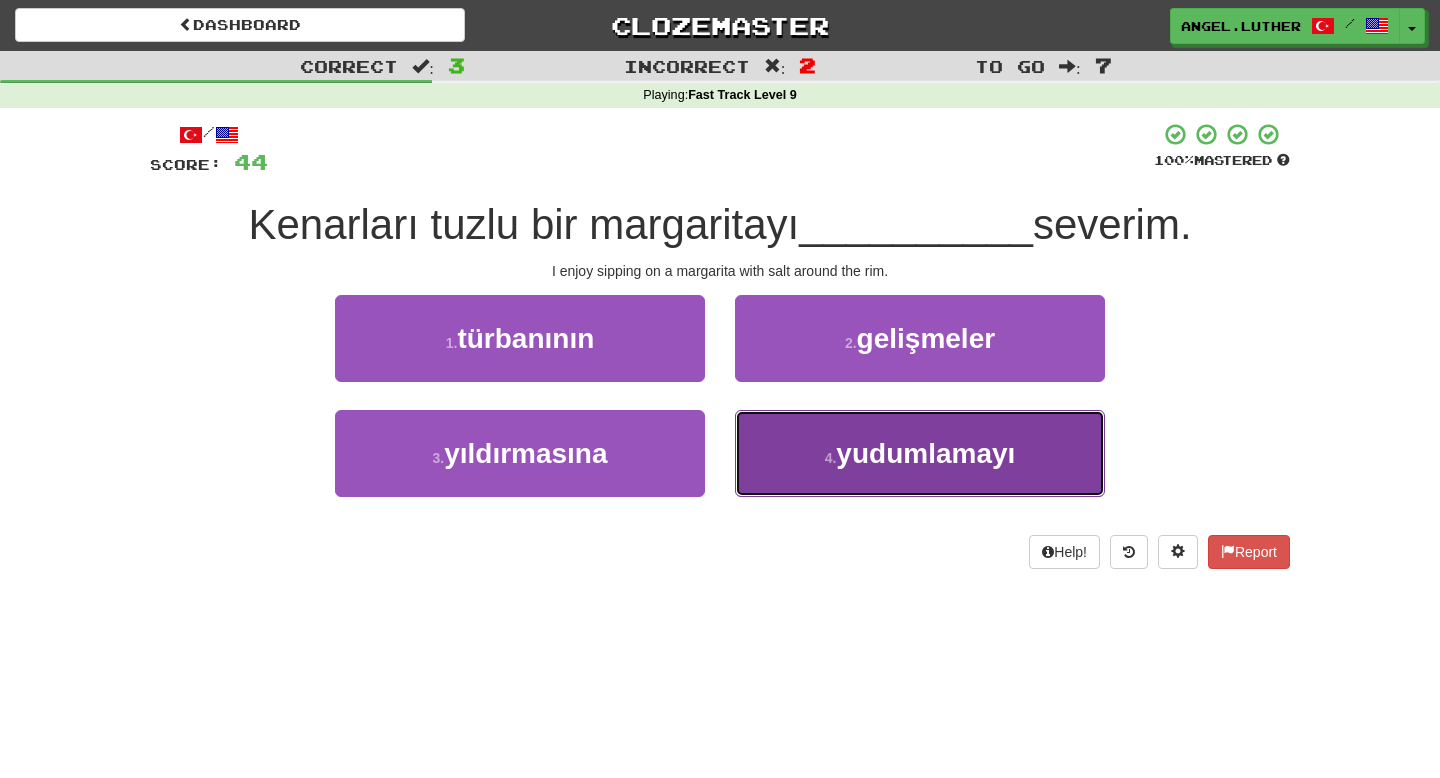 click on "4 .  yudumlamayı" at bounding box center [920, 453] 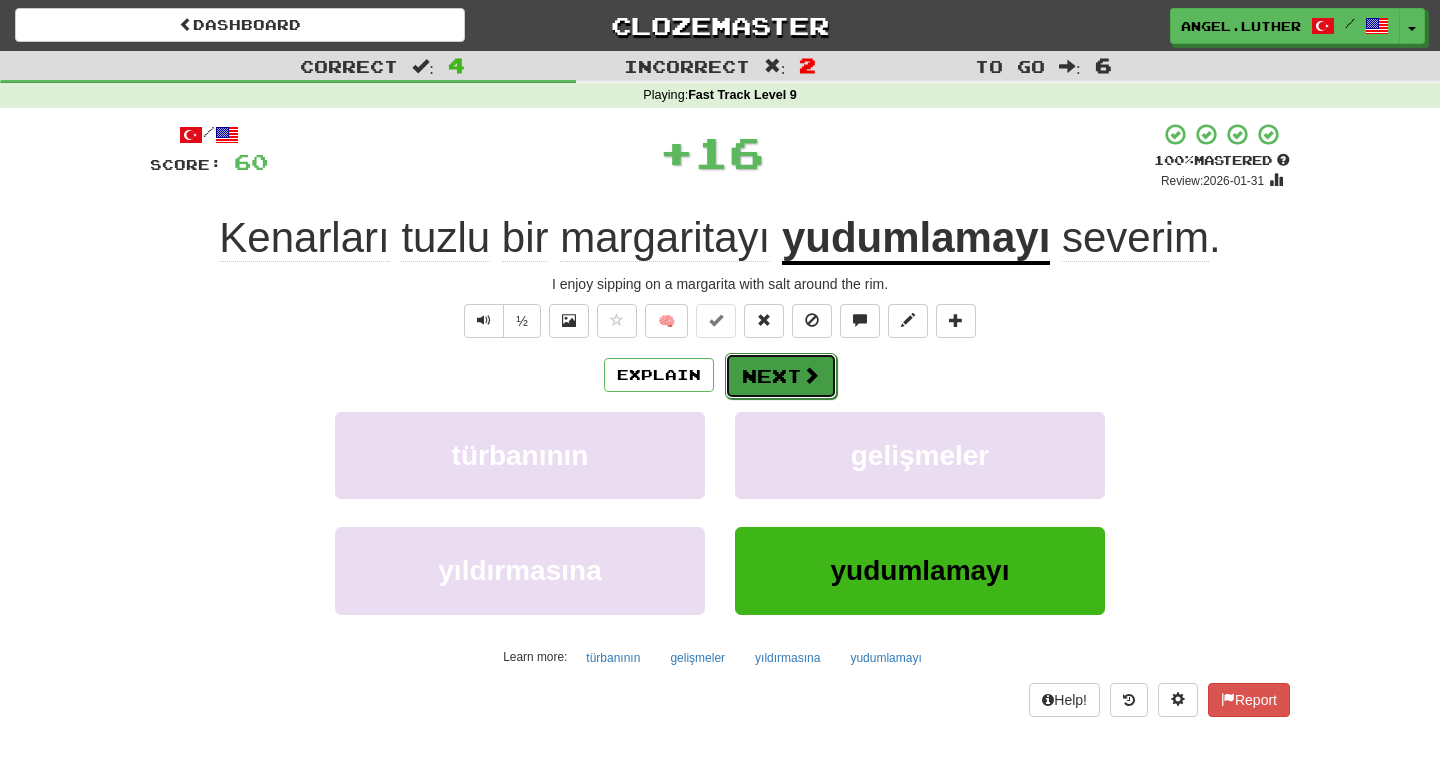 click on "Next" at bounding box center (781, 376) 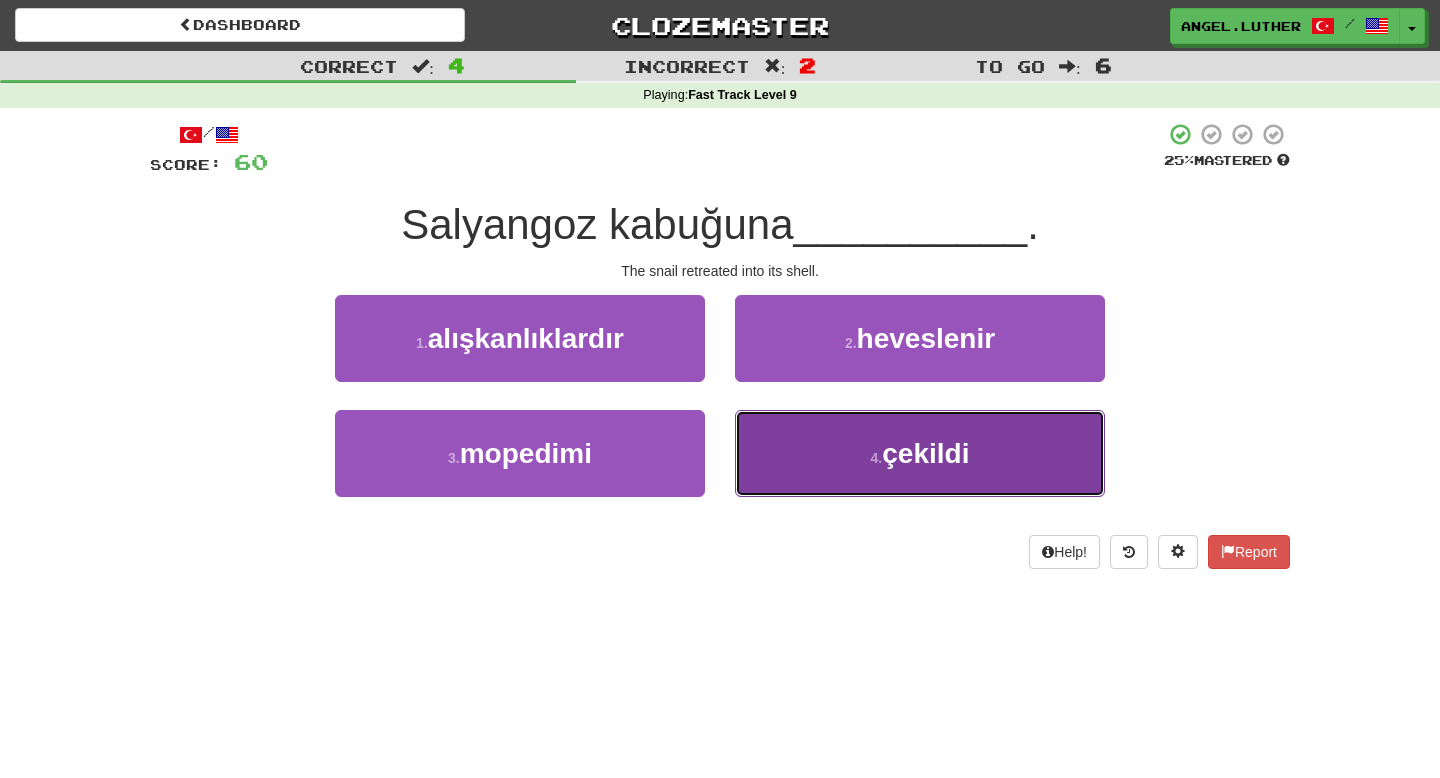 click on "4 .  çekildi" at bounding box center [920, 453] 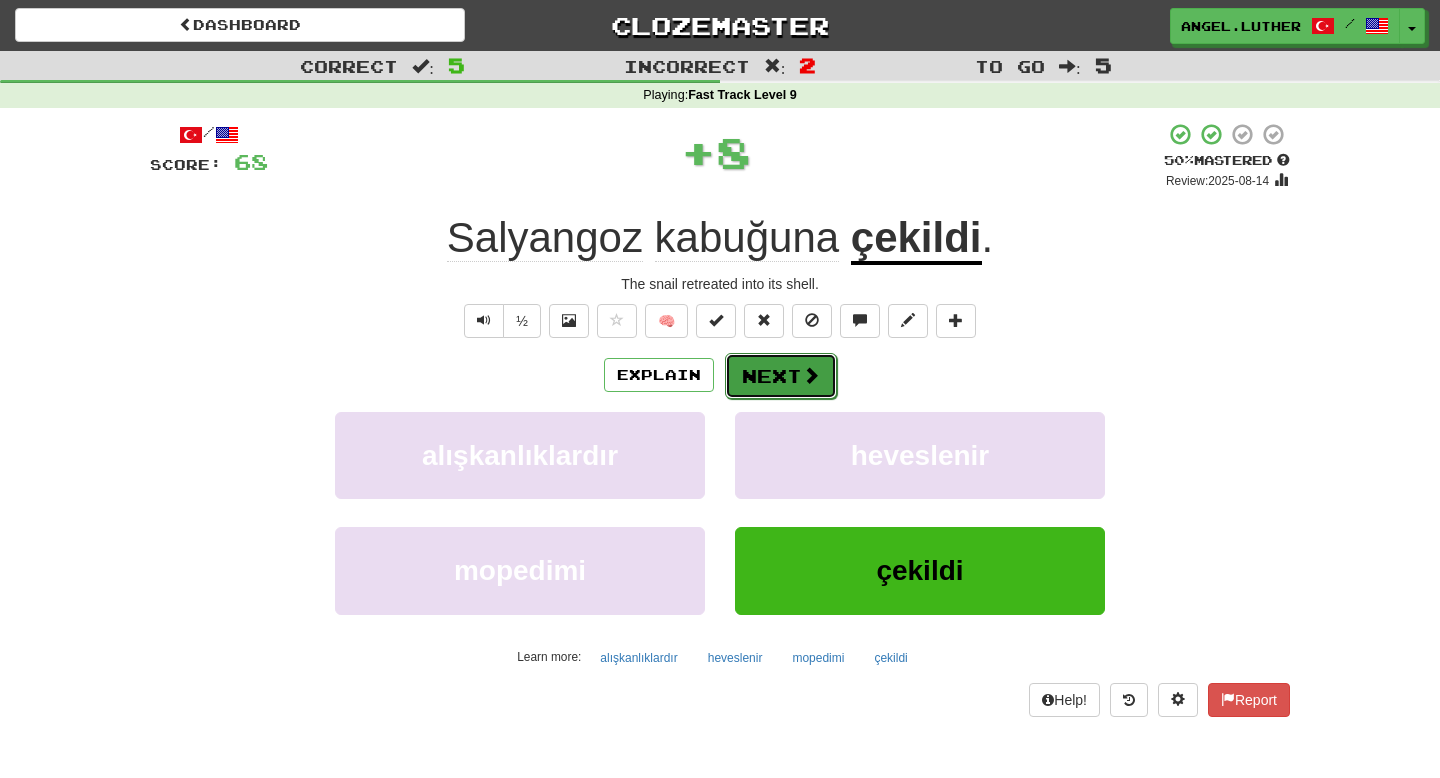 click on "Next" at bounding box center (781, 376) 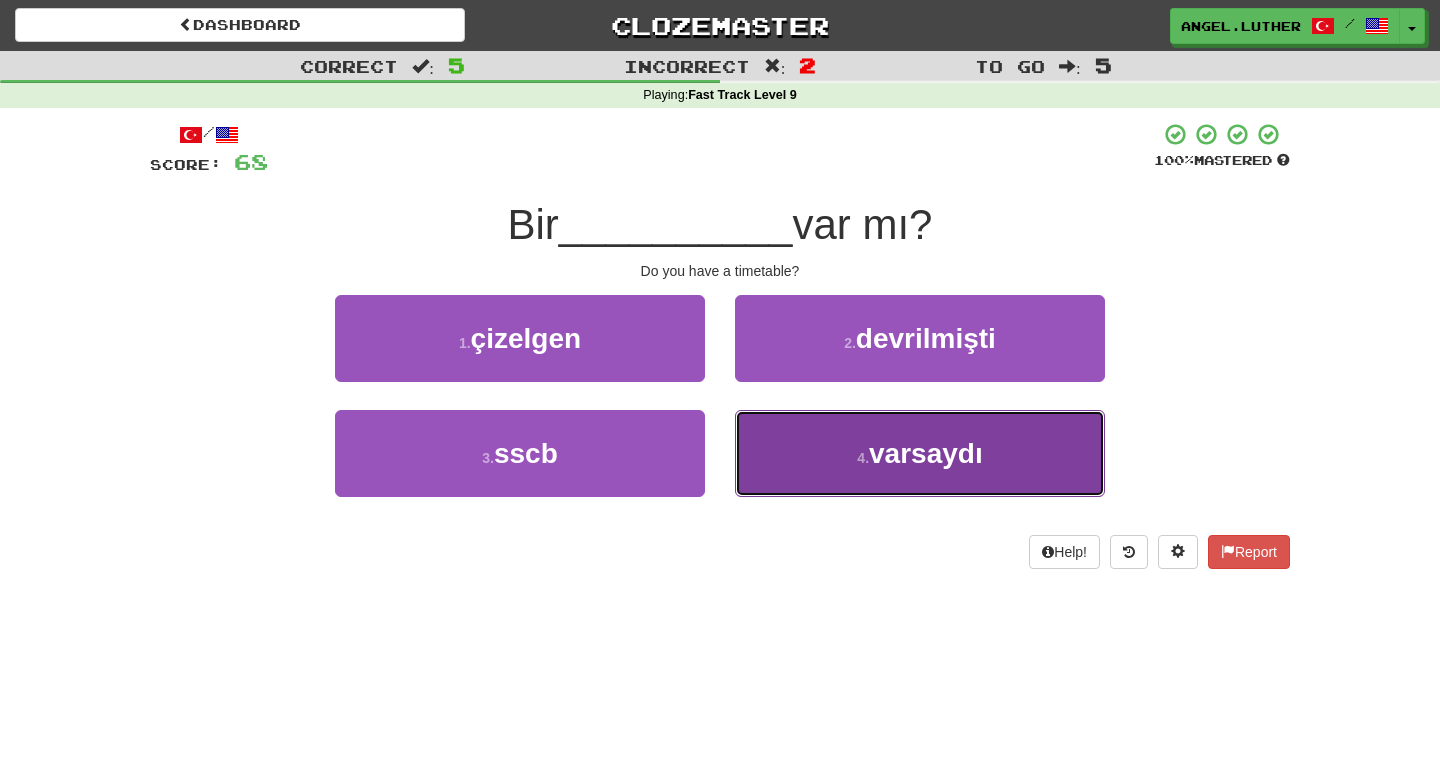 click on "varsaydı" at bounding box center (926, 453) 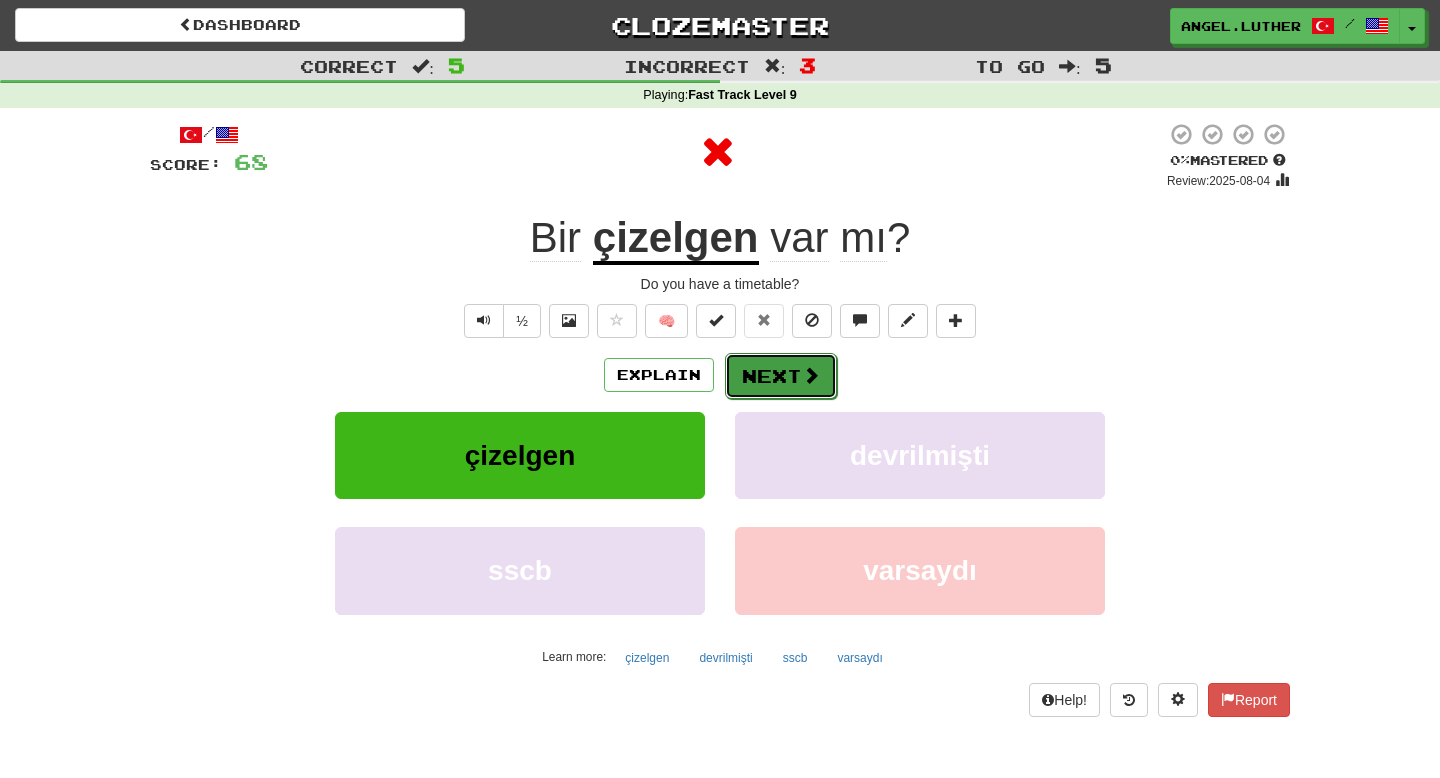 click on "Next" at bounding box center [781, 376] 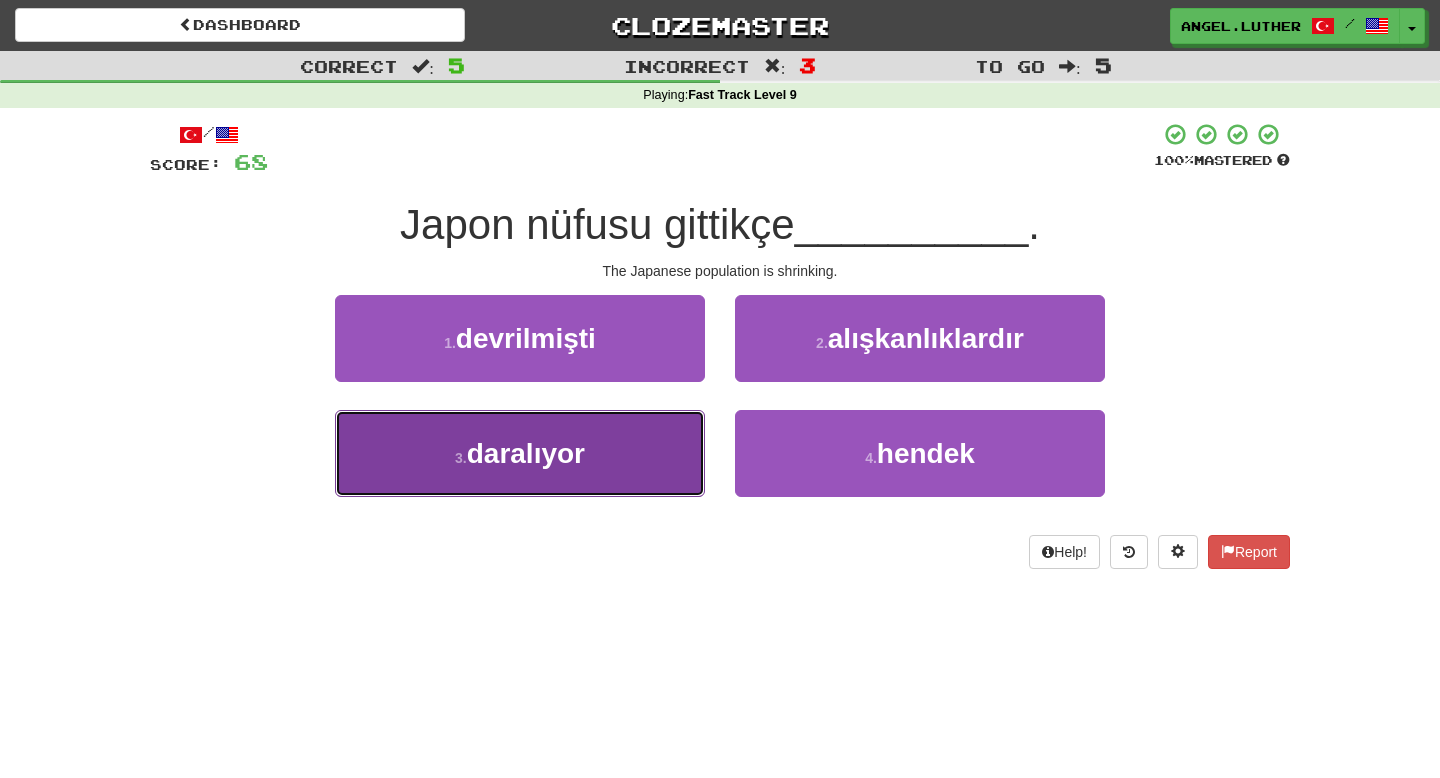 click on "3 .  daralıyor" at bounding box center (520, 453) 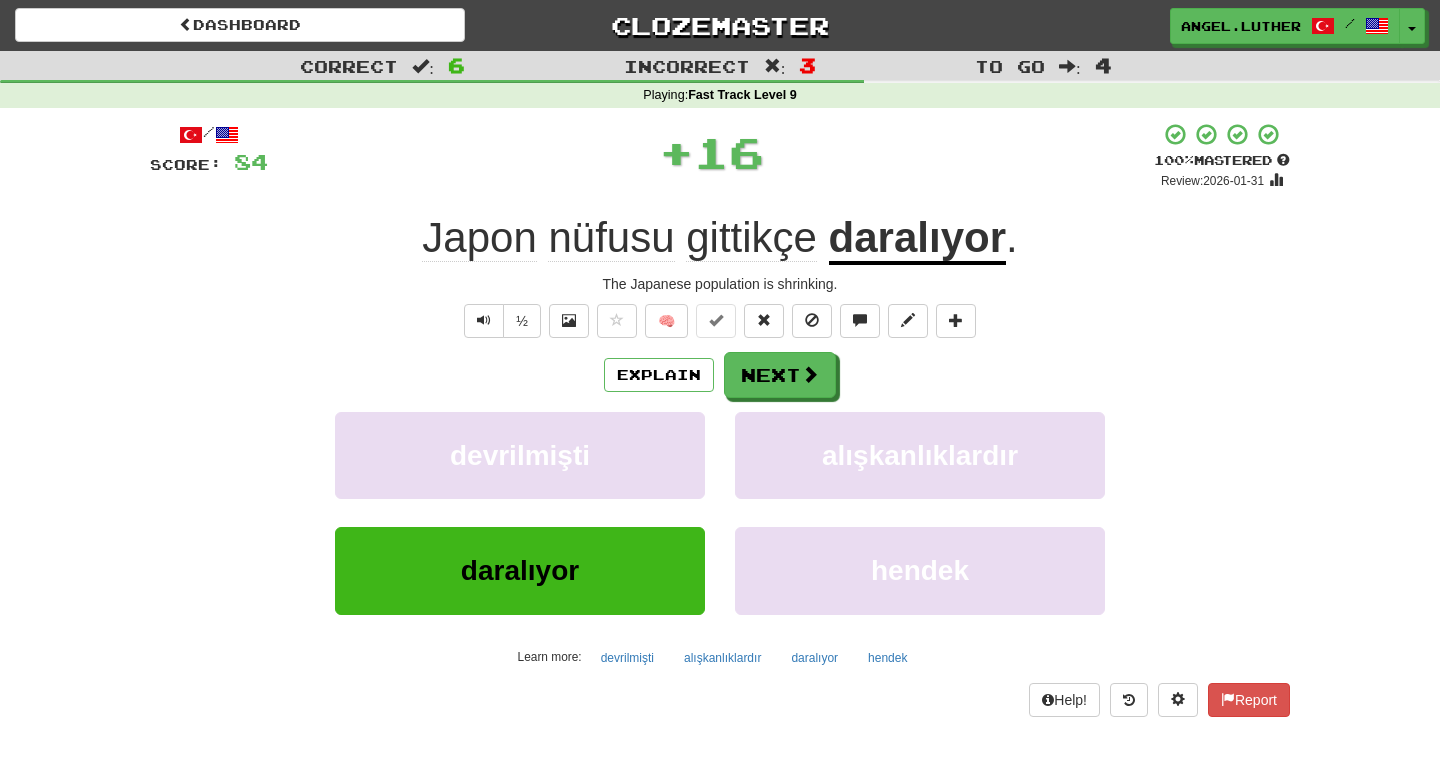 click on "daralıyor" at bounding box center [917, 239] 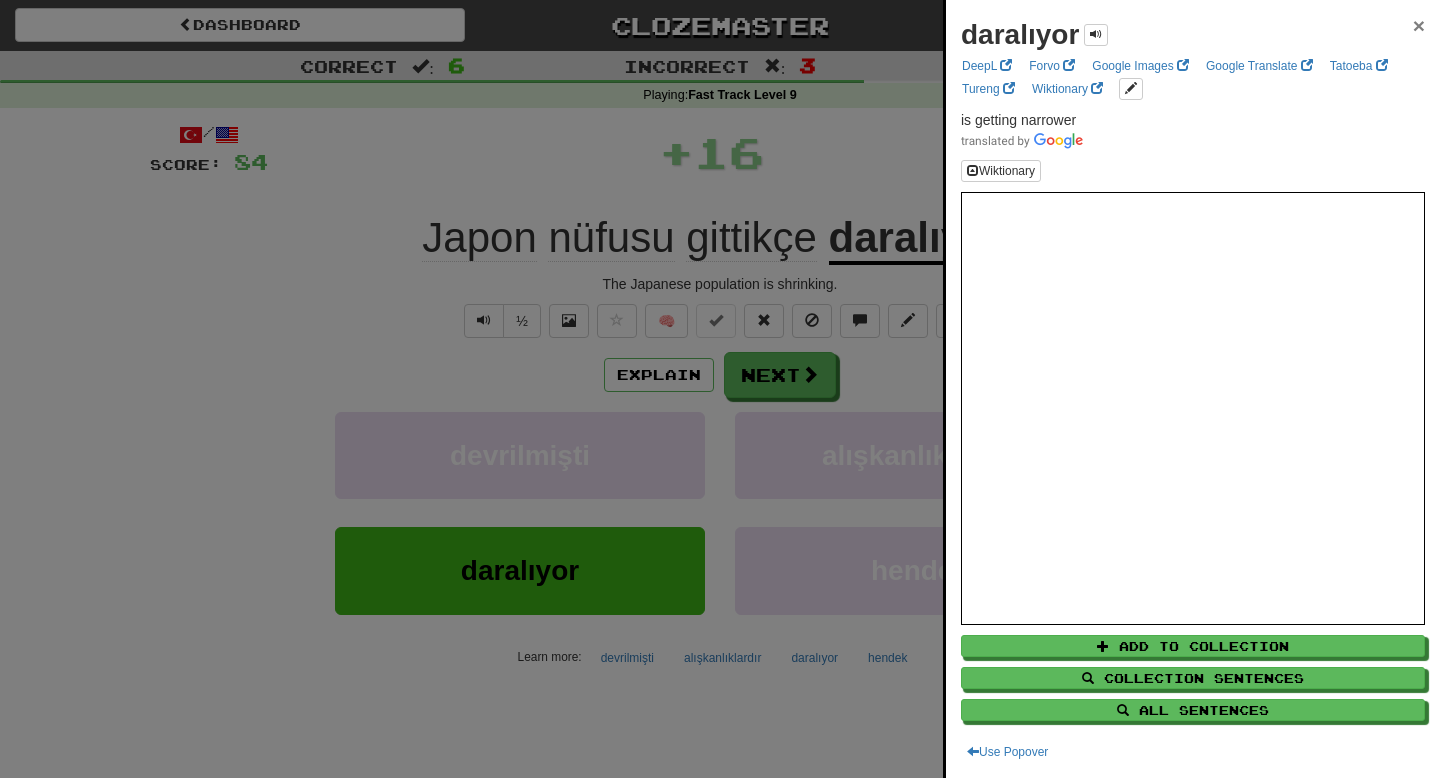 click on "×" at bounding box center [1419, 25] 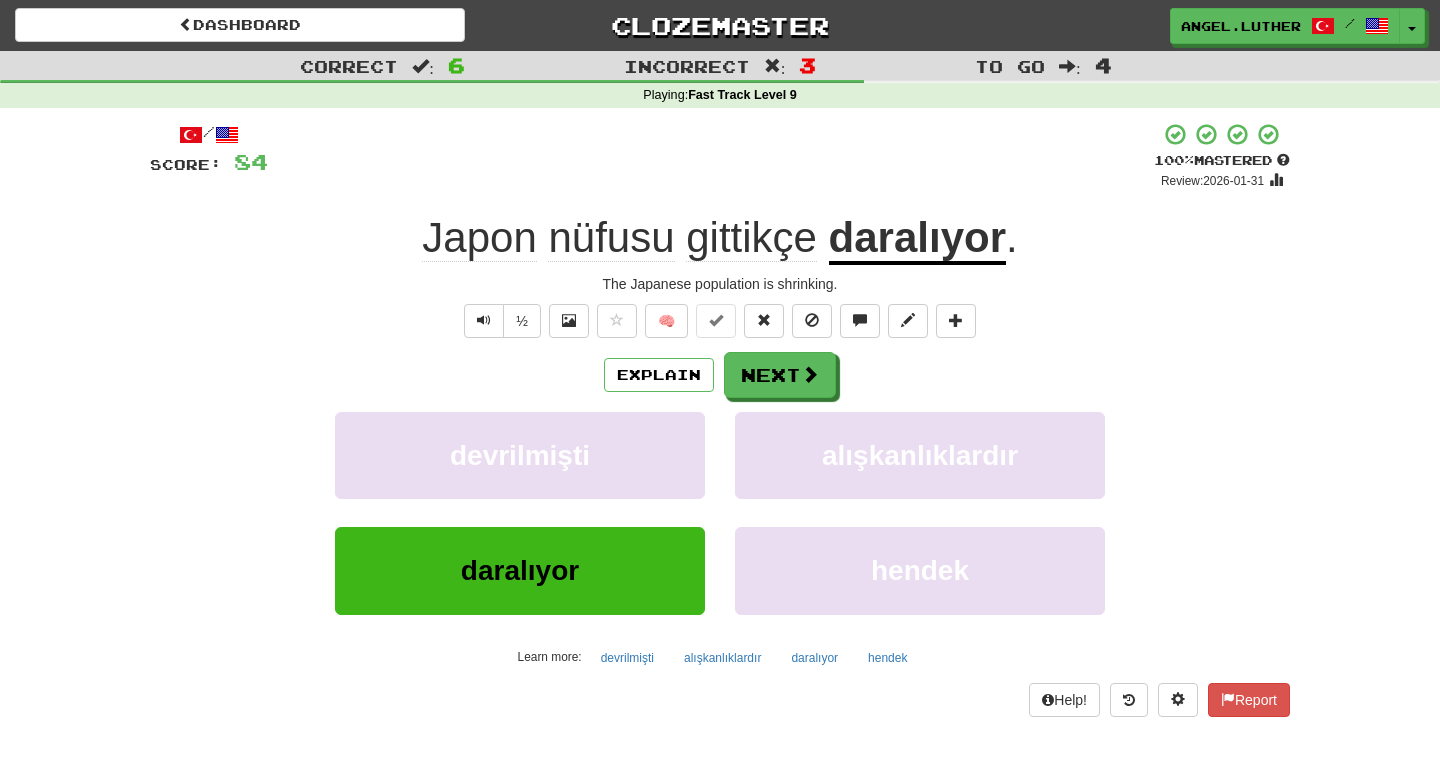 click on "gittikçe" 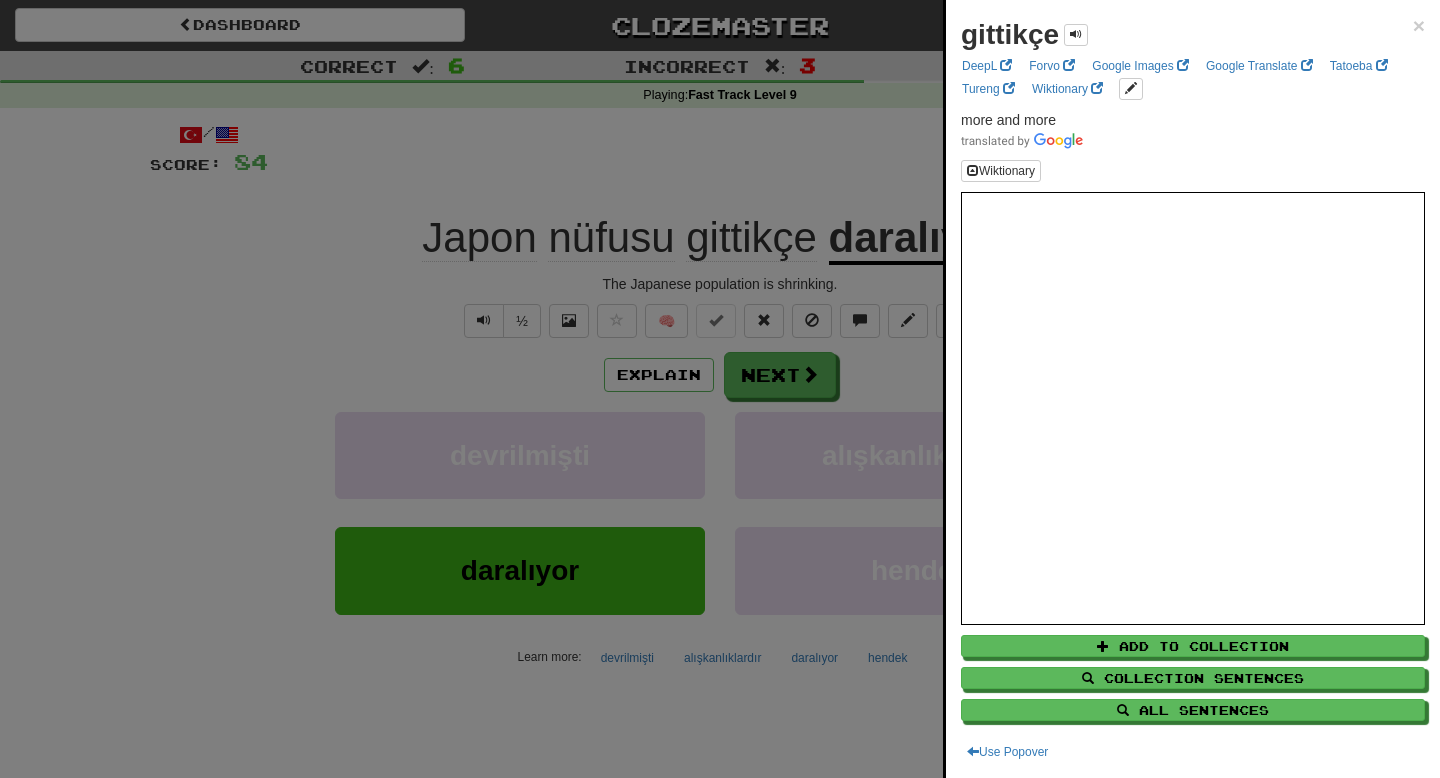 click on "gittikçe × DeepL   Forvo   Google Images   Google Translate   Tatoeba   Tureng   Wiktionary   more and more  Wiktionary   Add to Collection   Collection Sentences   All Sentences  Use Popover" at bounding box center (1193, 389) 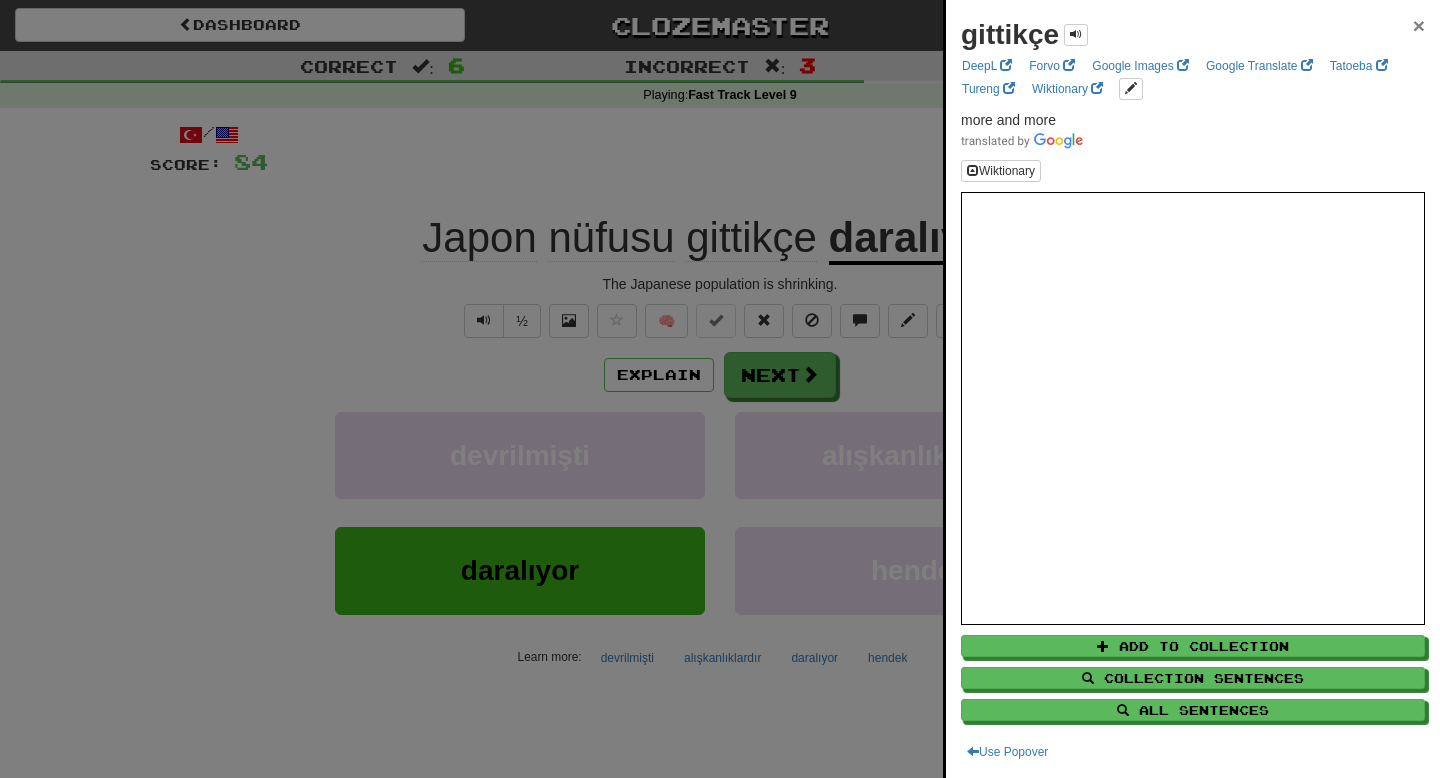 click on "×" at bounding box center [1419, 25] 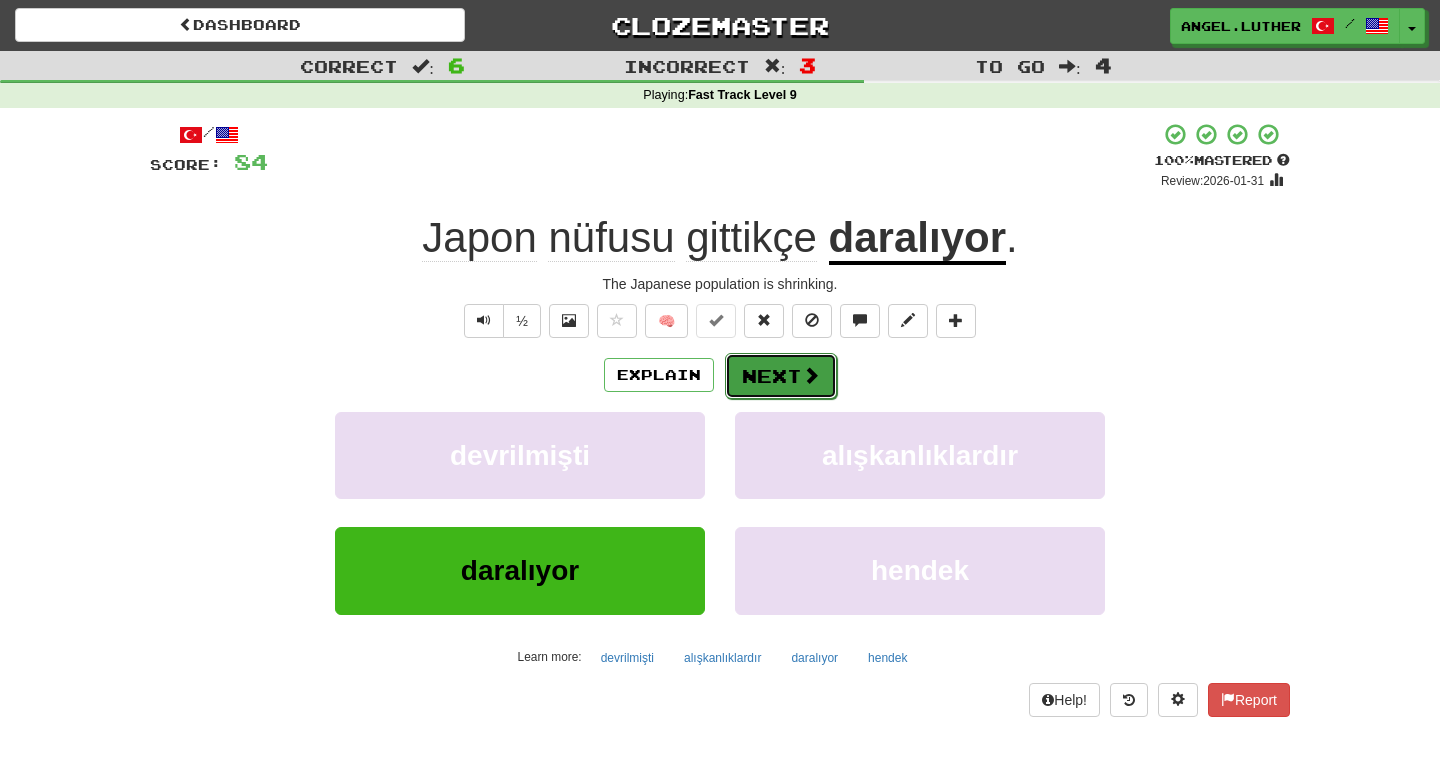 click on "Next" at bounding box center (781, 376) 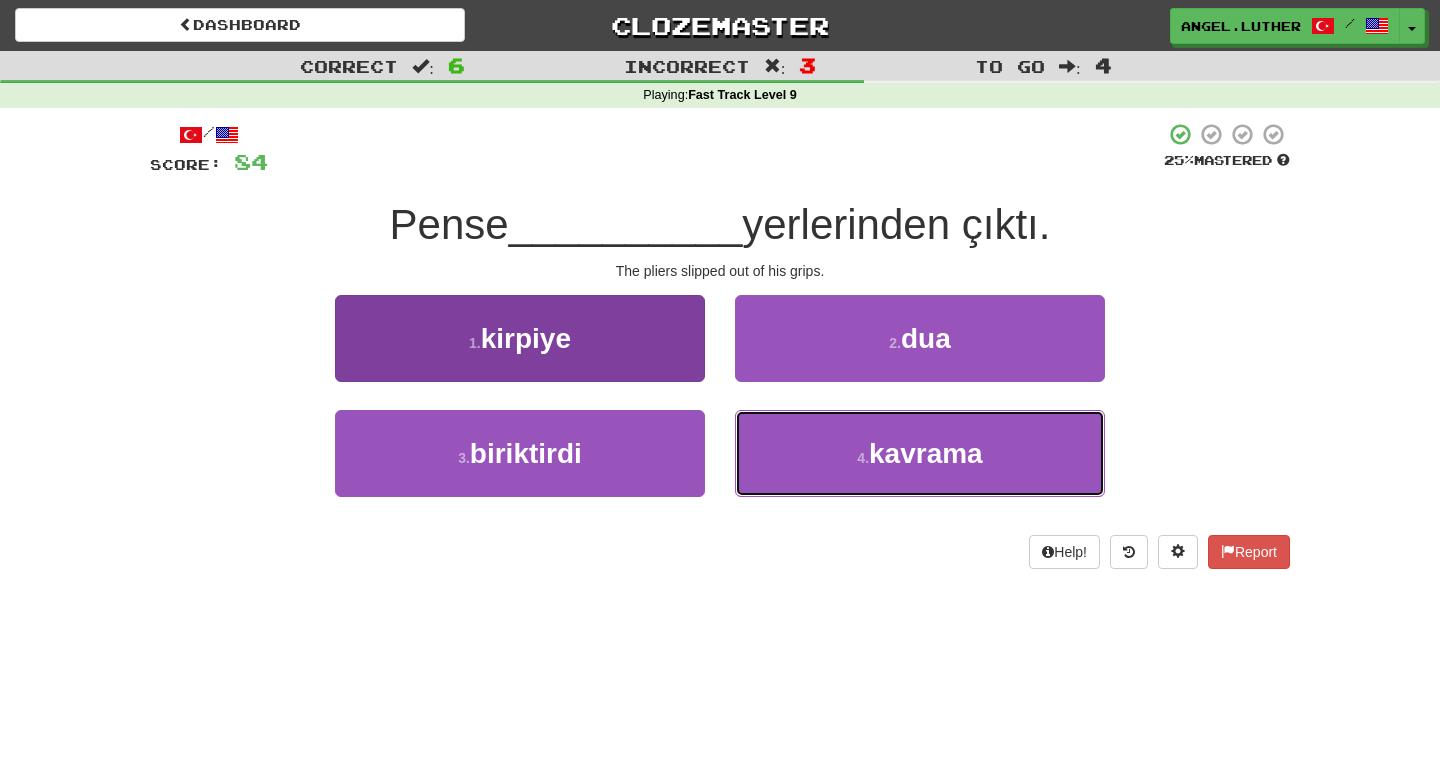 drag, startPoint x: 891, startPoint y: 457, endPoint x: 680, endPoint y: 358, distance: 233.0708 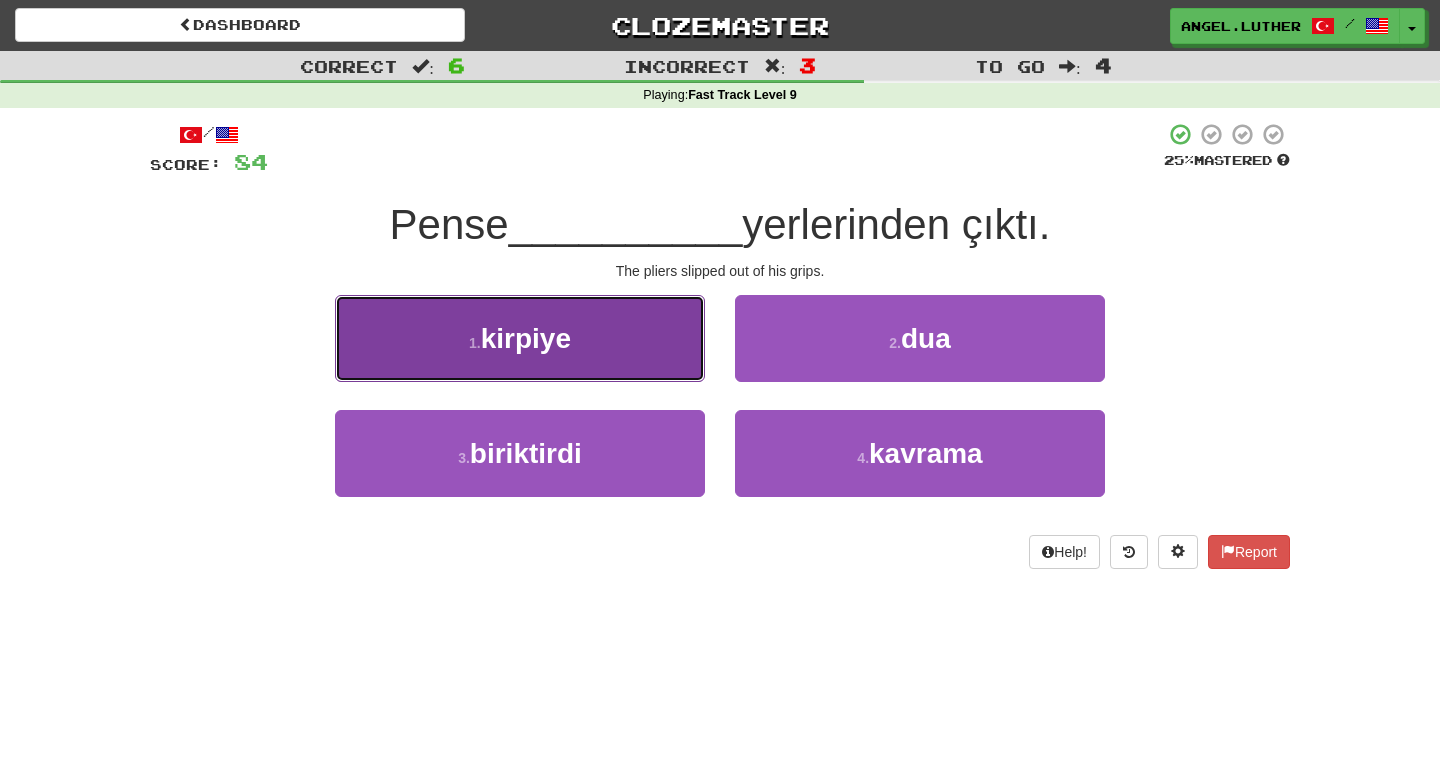 click on "1 .  kirpiye" at bounding box center (520, 338) 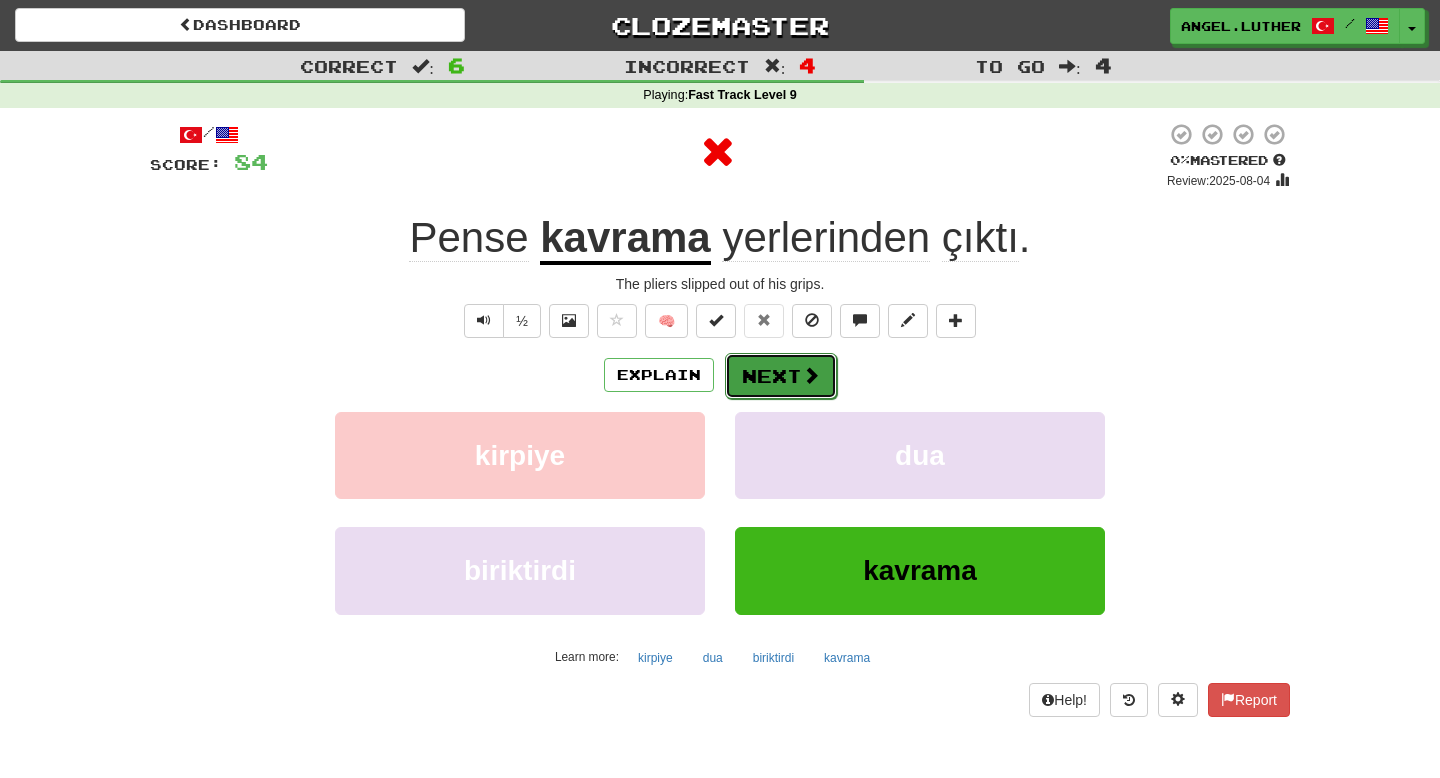 click at bounding box center [811, 375] 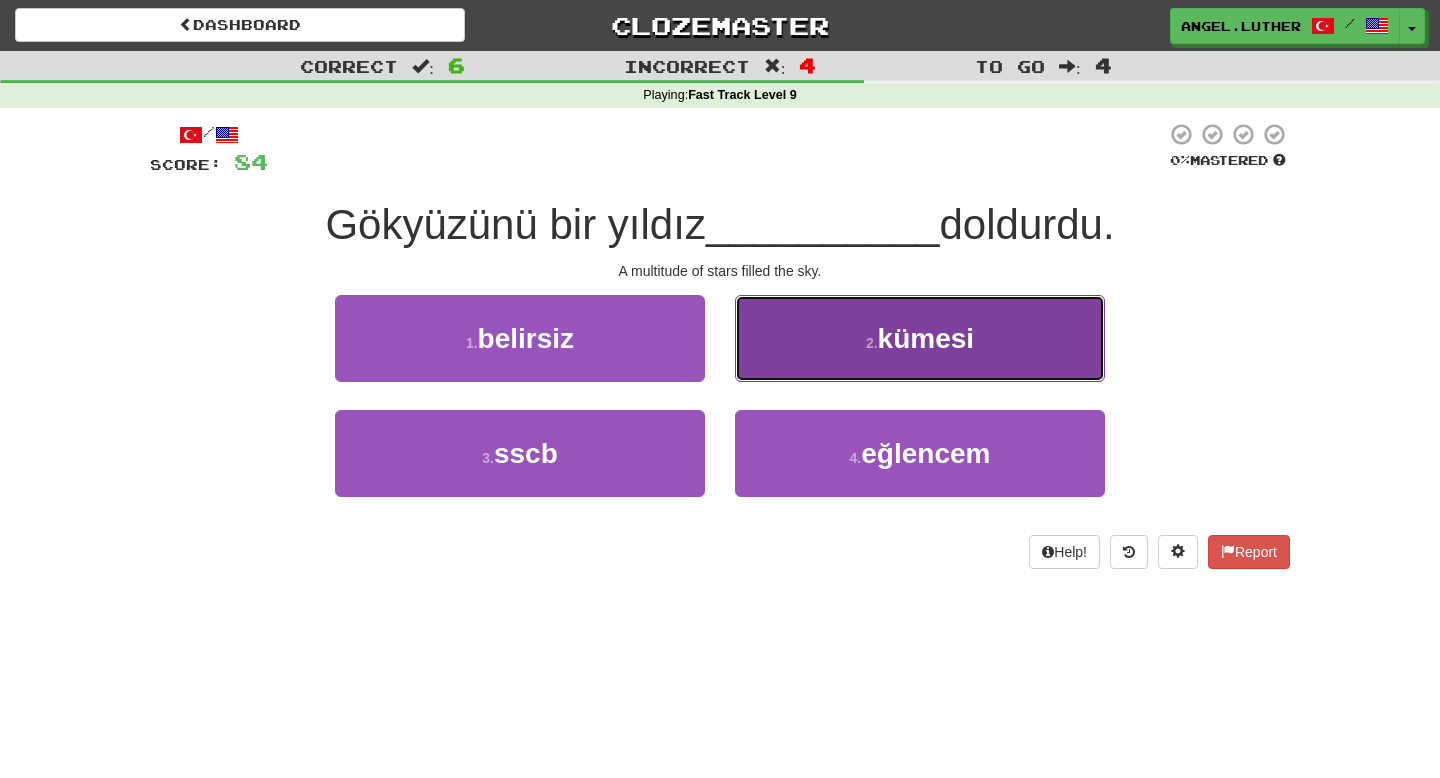 click on "2 .  kümesi" at bounding box center [920, 338] 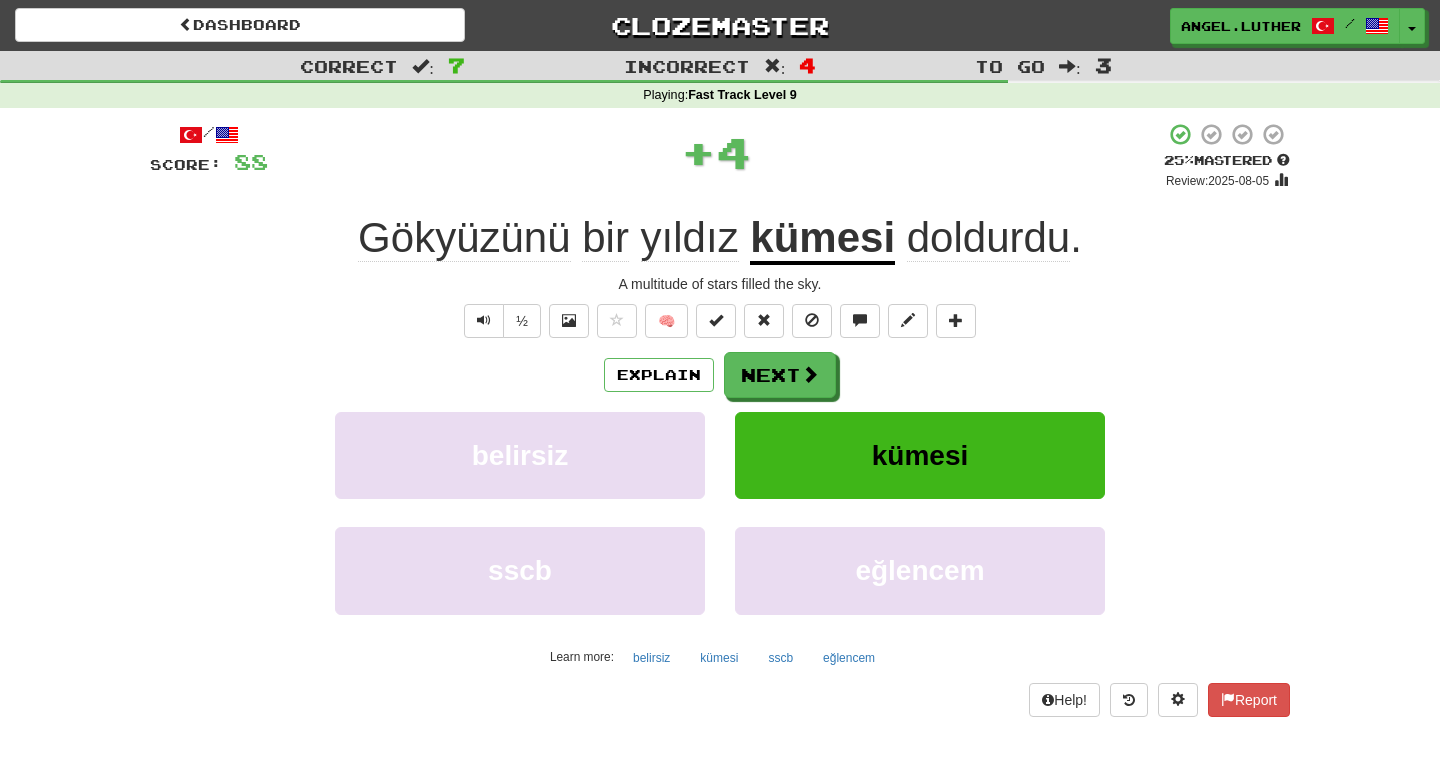 click on "kümesi" at bounding box center [822, 239] 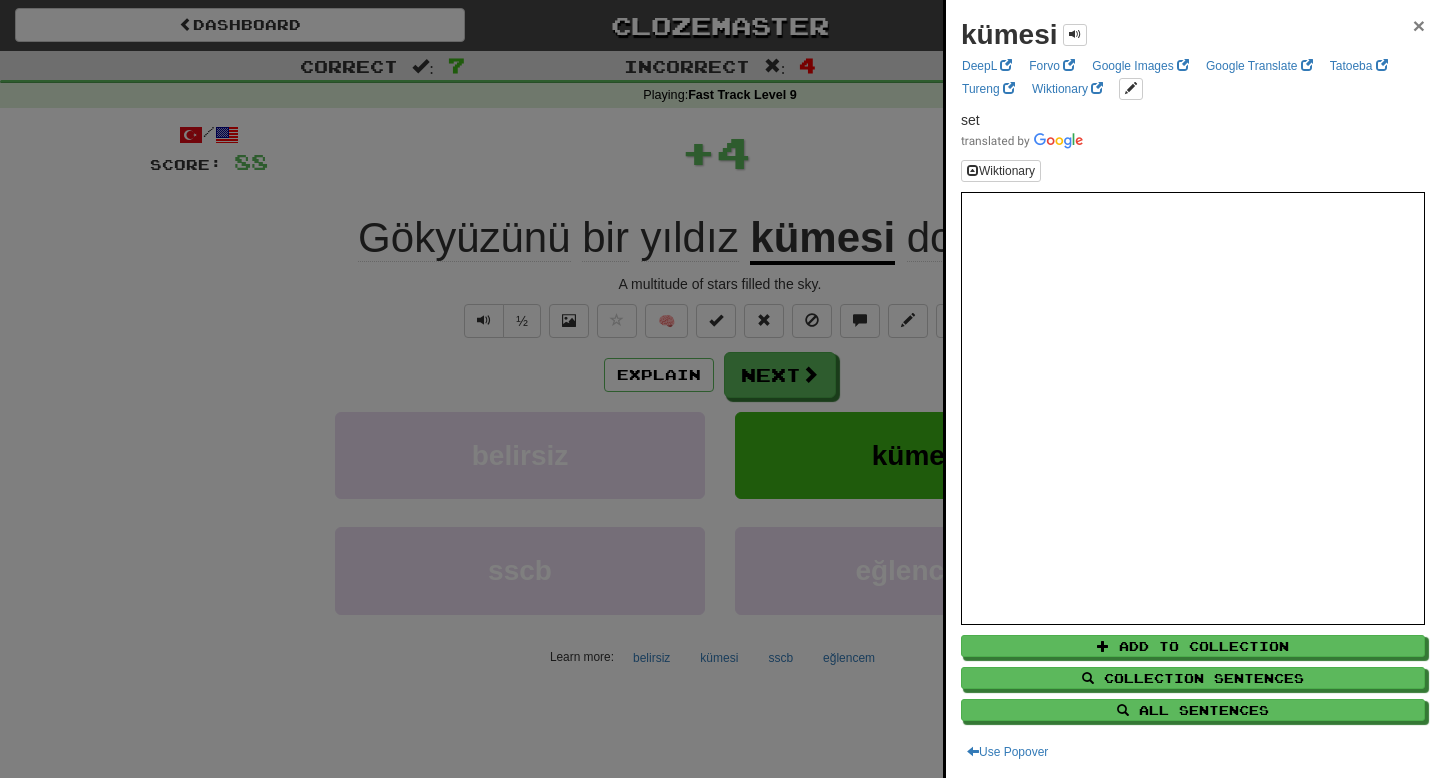 click on "×" at bounding box center [1419, 25] 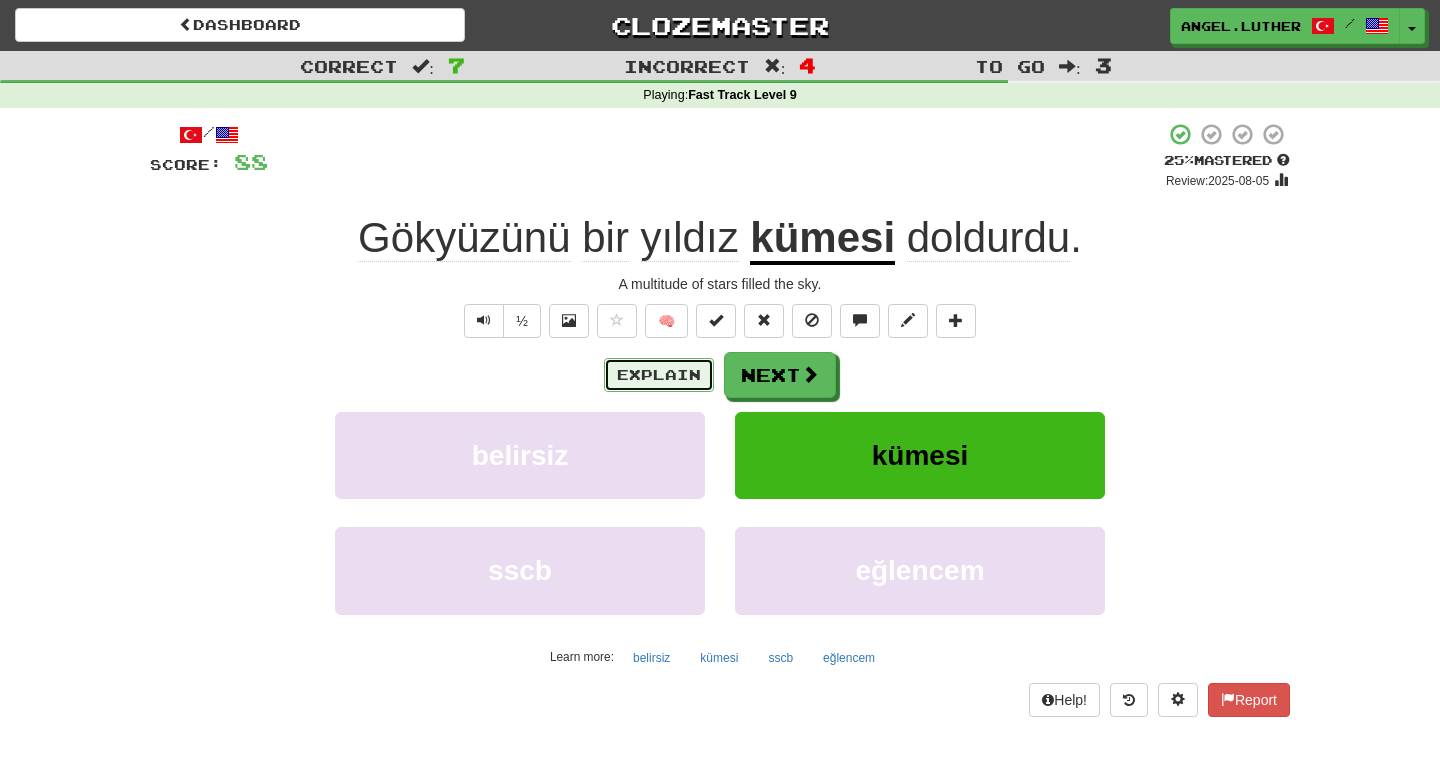 click on "Explain" at bounding box center (659, 375) 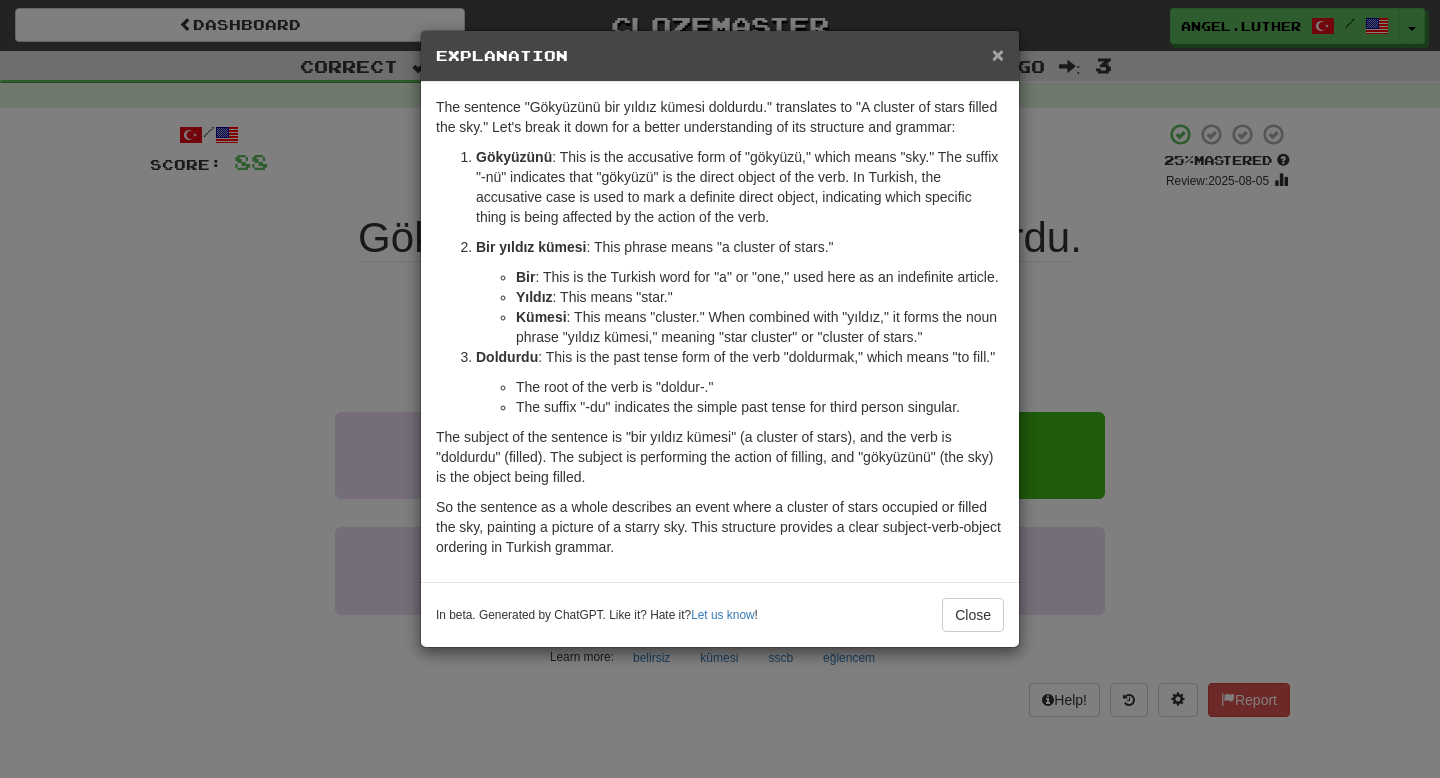 click on "×" at bounding box center [998, 54] 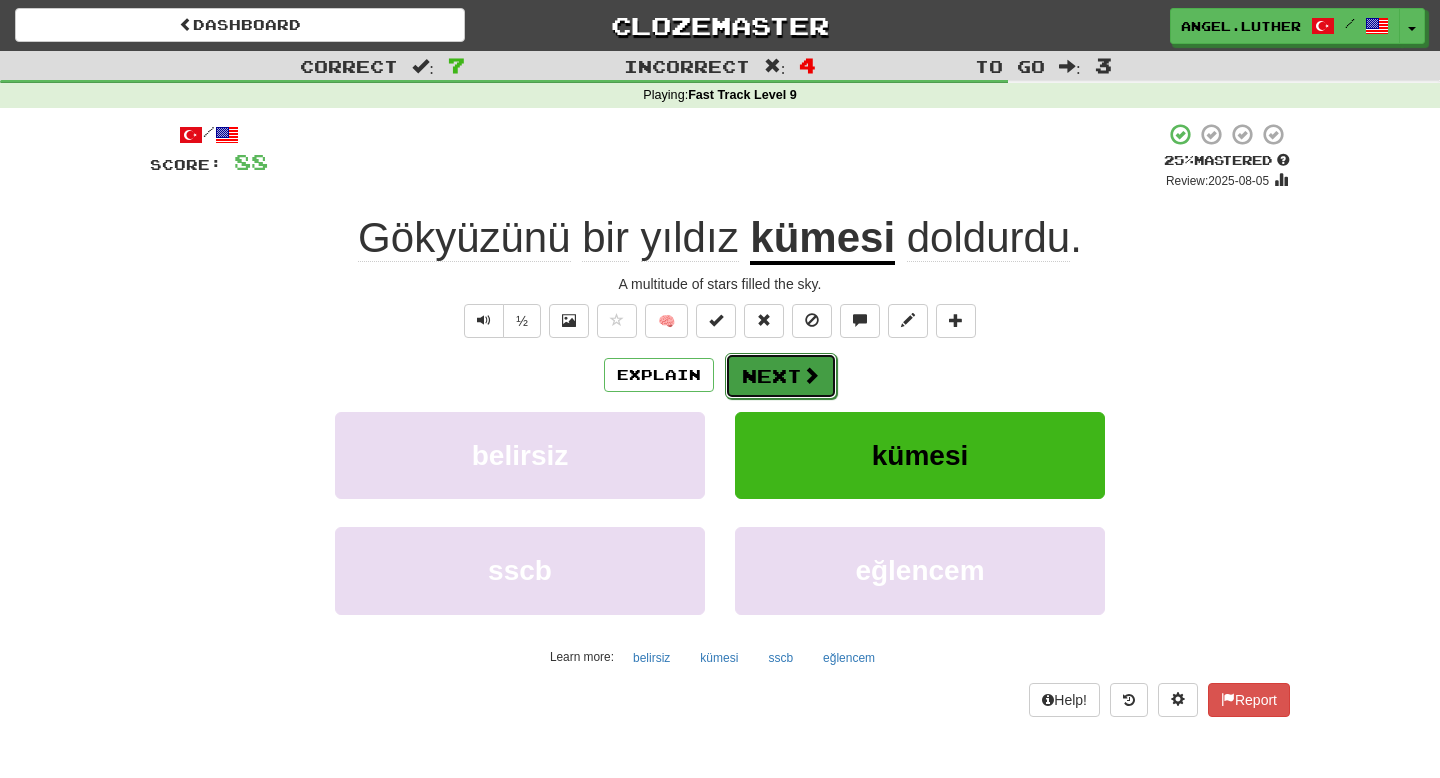 click on "Next" at bounding box center [781, 376] 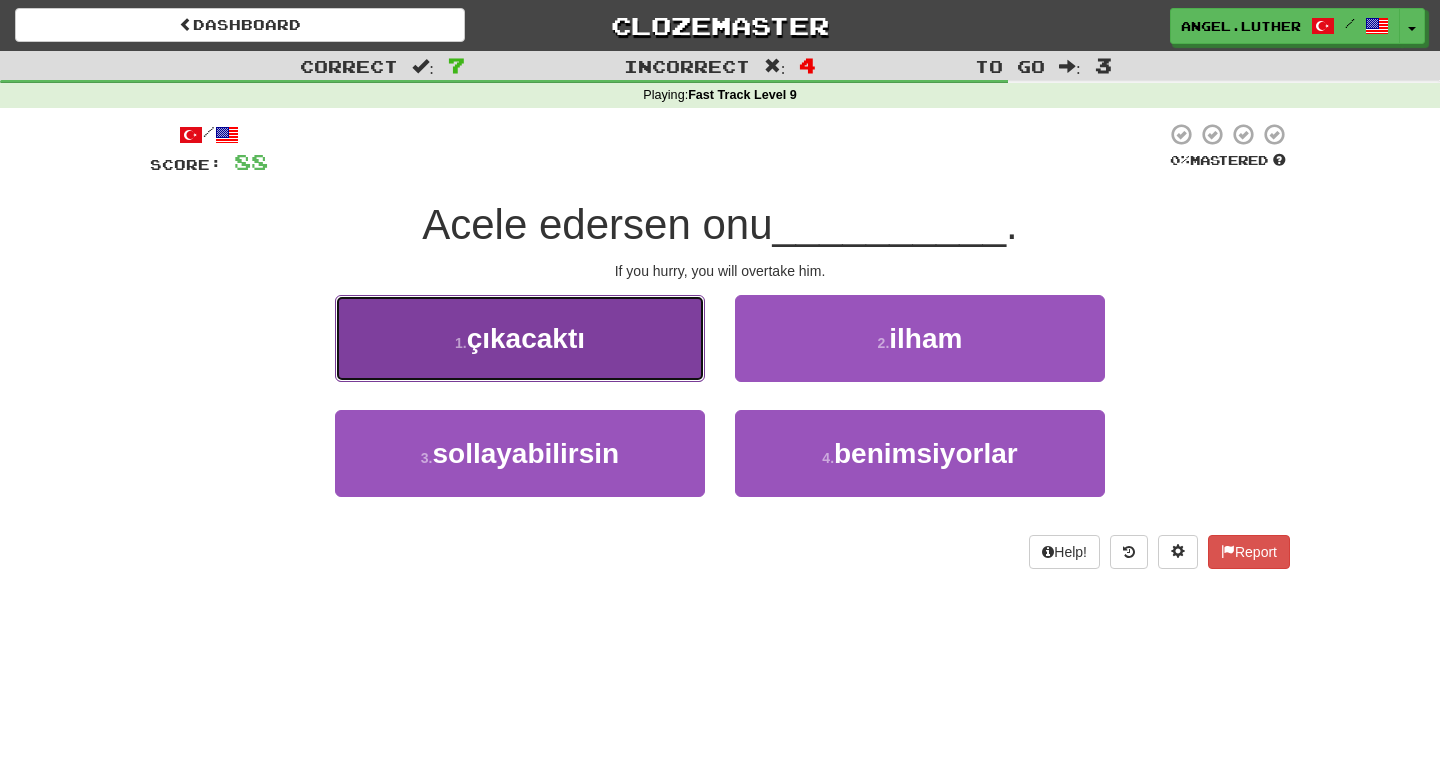 click on "1 .  çıkacaktı" at bounding box center (520, 338) 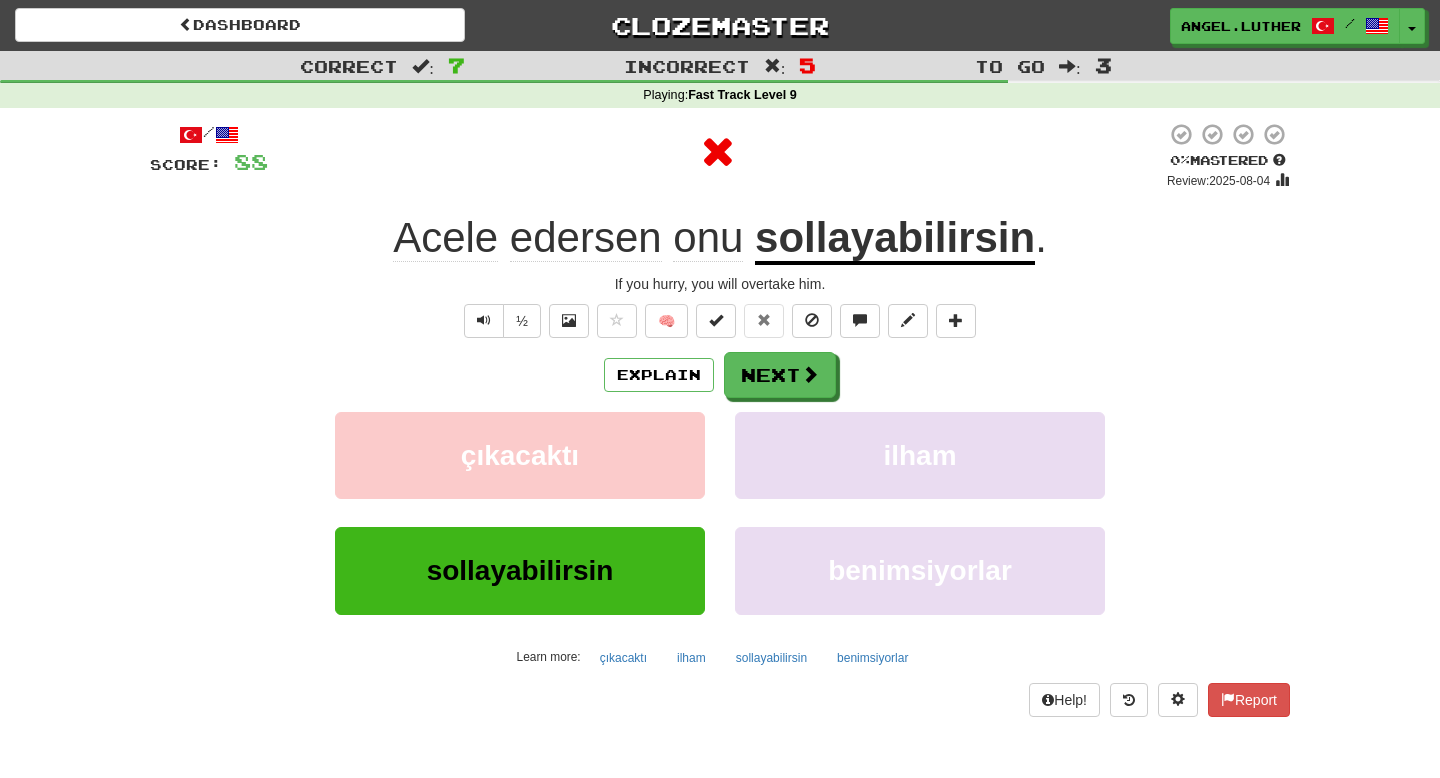 click on "sollayabilirsin" at bounding box center (895, 239) 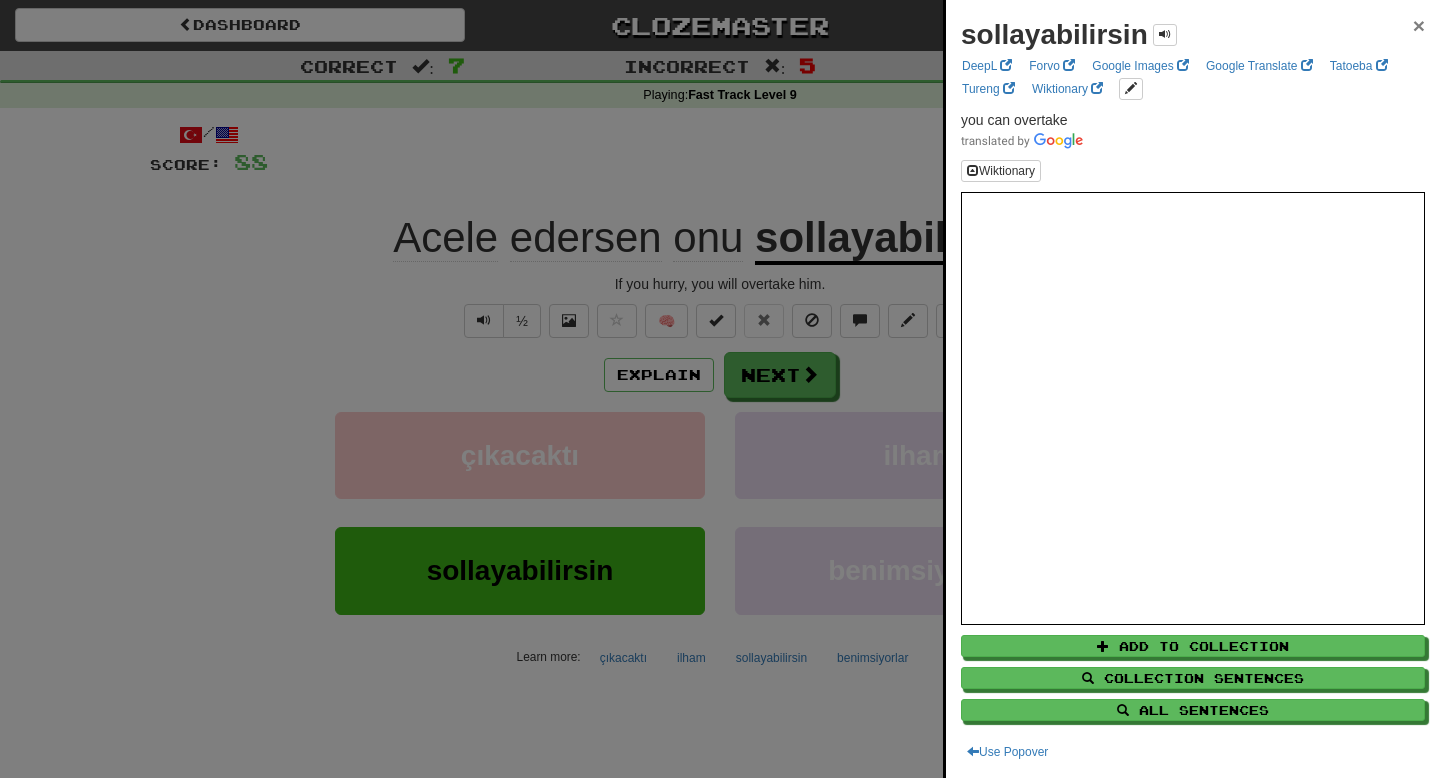 click on "×" at bounding box center (1419, 25) 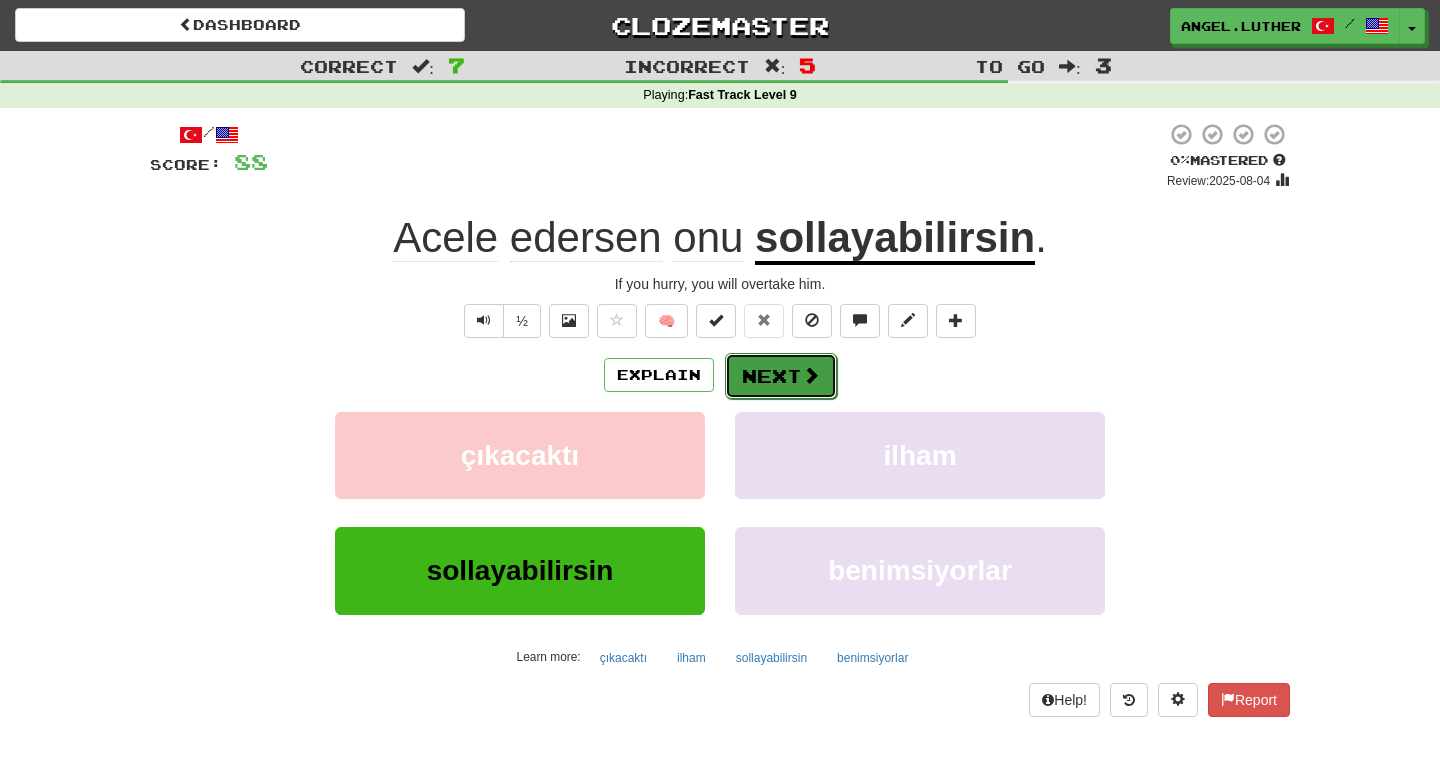 click on "Next" at bounding box center (781, 376) 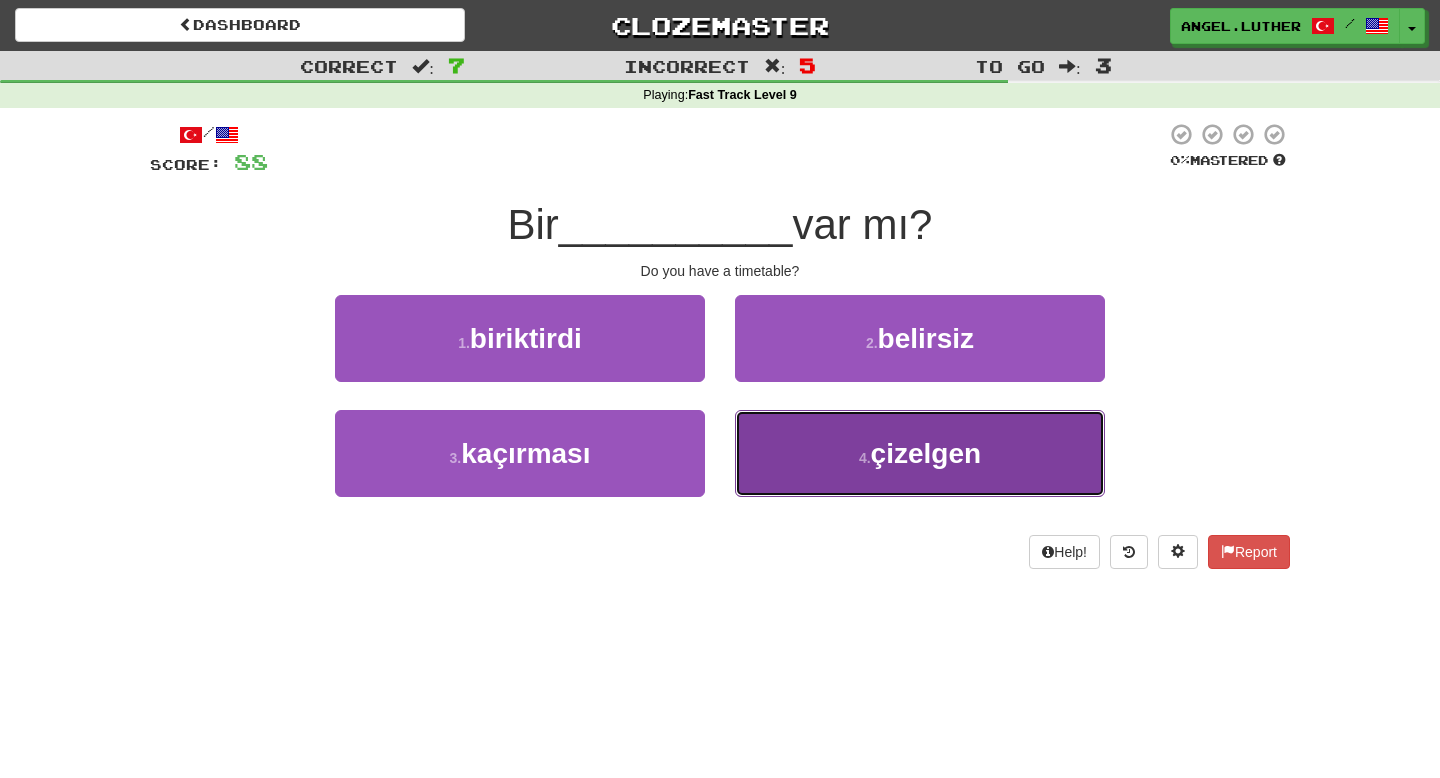 click on "4 .  çizelgen" at bounding box center (920, 453) 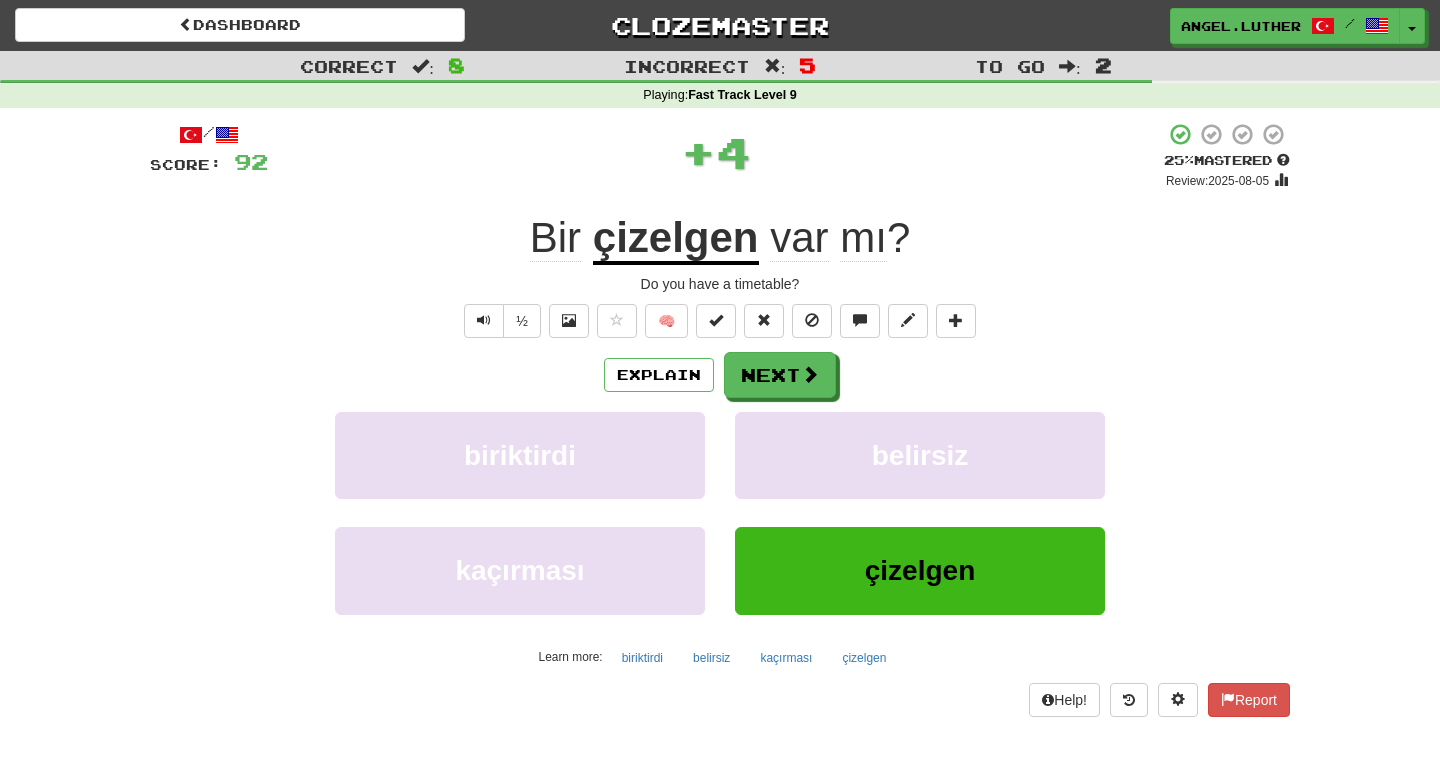 click on "çizelgen" at bounding box center [676, 239] 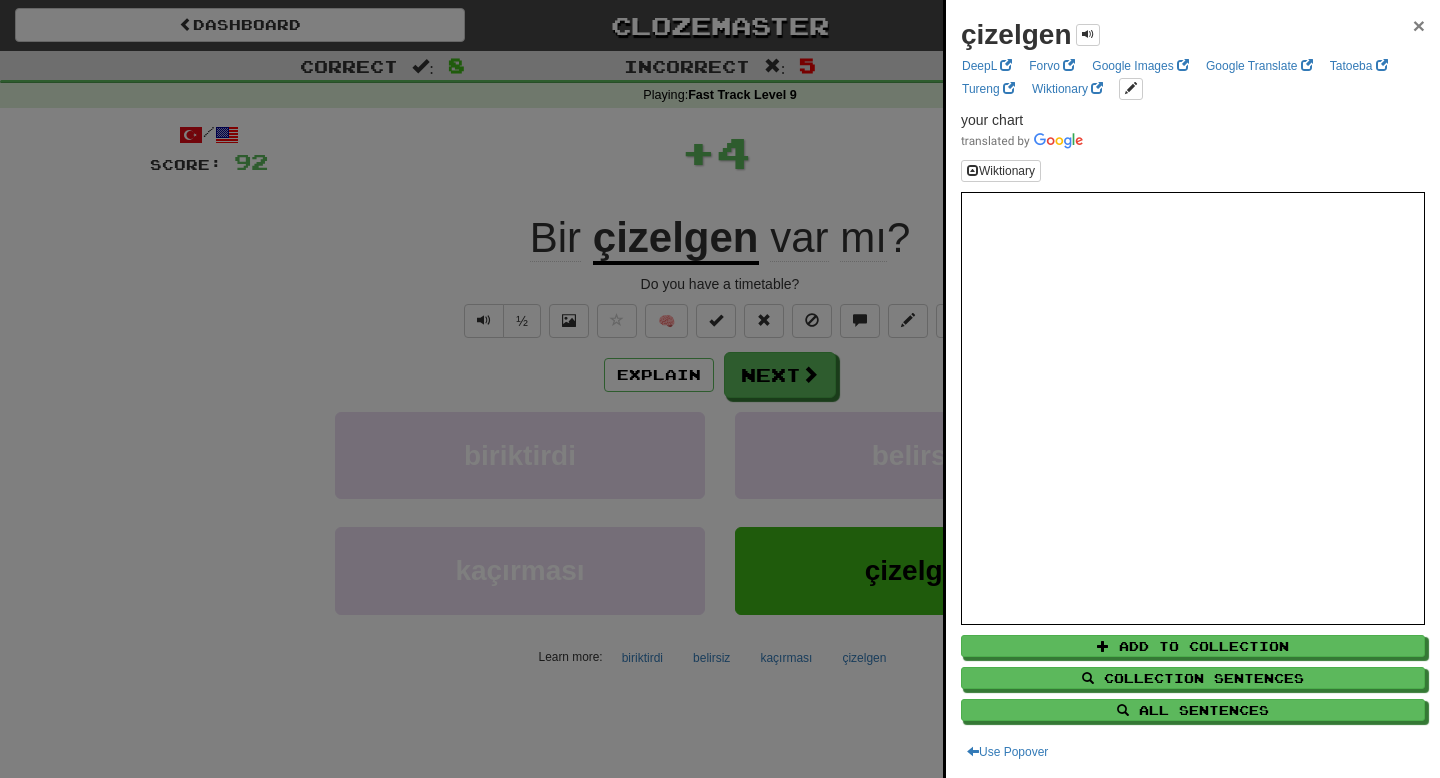 click on "×" at bounding box center (1419, 25) 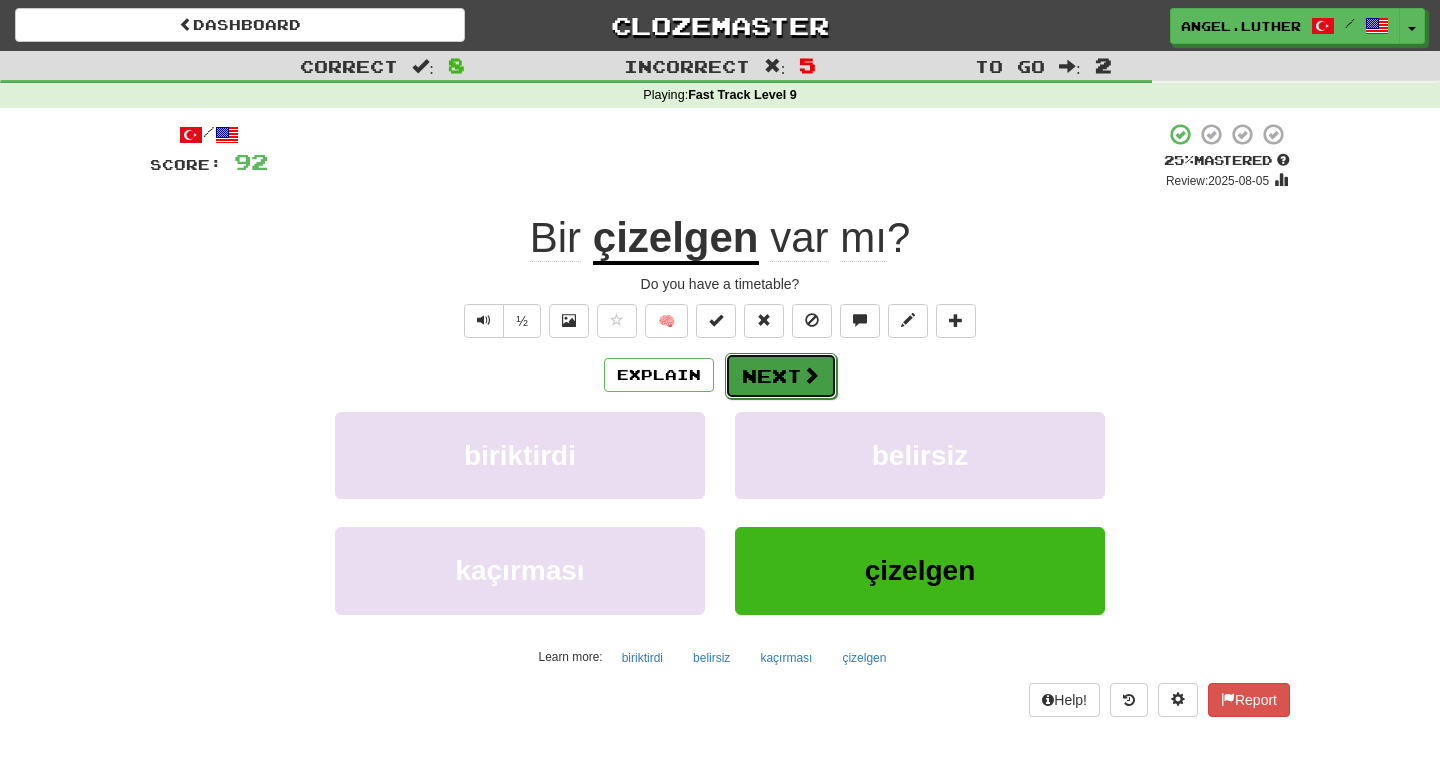 click on "Next" at bounding box center (781, 376) 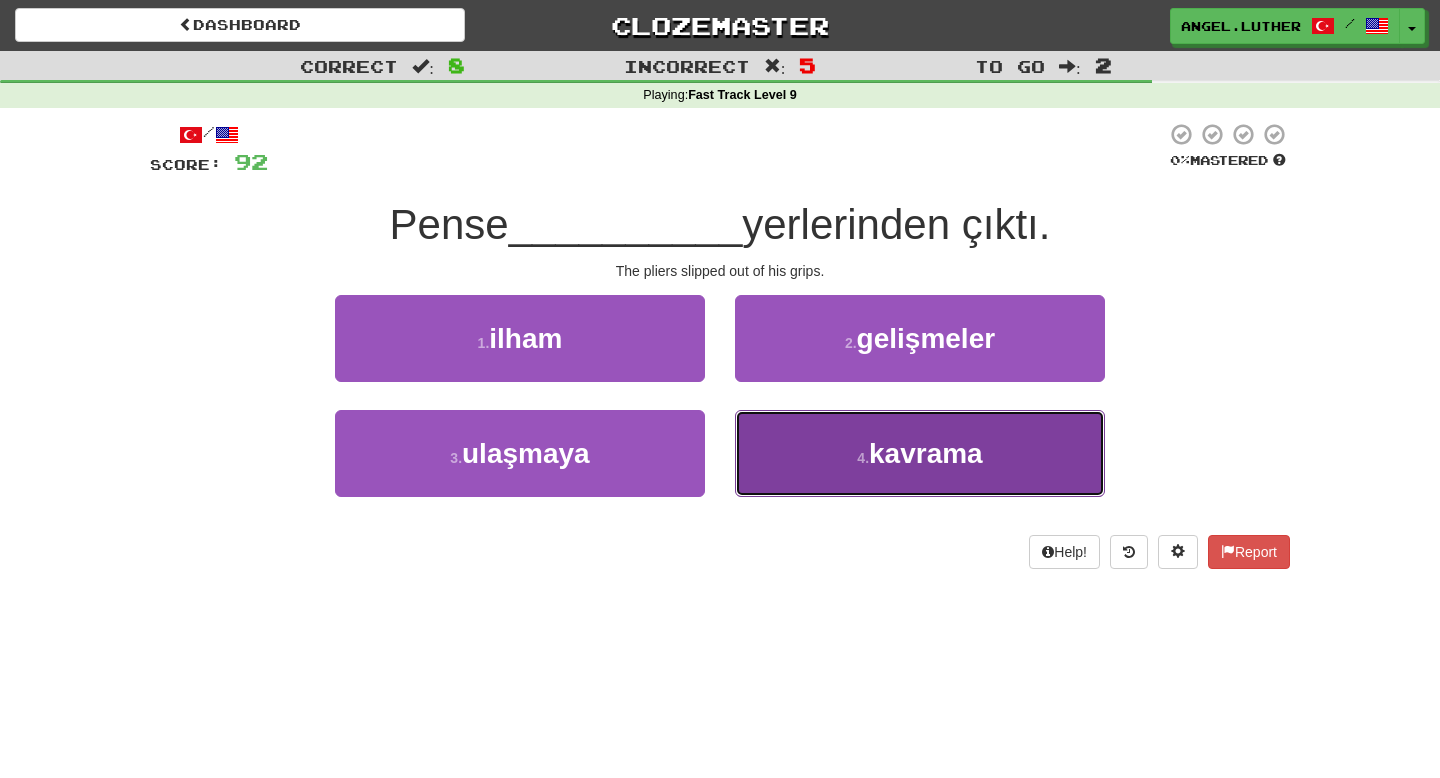 click on "4 .  kavrama" at bounding box center (920, 453) 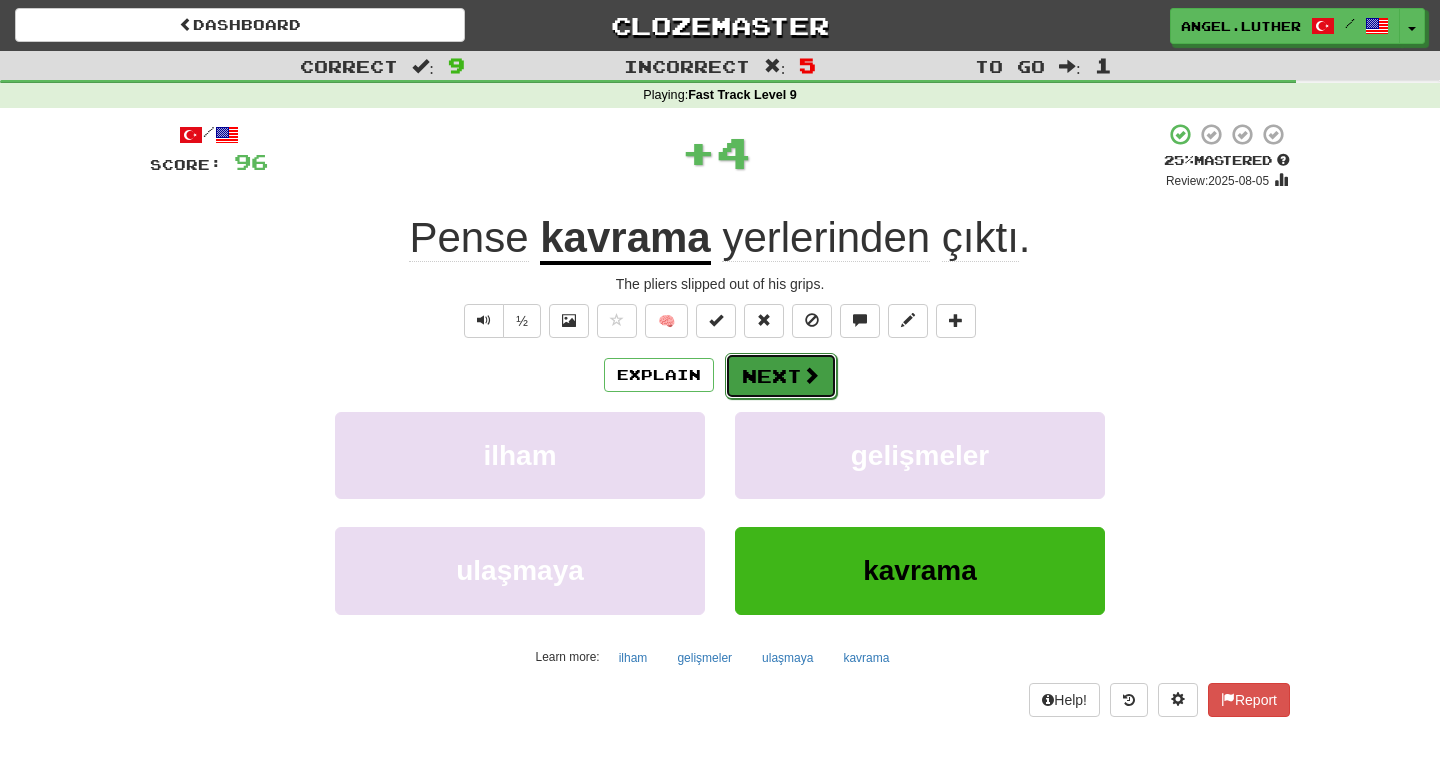 click on "Next" at bounding box center [781, 376] 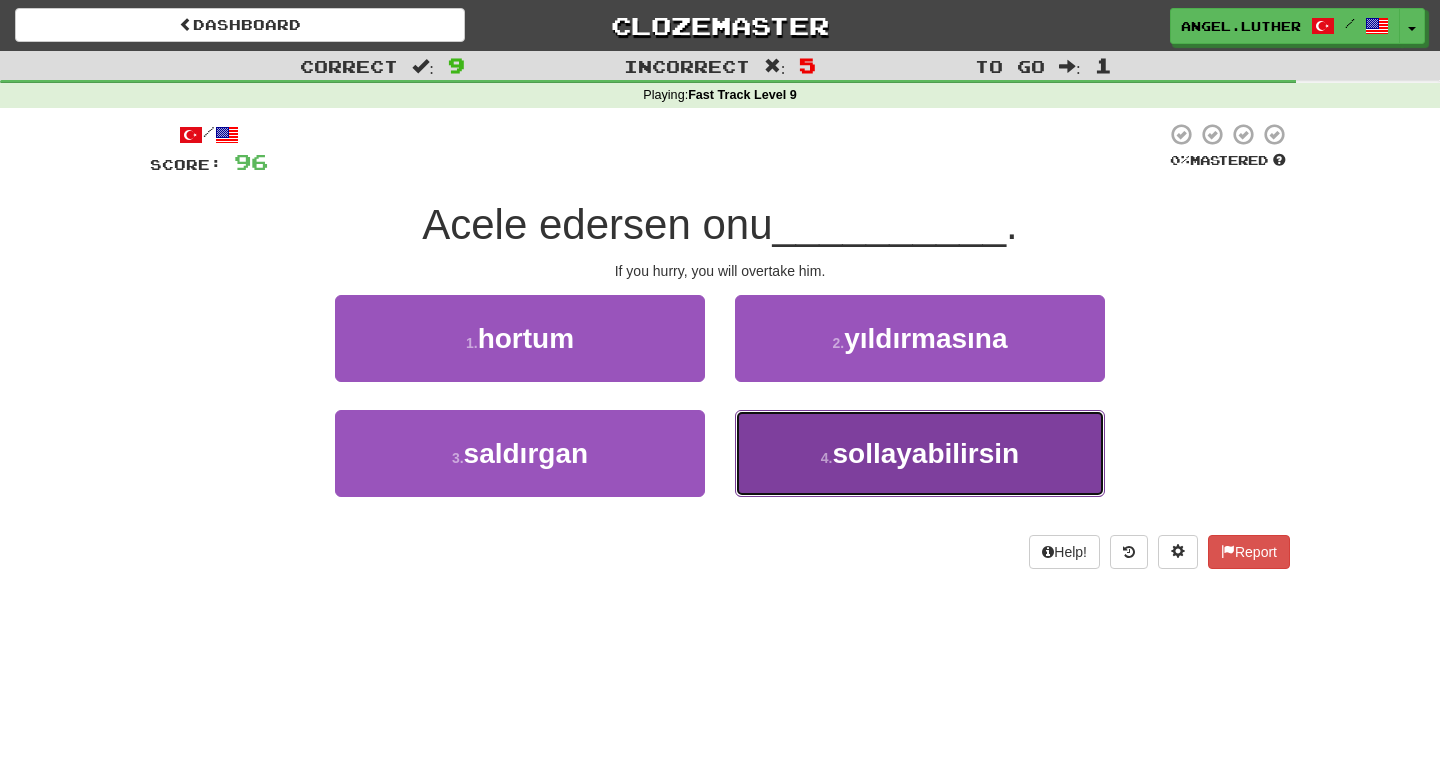 click on "sollayabilirsin" at bounding box center [925, 453] 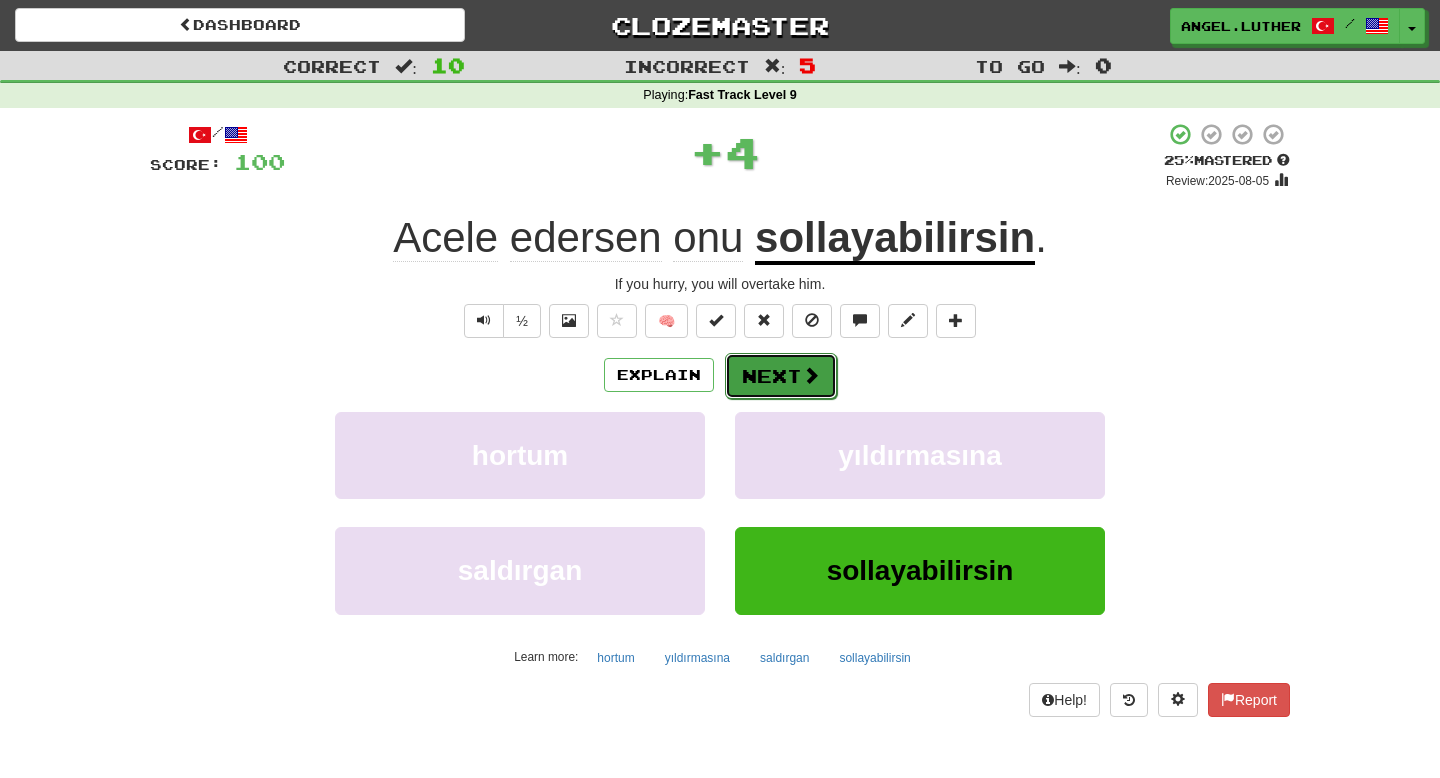 click on "Next" at bounding box center [781, 376] 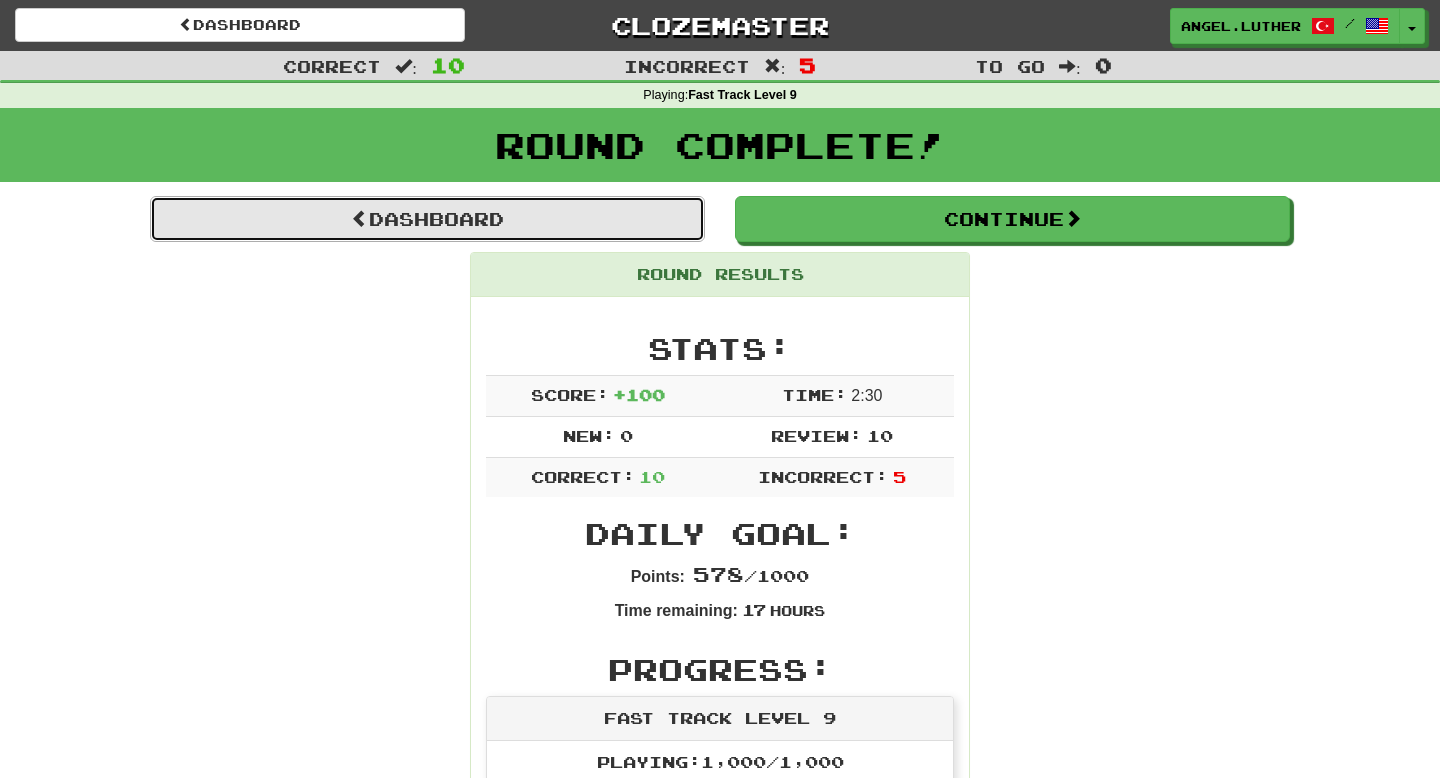 click on "Dashboard" at bounding box center (427, 219) 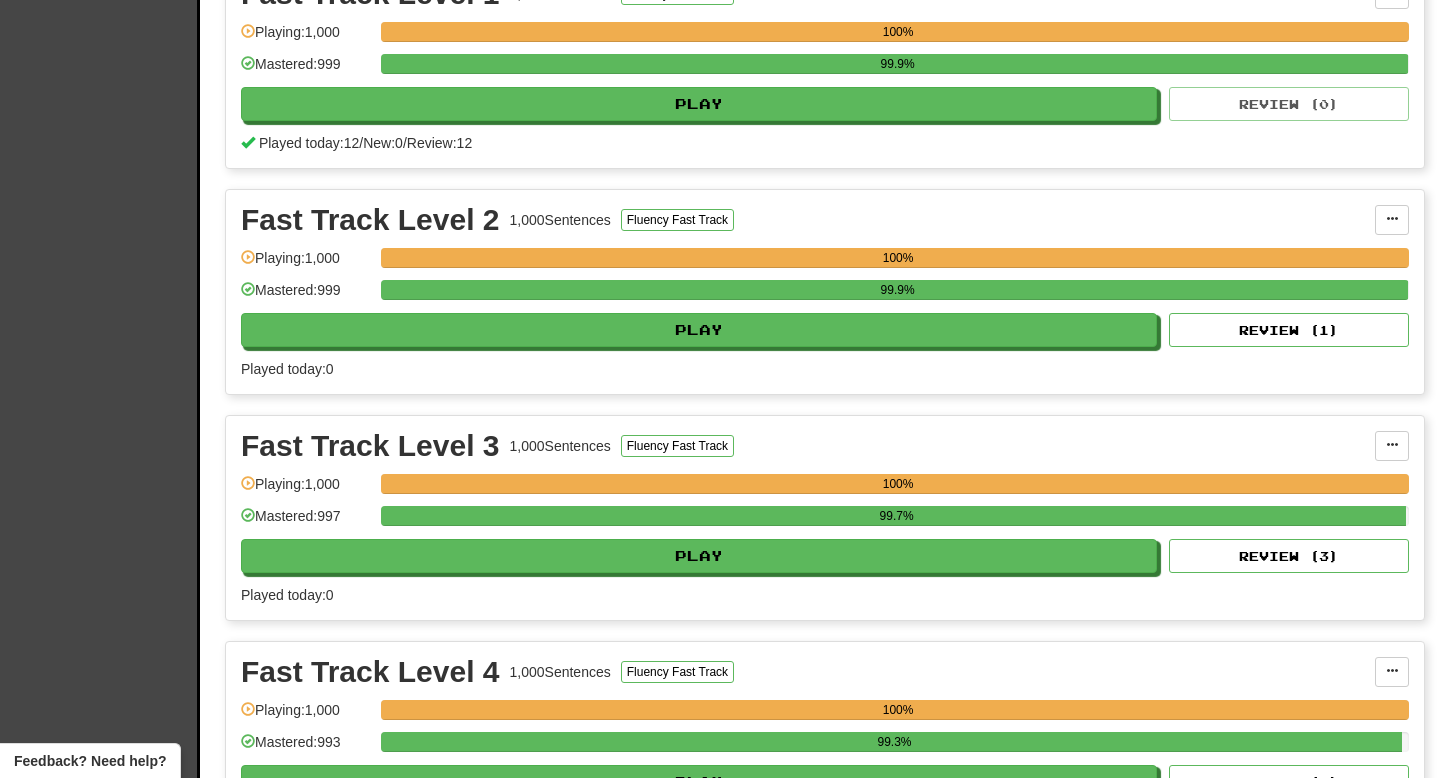 scroll, scrollTop: 977, scrollLeft: 0, axis: vertical 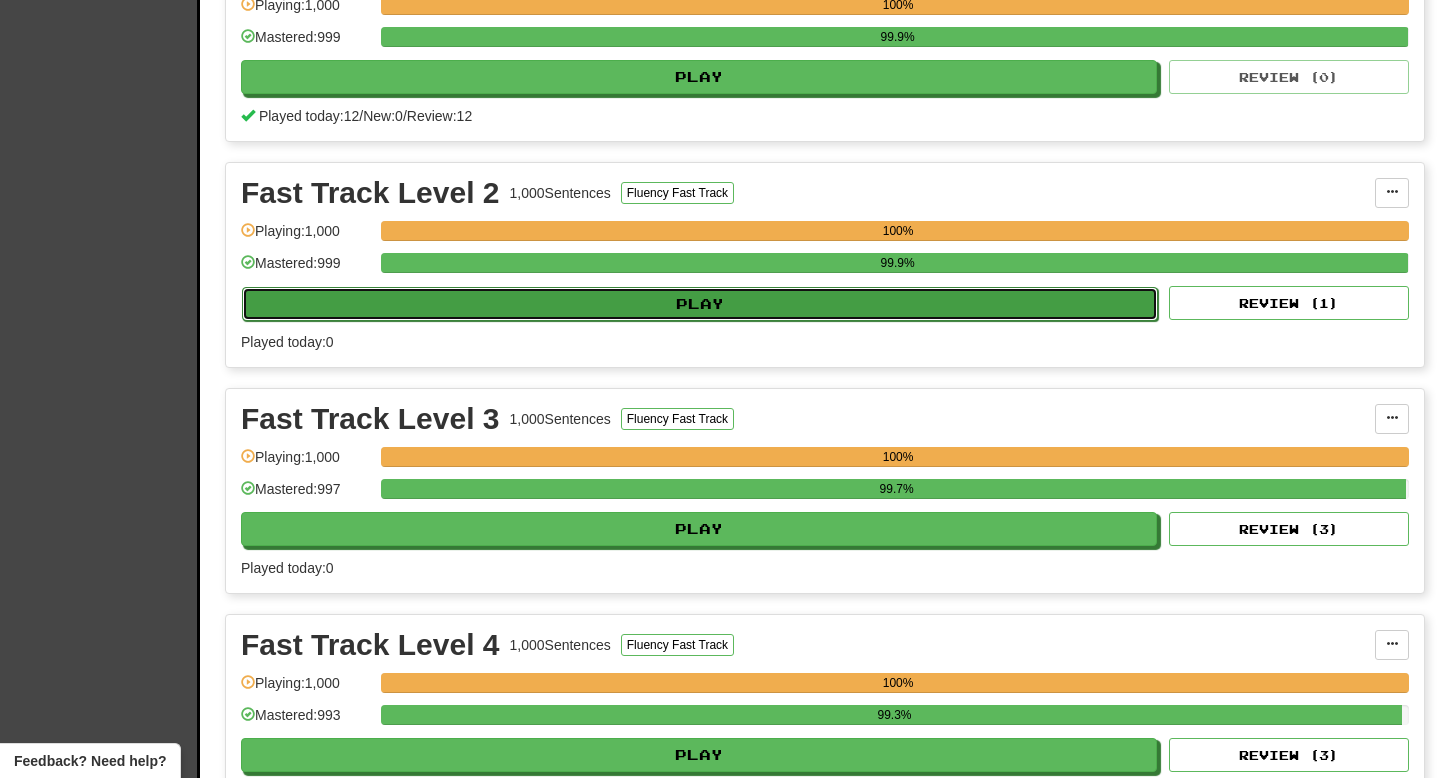 click on "Play" at bounding box center [700, 304] 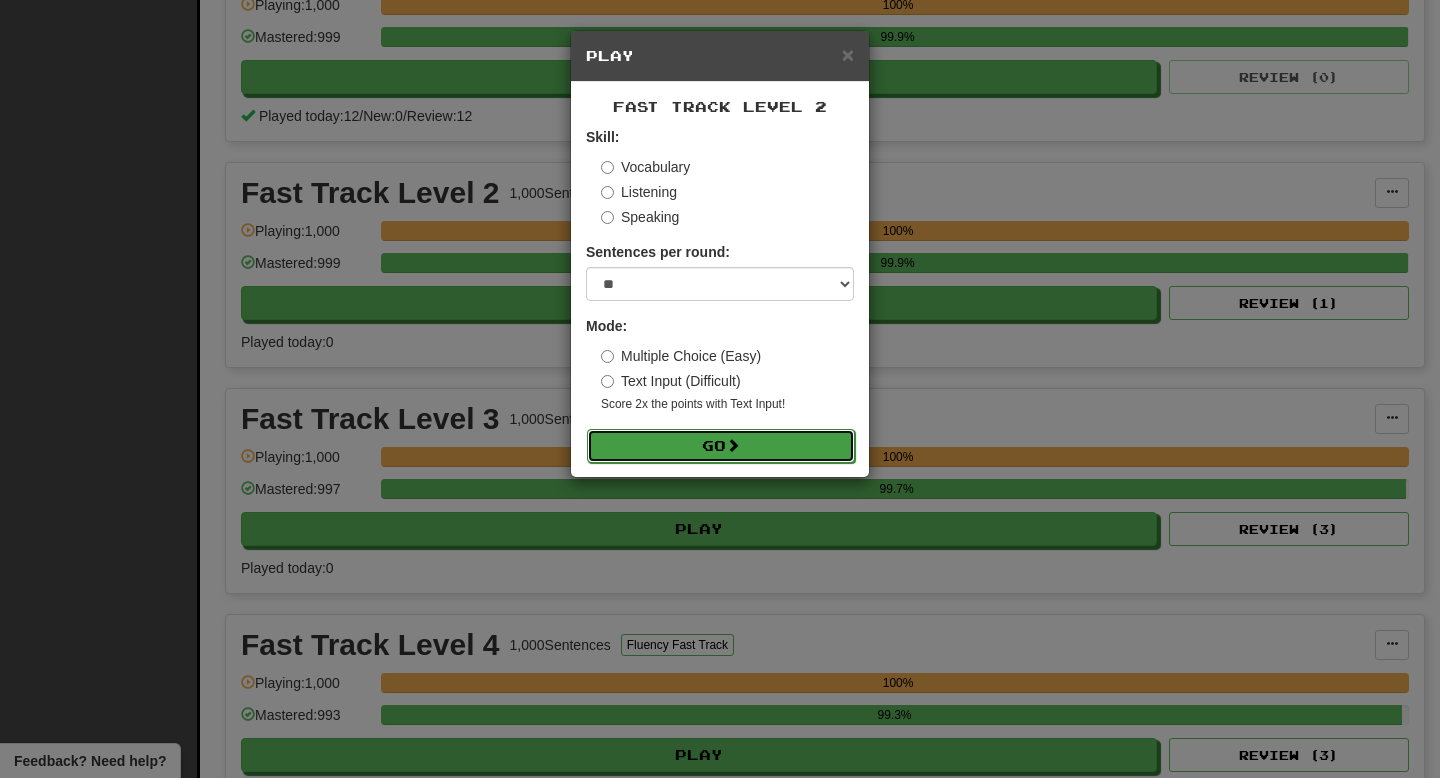 click on "Go" at bounding box center [721, 446] 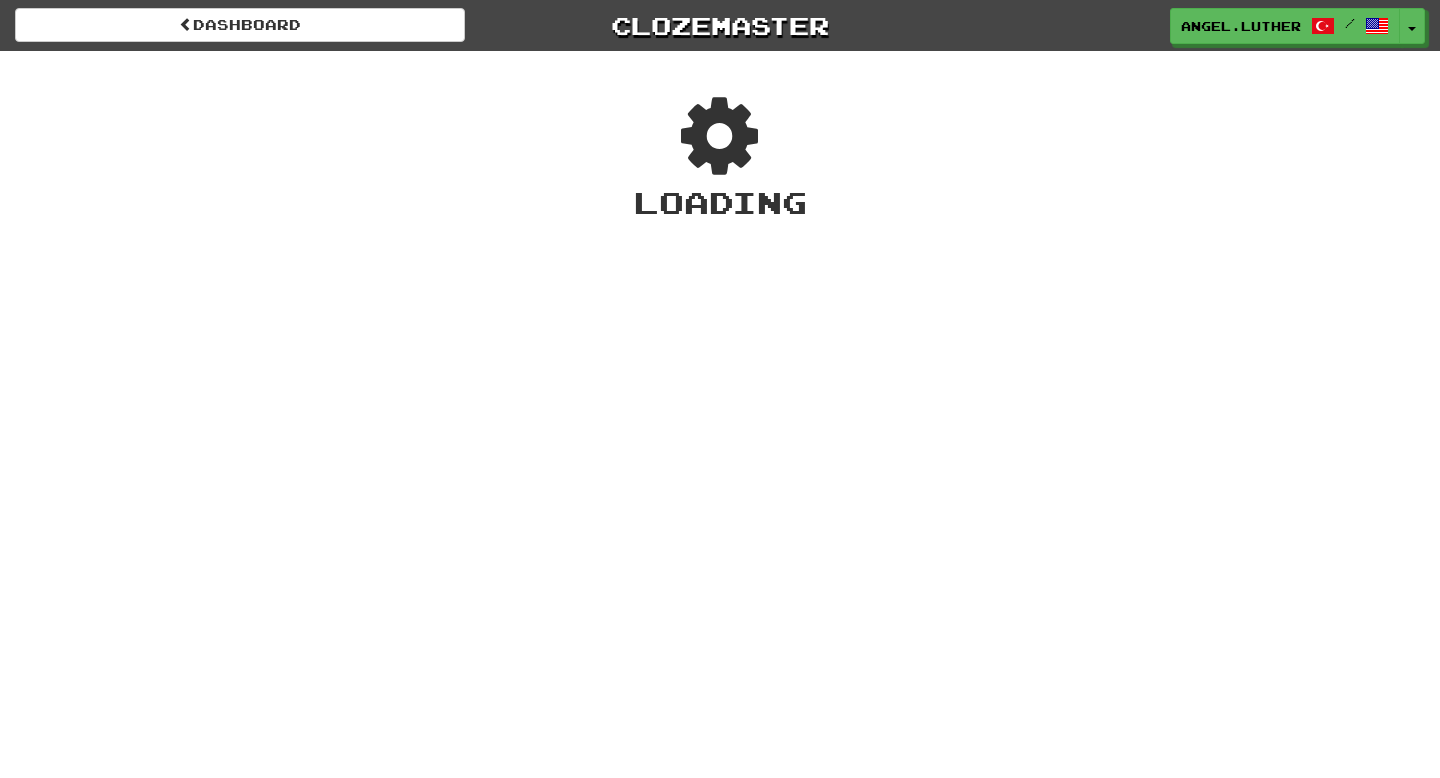 scroll, scrollTop: 0, scrollLeft: 0, axis: both 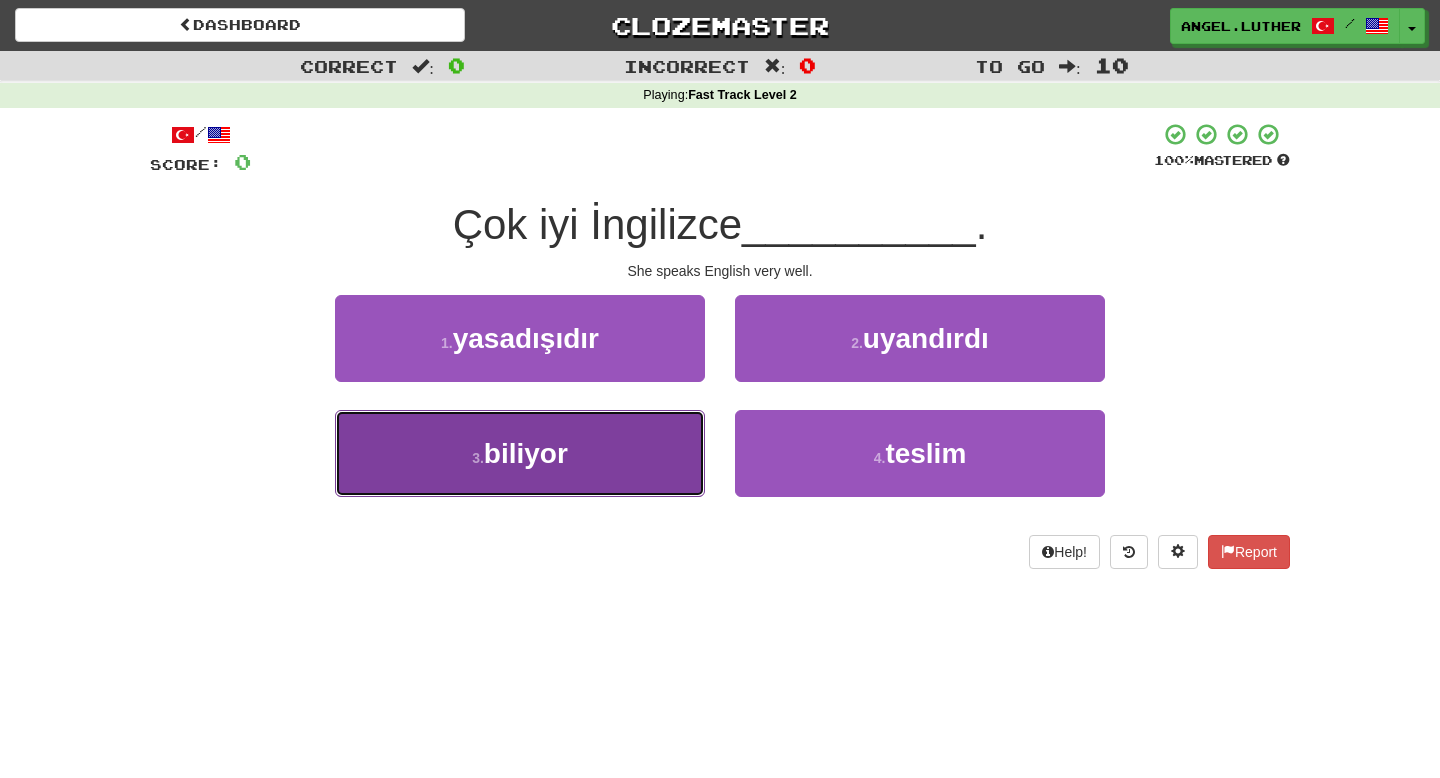 click on "3 .  biliyor" at bounding box center [520, 453] 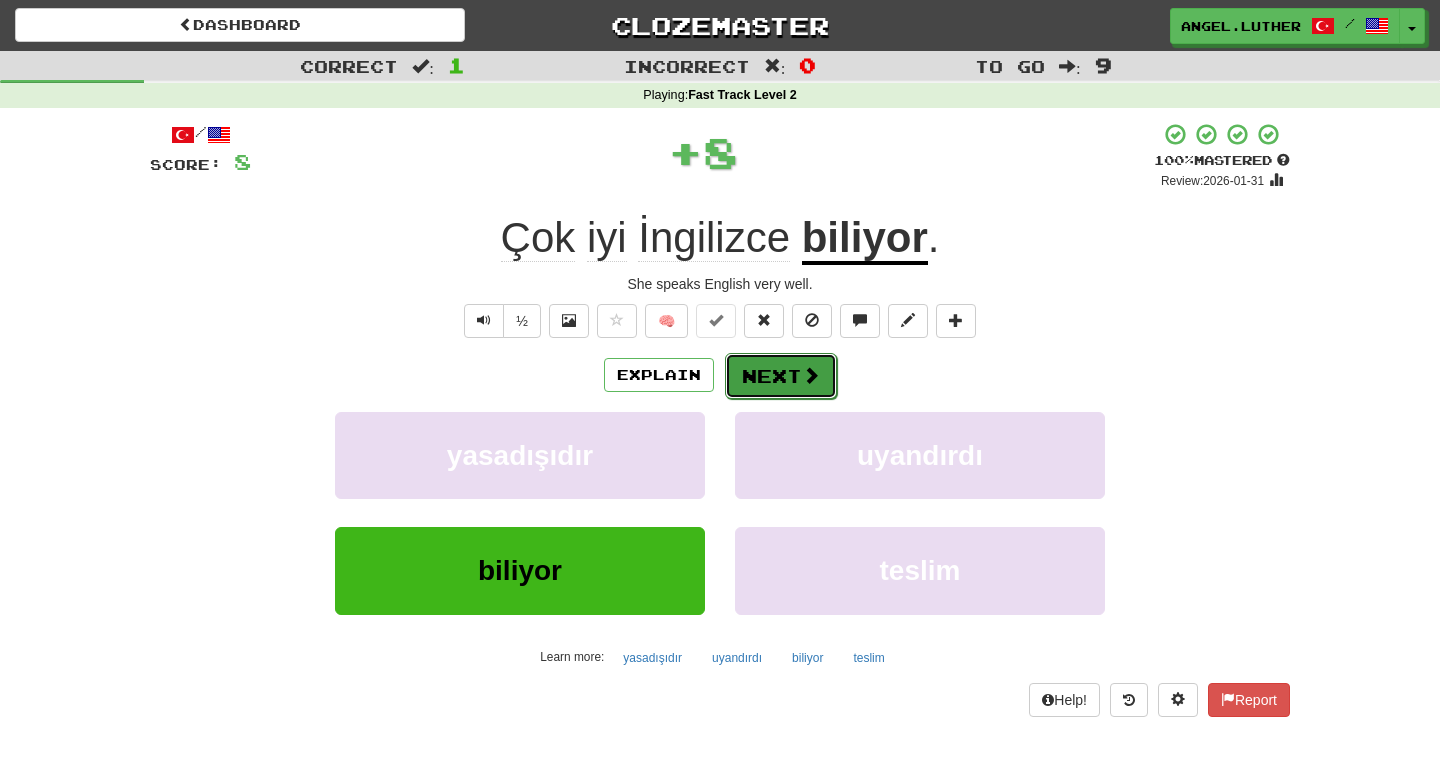 click on "Next" at bounding box center (781, 376) 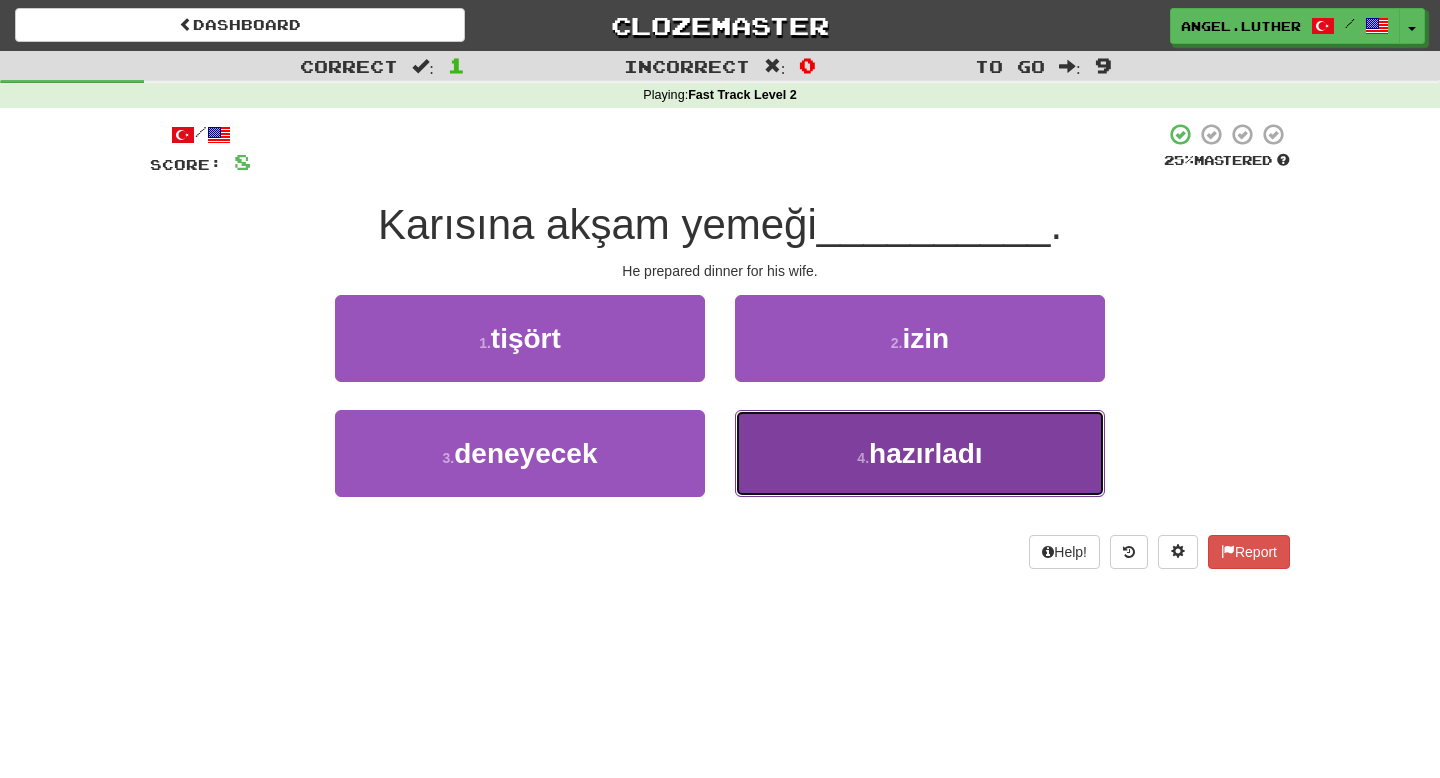 click on "hazırladı" at bounding box center (926, 453) 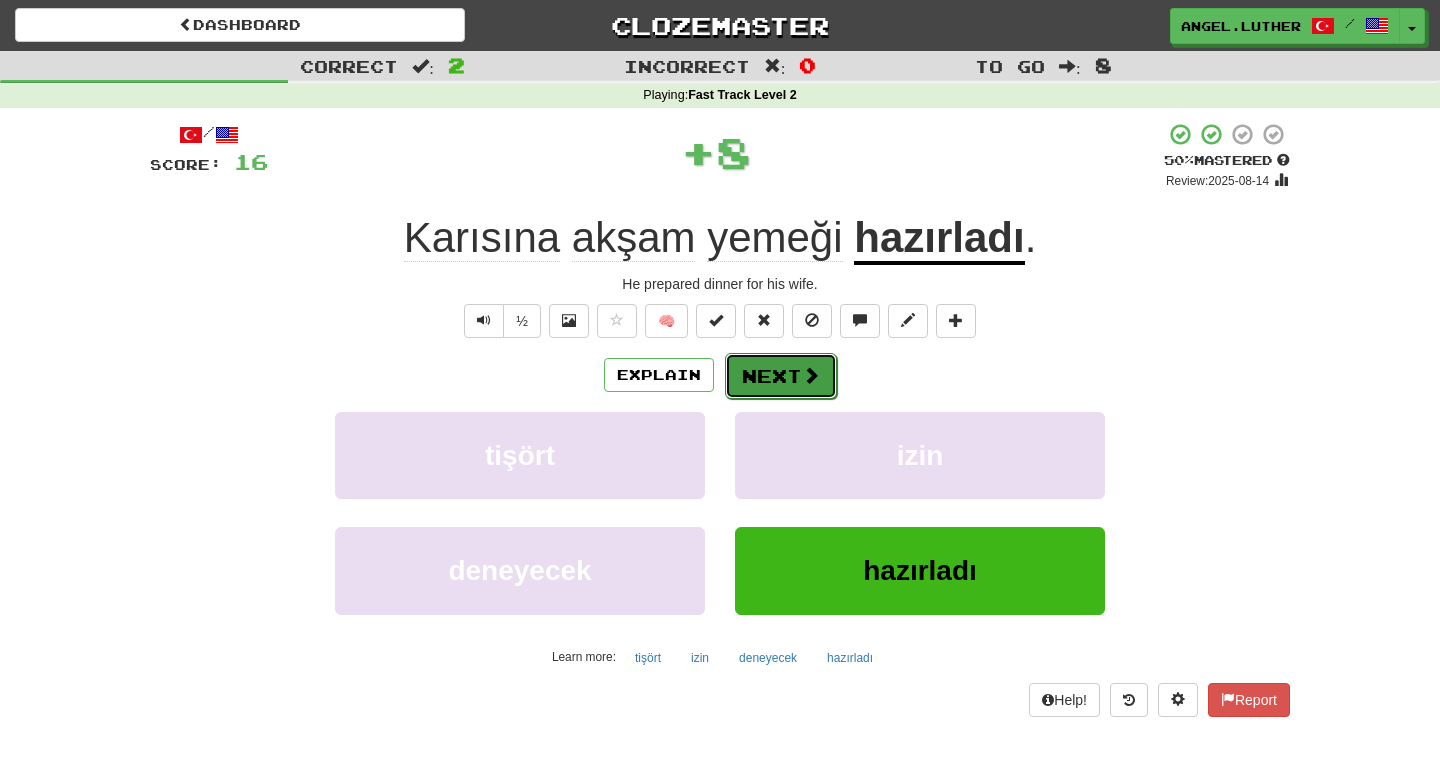 click on "Next" at bounding box center (781, 376) 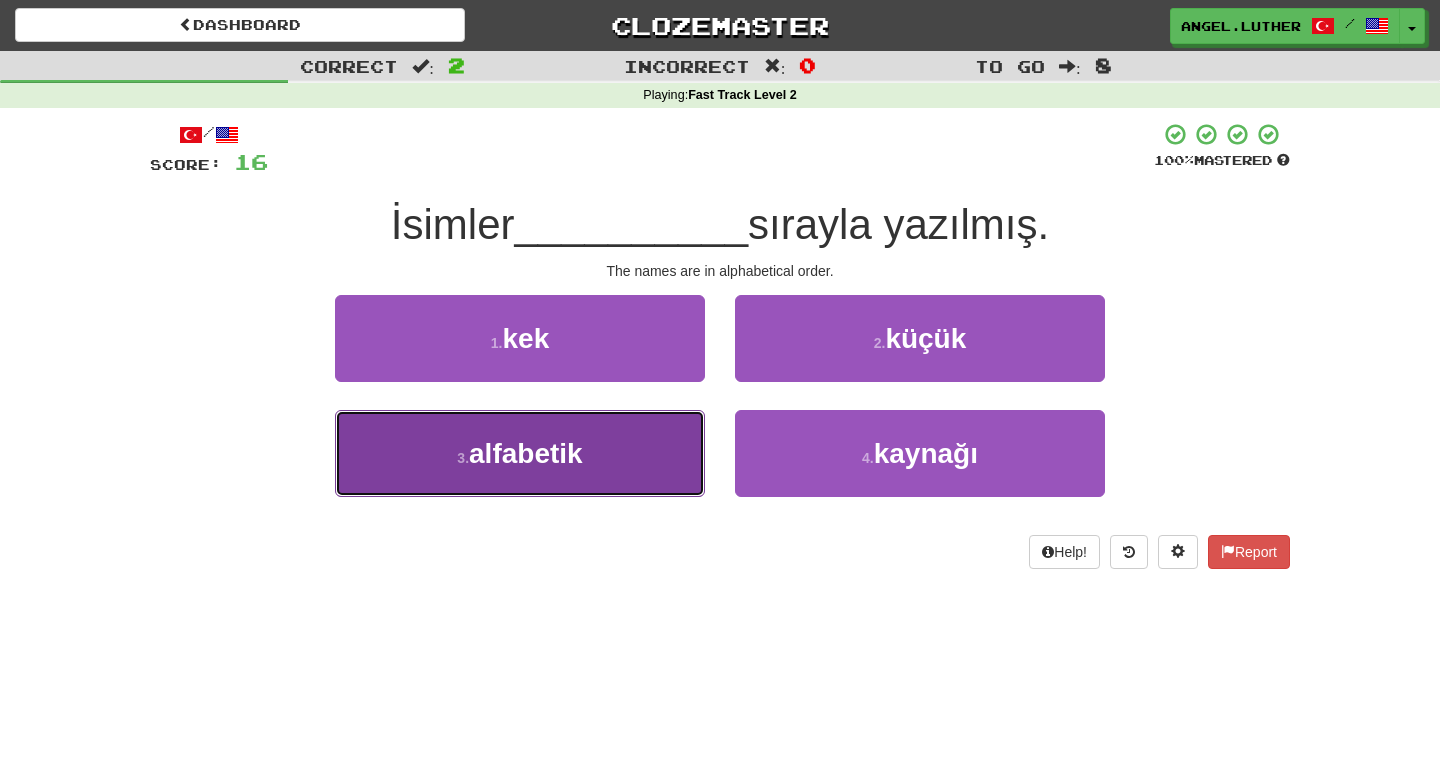 click on "3 .  alfabetik" at bounding box center [520, 453] 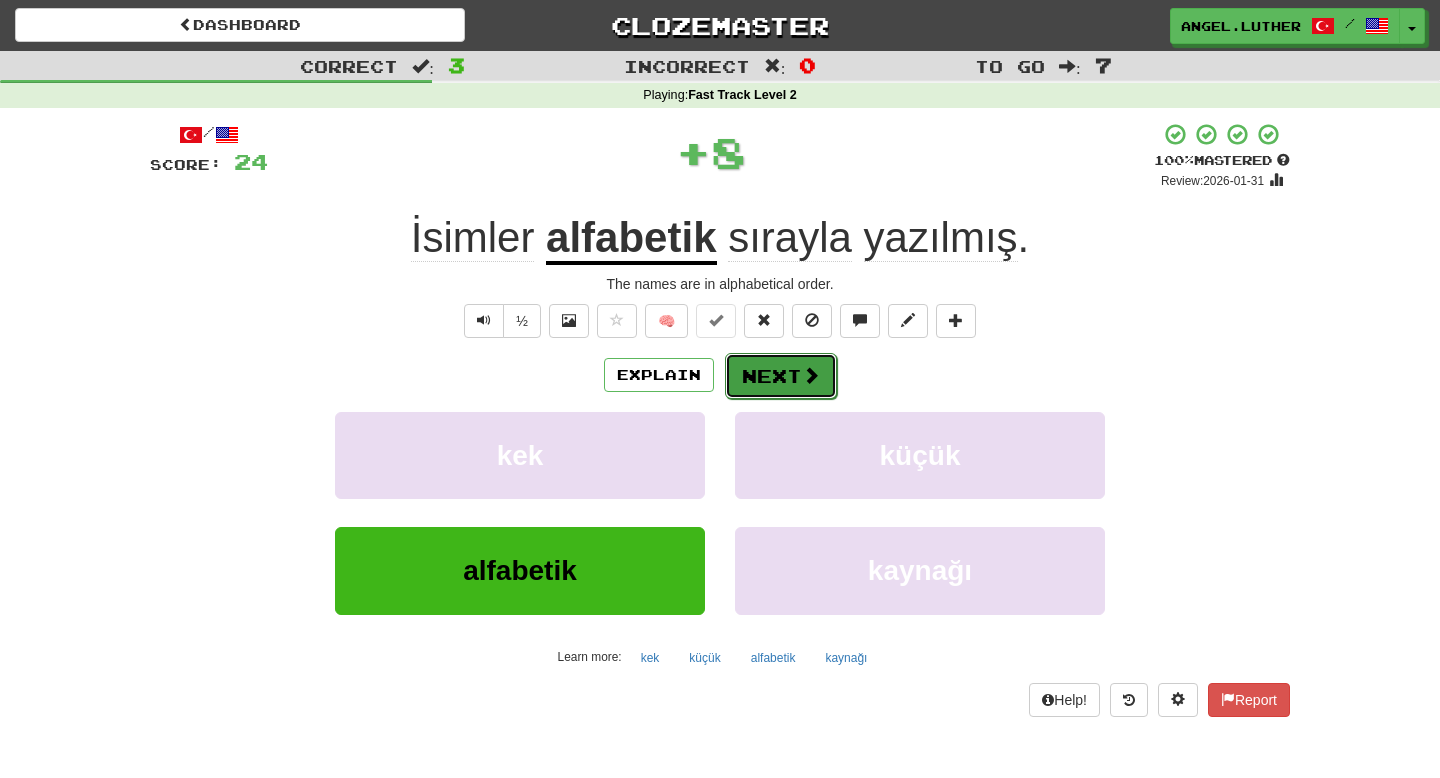 click on "Next" at bounding box center [781, 376] 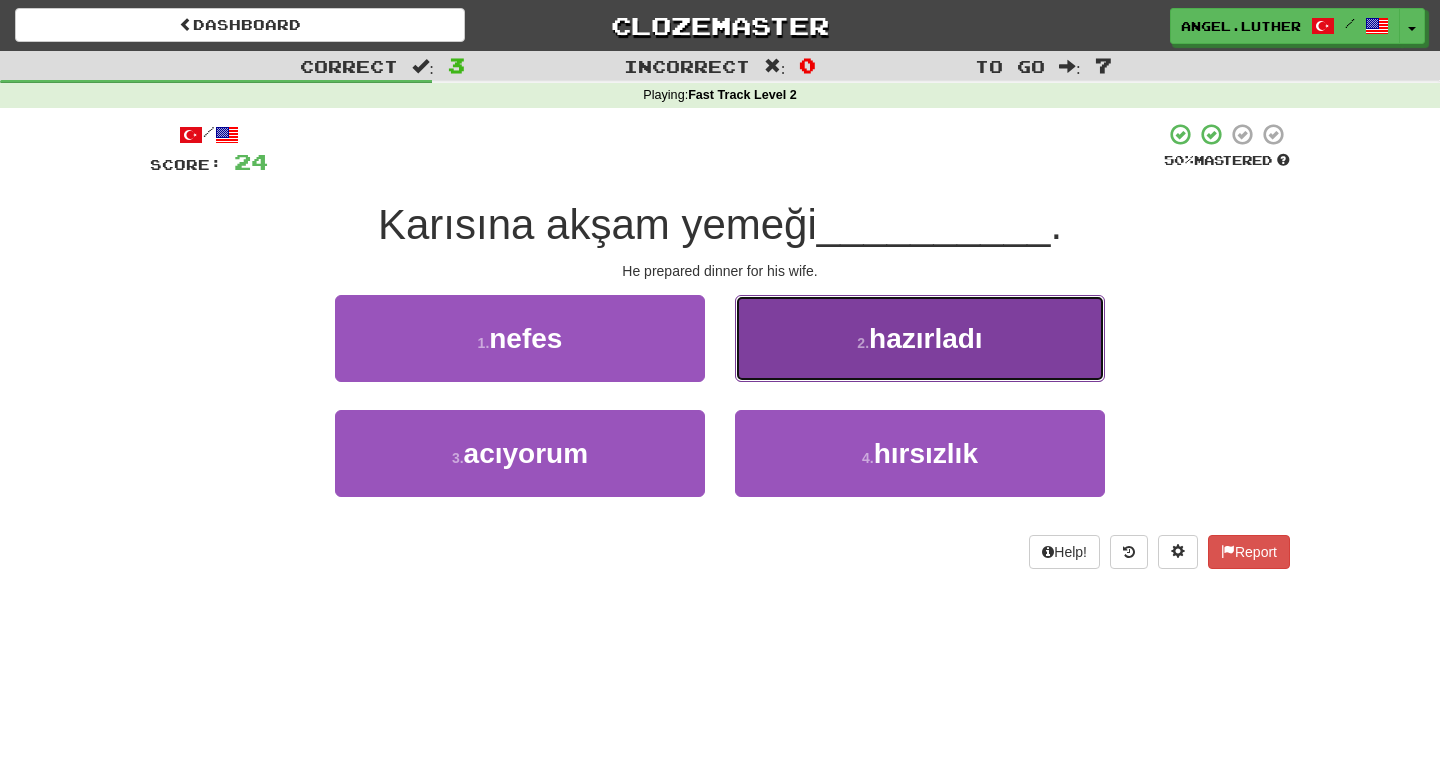 click on "hazırladı" at bounding box center [926, 338] 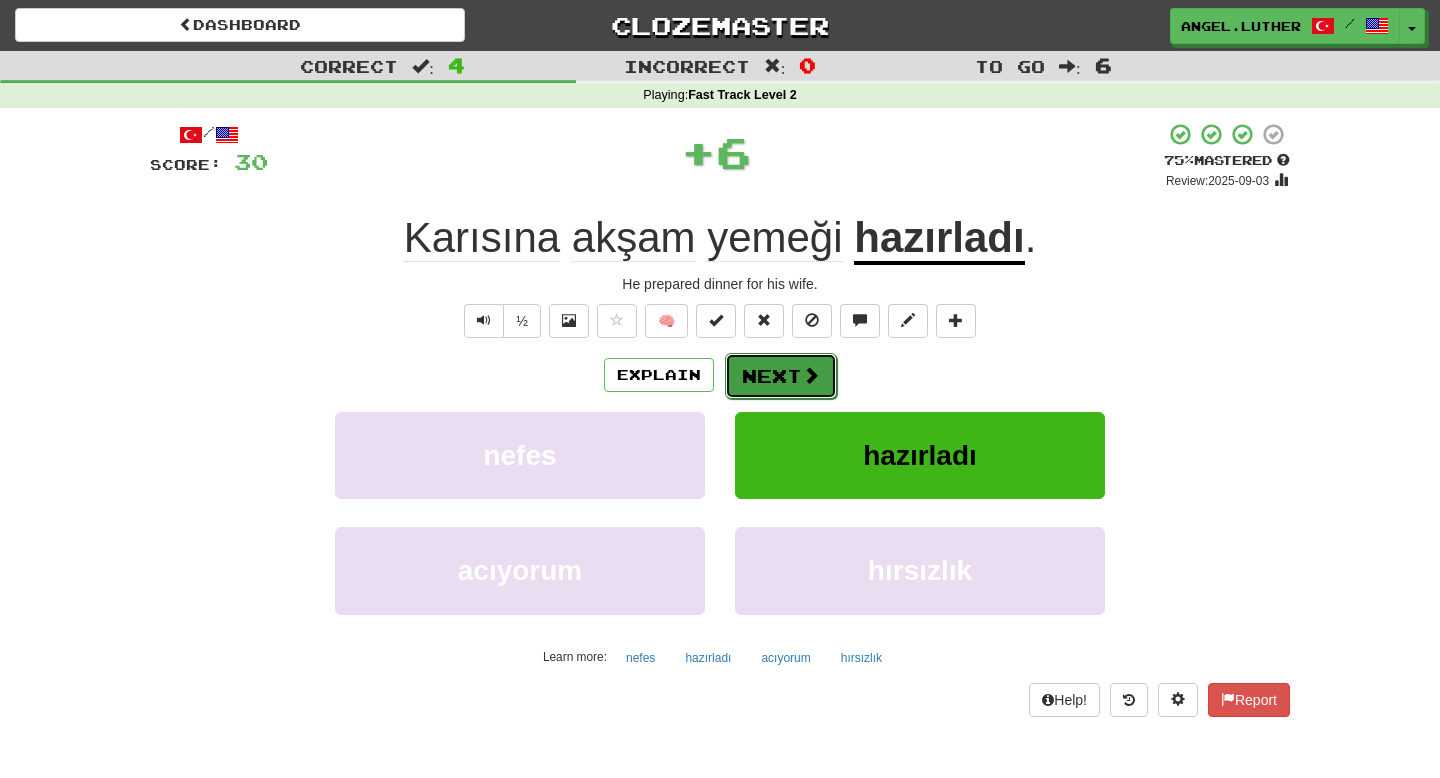 click on "Next" at bounding box center (781, 376) 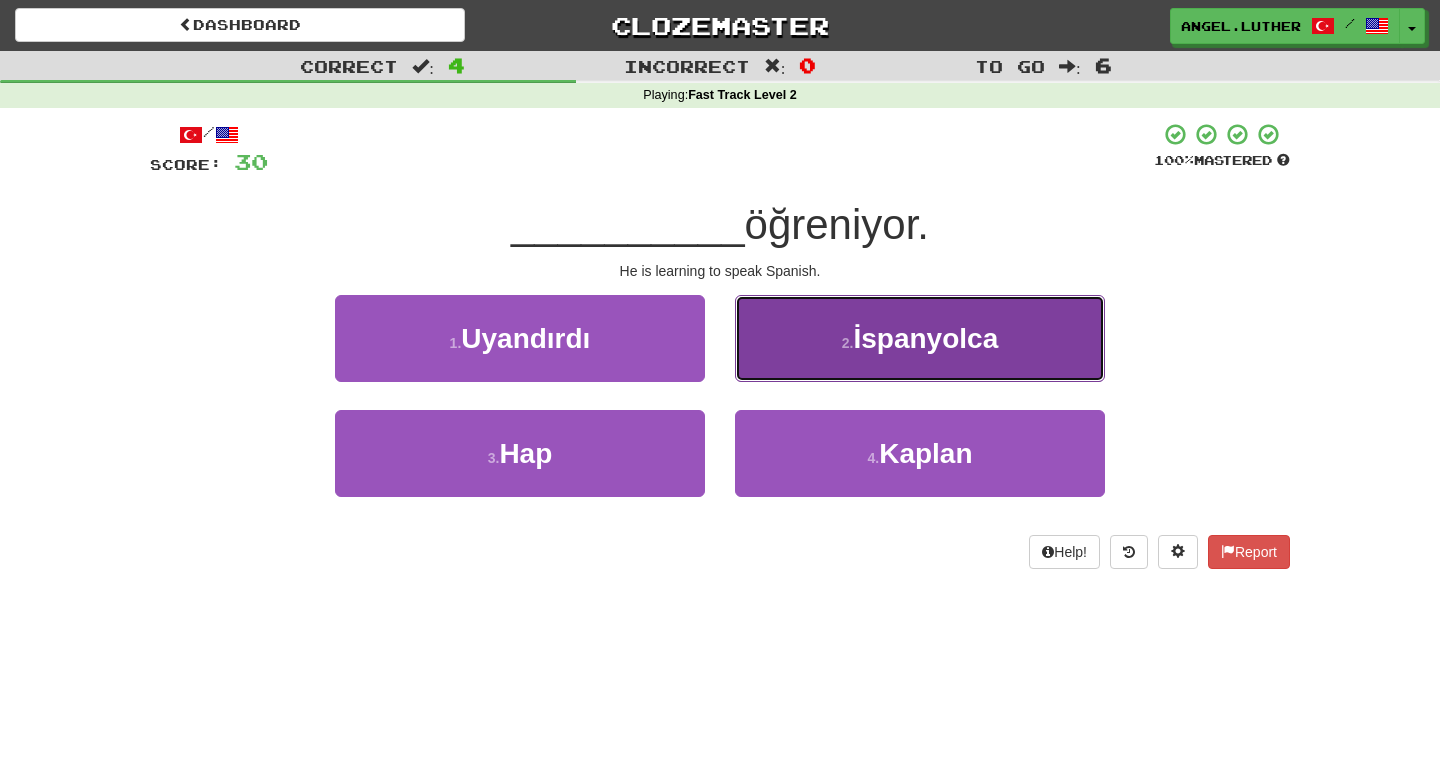 click on "İspanyolca" at bounding box center (925, 338) 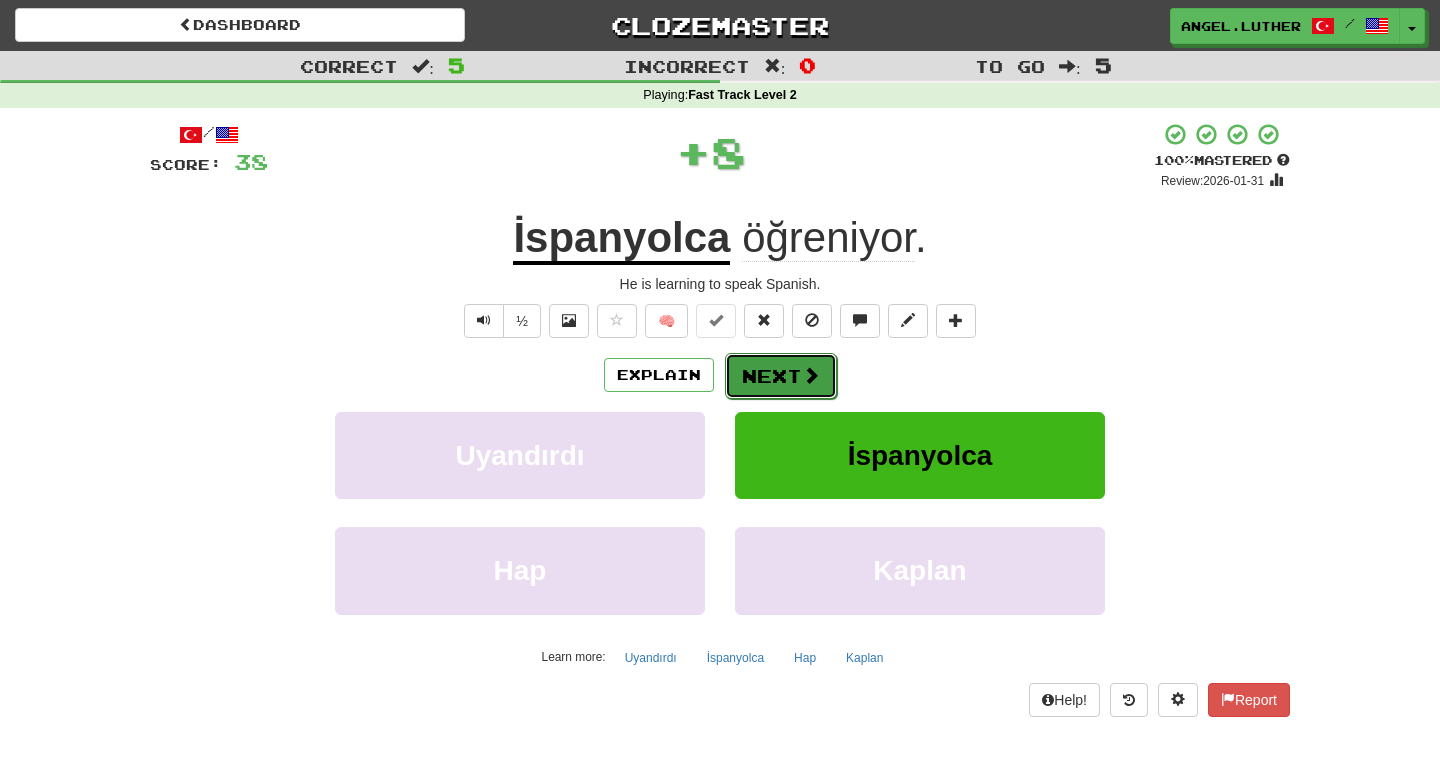 click at bounding box center [811, 375] 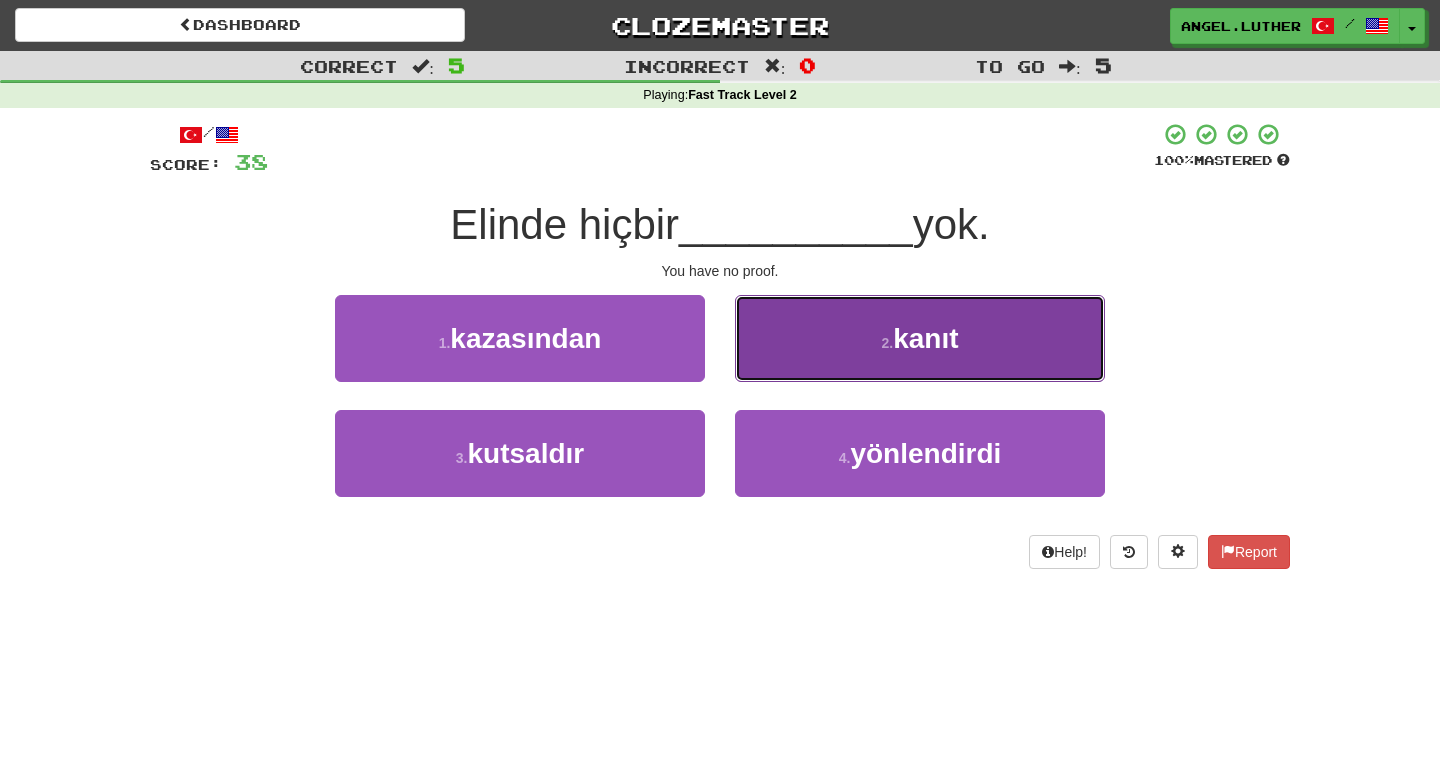 click on "2 .  kanıt" at bounding box center (920, 338) 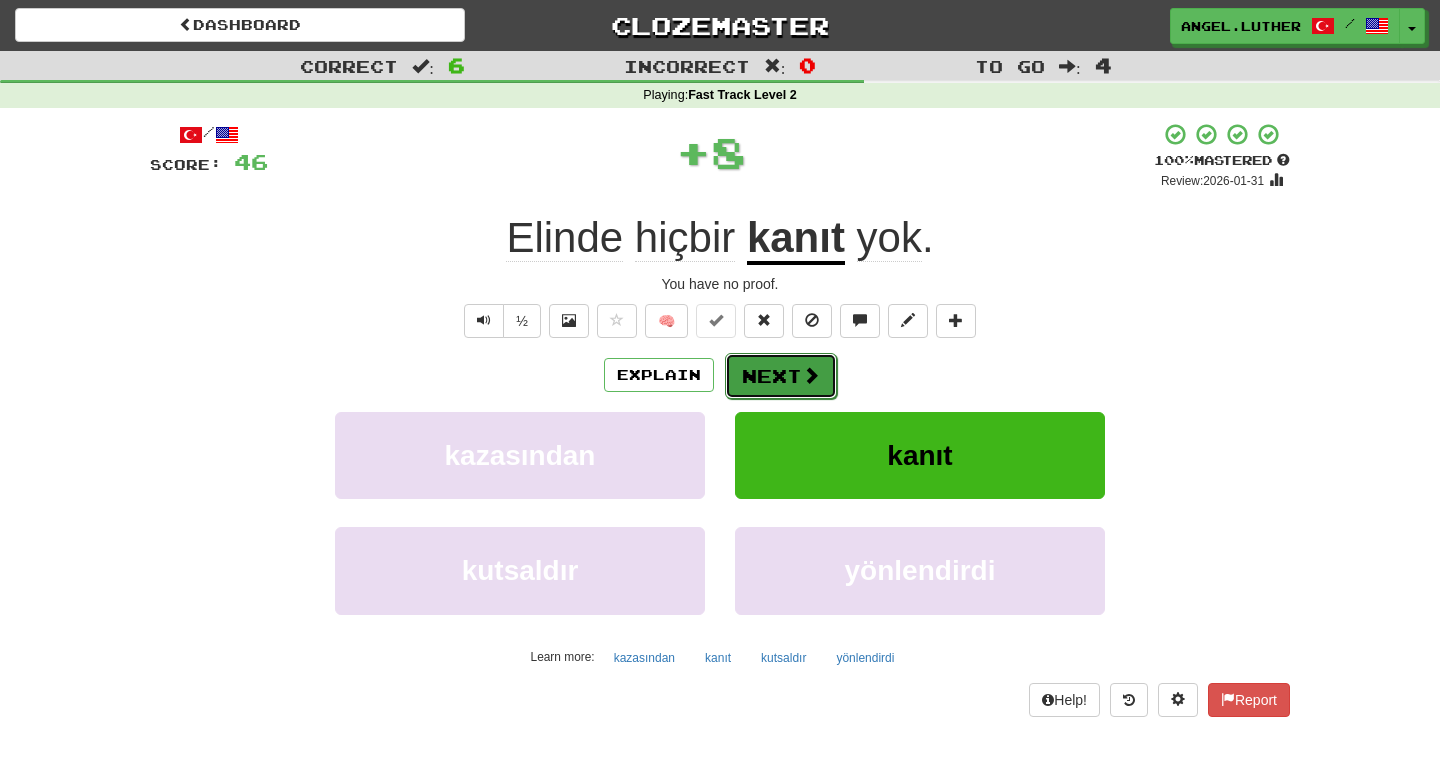 click on "Next" at bounding box center (781, 376) 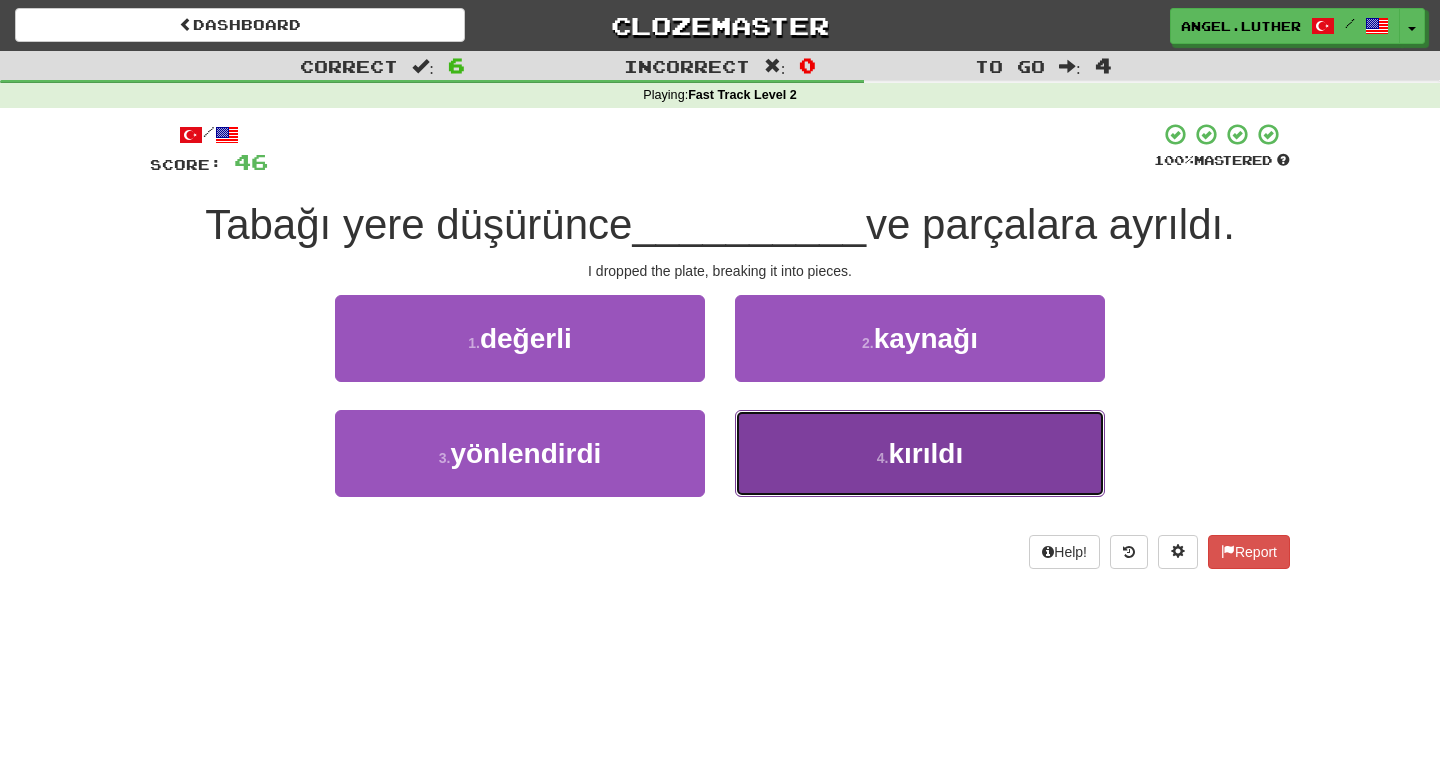 click on "4 .  kırıldı" at bounding box center [920, 453] 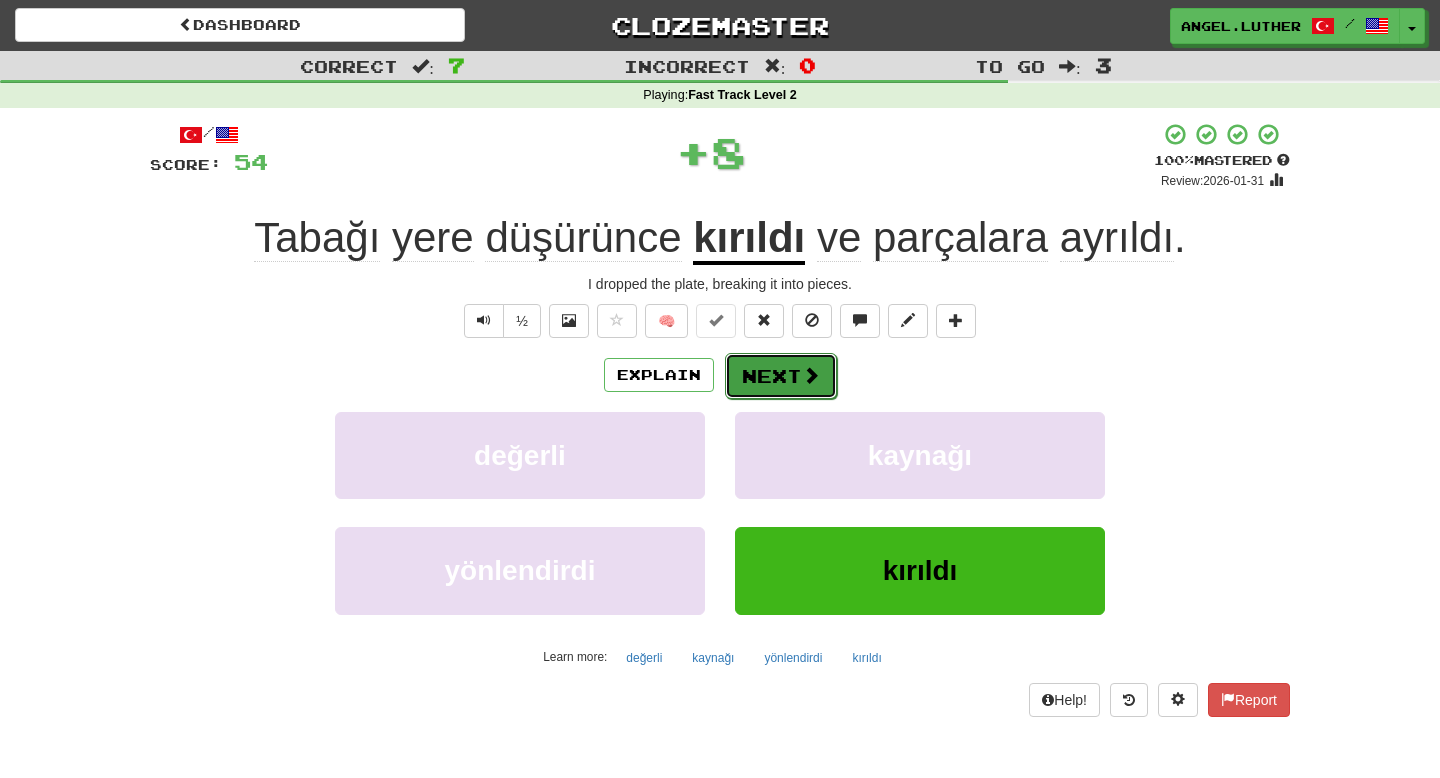 click on "Next" at bounding box center [781, 376] 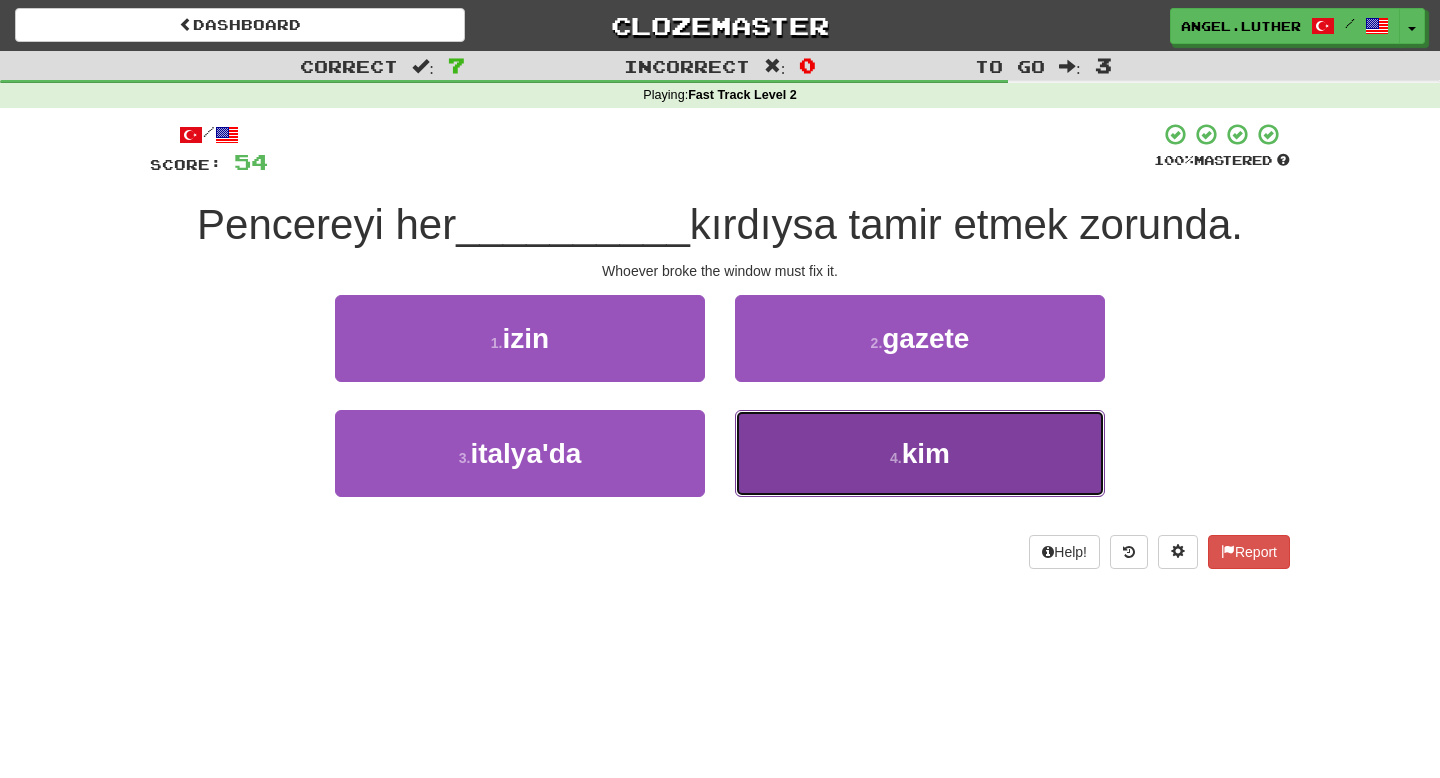 click on "4 .  kim" at bounding box center [920, 453] 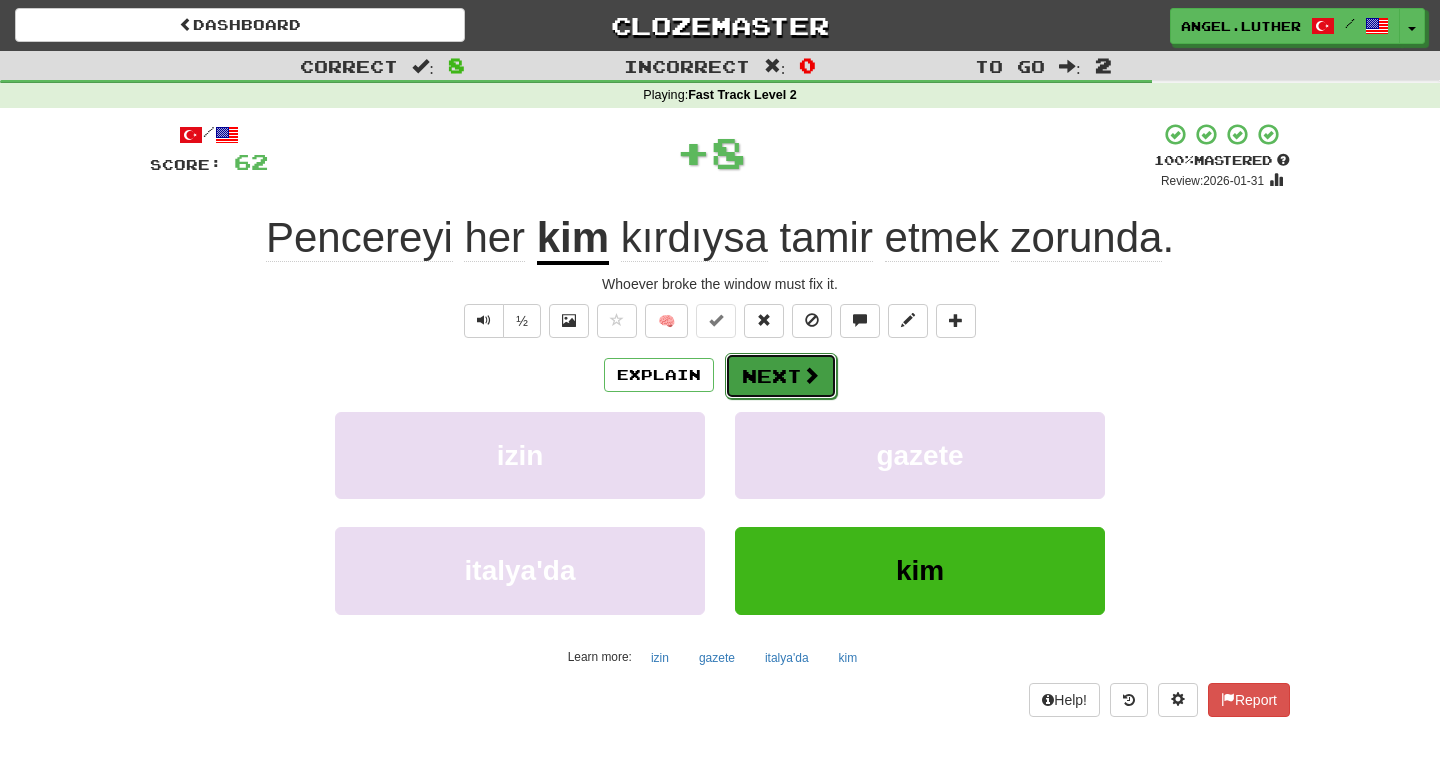 click on "Next" at bounding box center [781, 376] 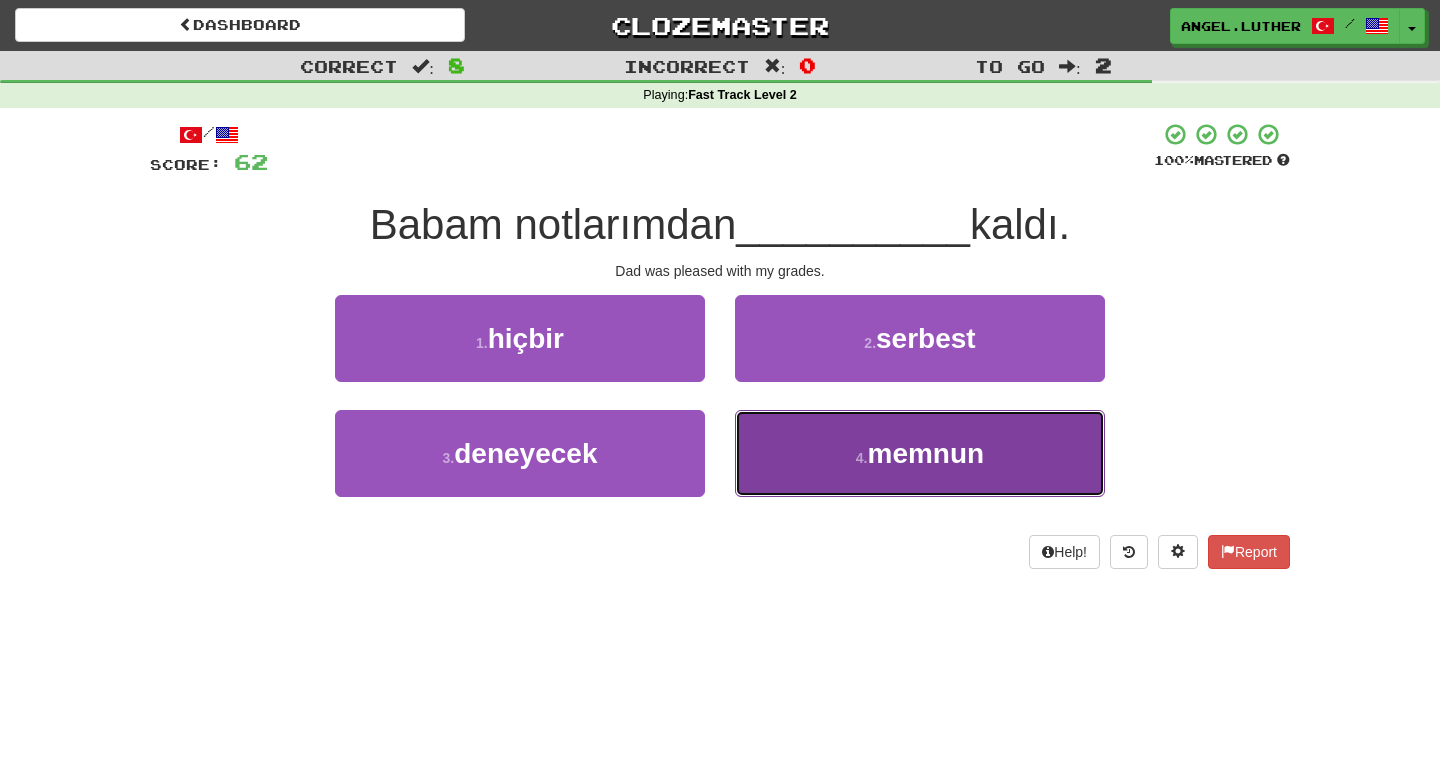 click on "4 .  memnun" at bounding box center (920, 453) 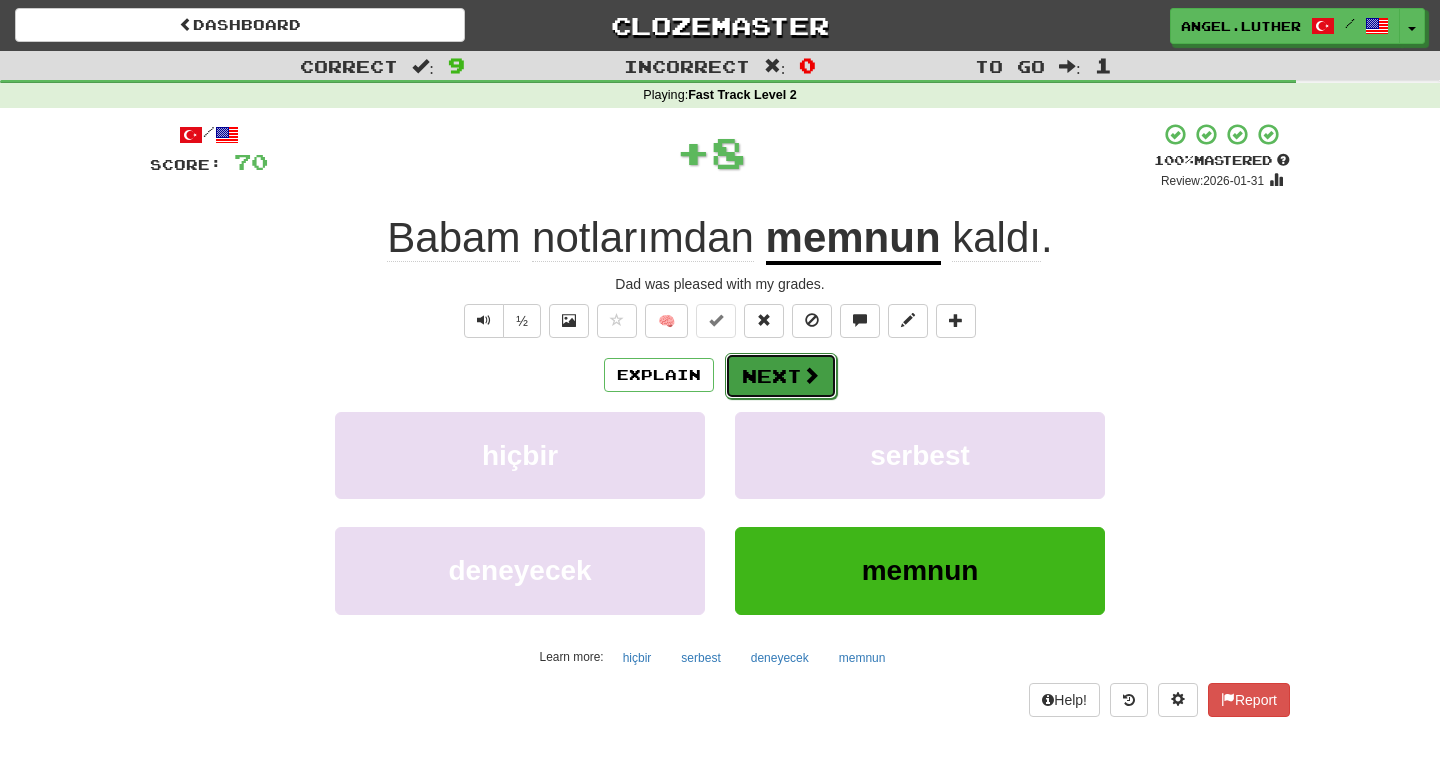 click on "Next" at bounding box center [781, 376] 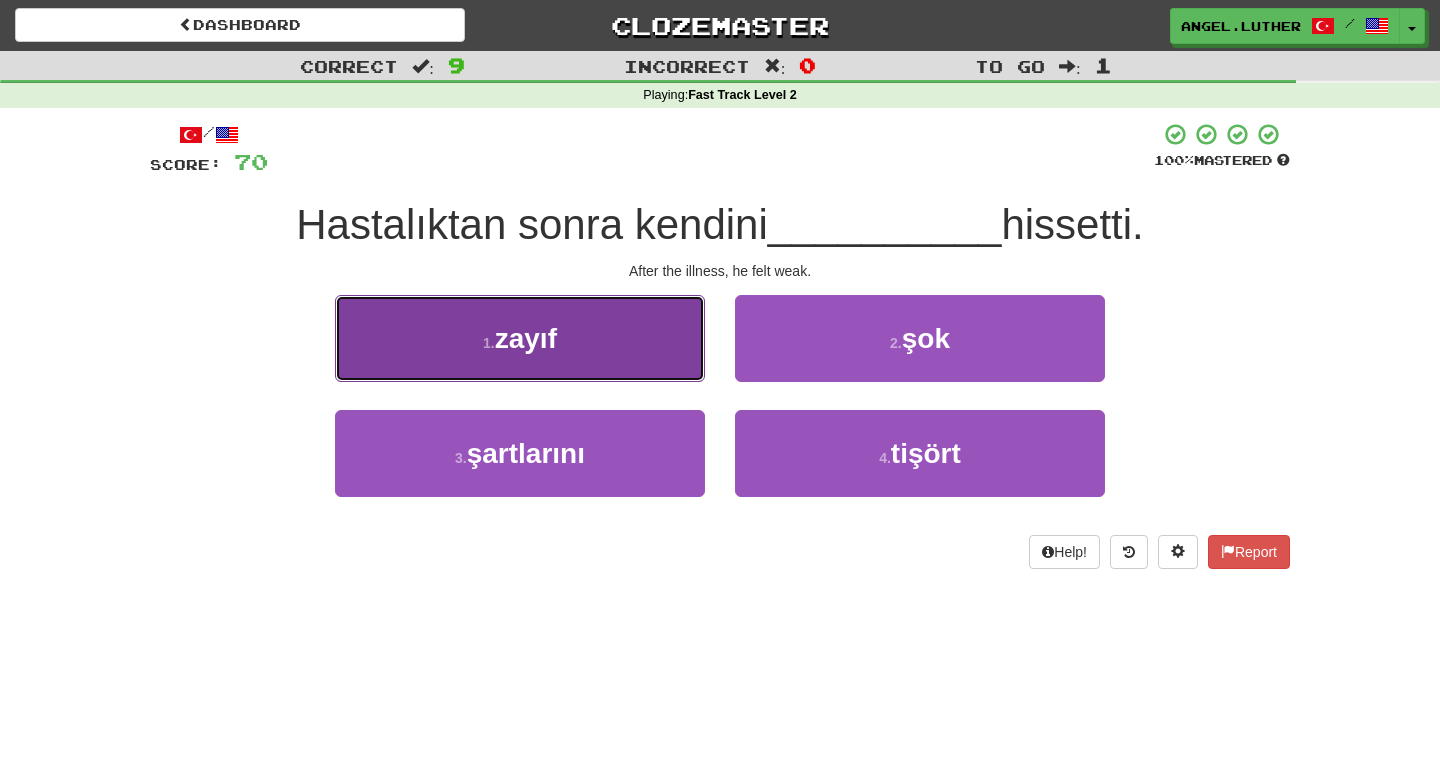 click on "1 .  zayıf" at bounding box center (520, 338) 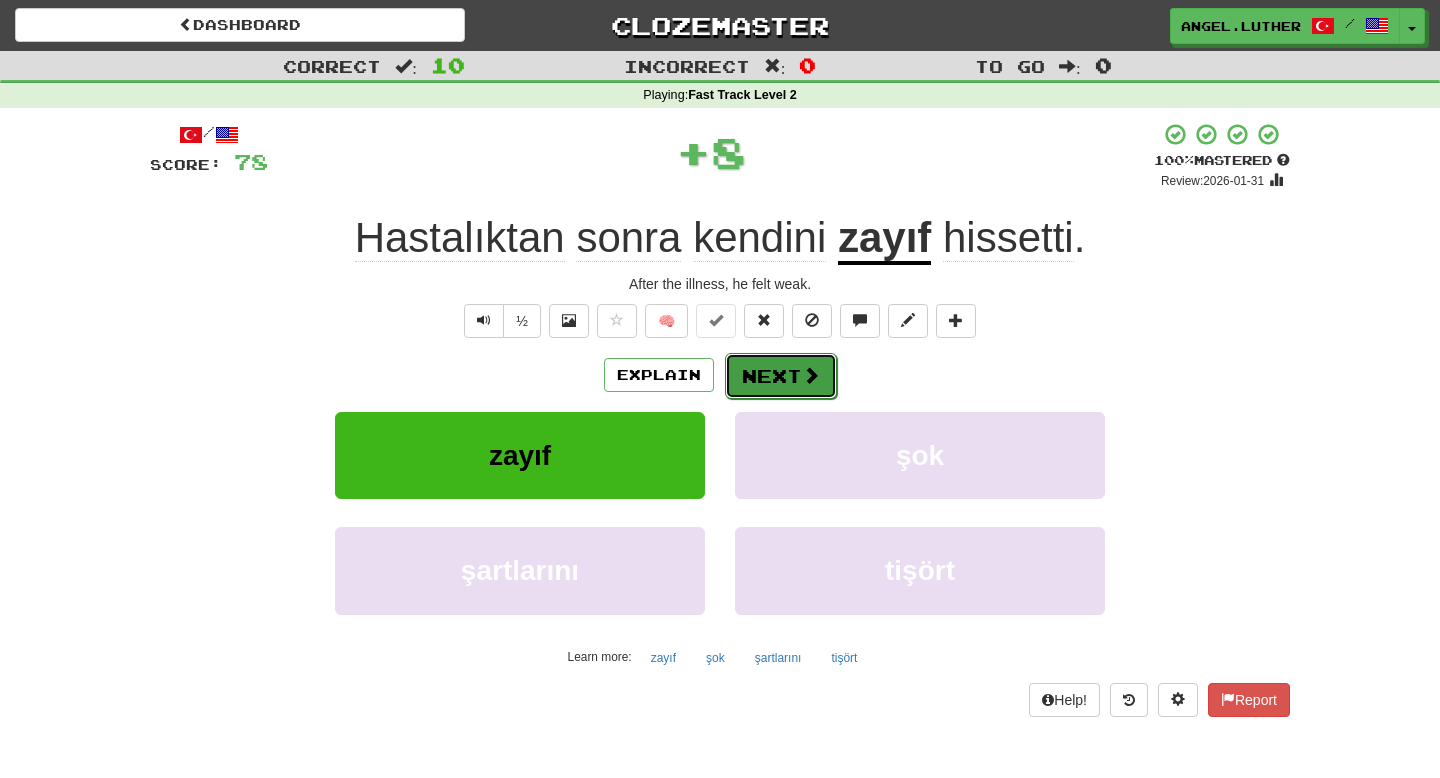 click at bounding box center (811, 375) 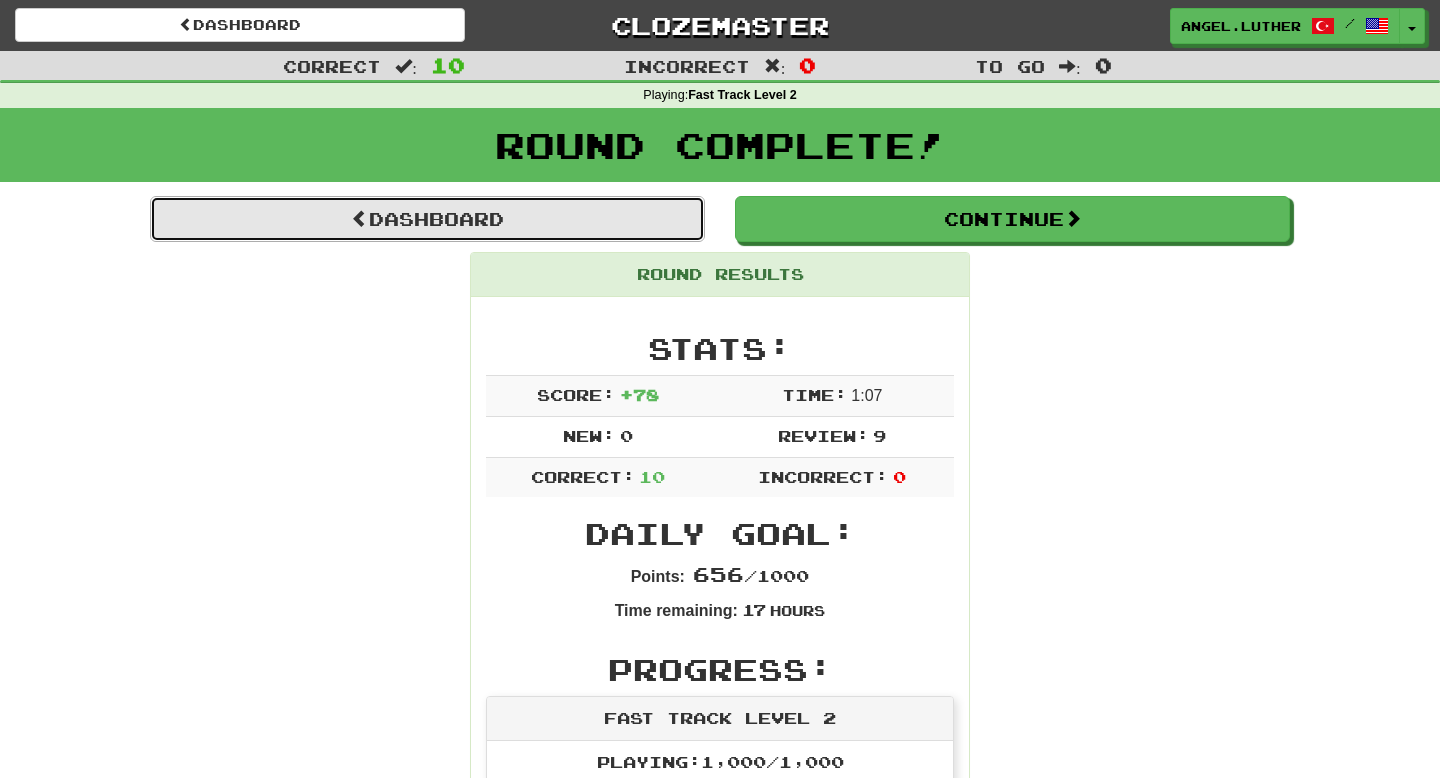 click on "Dashboard" at bounding box center (427, 219) 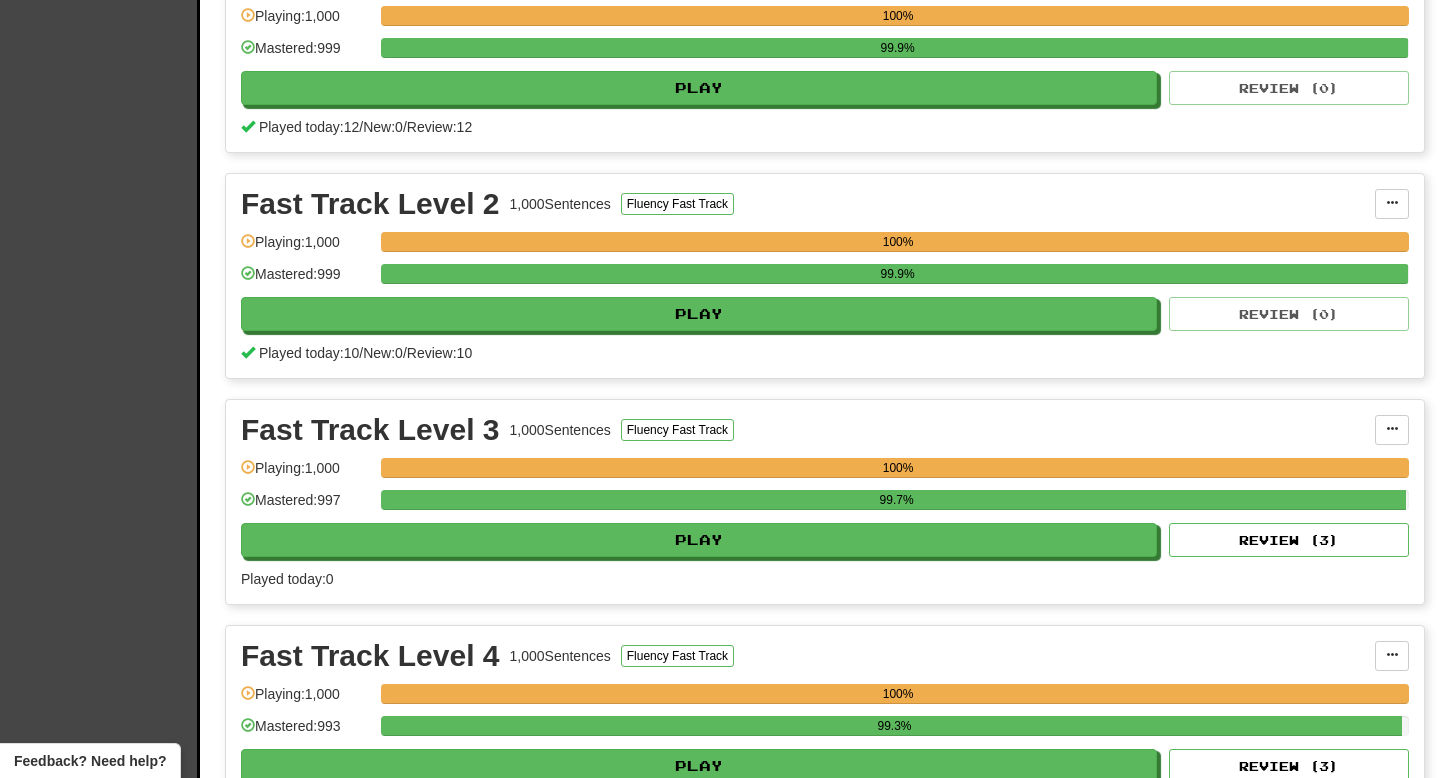 scroll, scrollTop: 971, scrollLeft: 0, axis: vertical 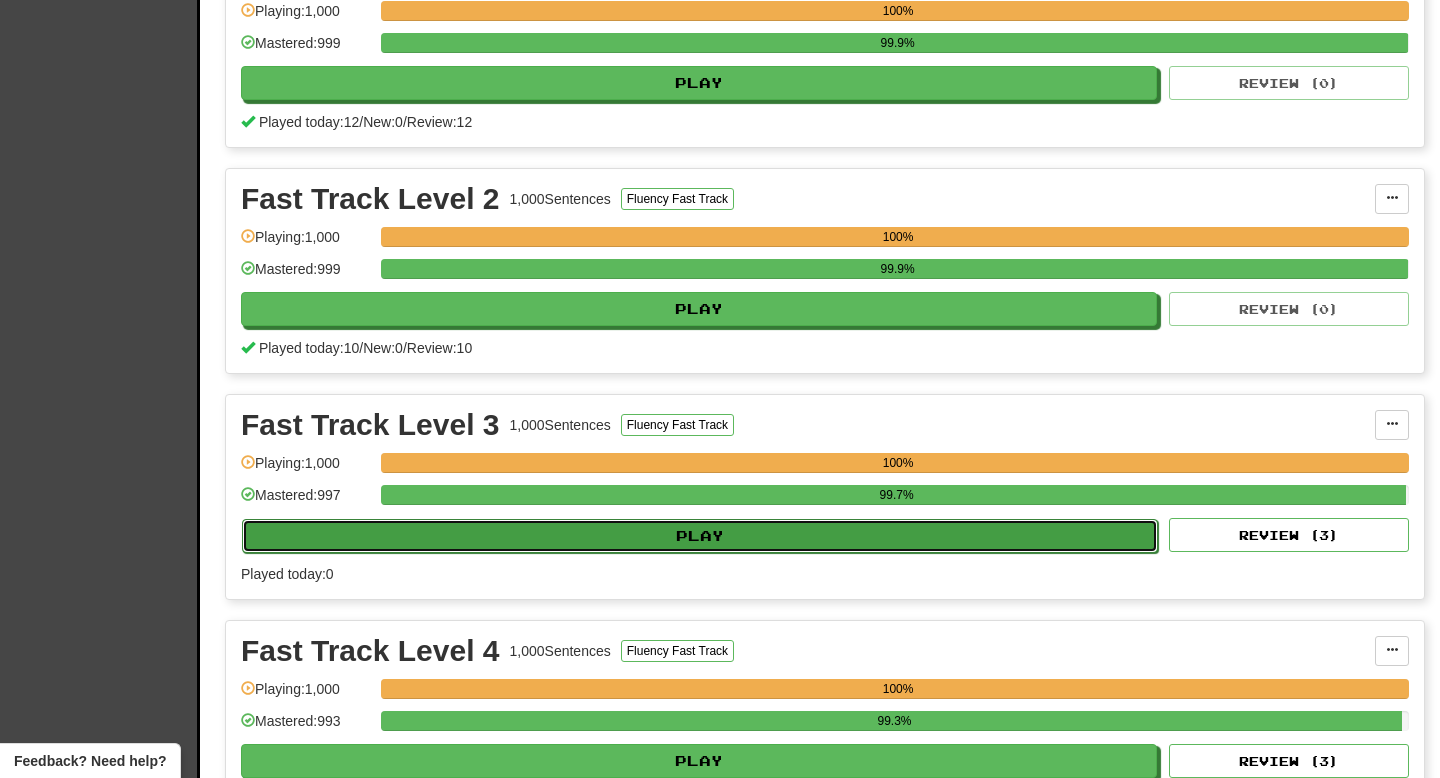 click on "Play" at bounding box center (700, 536) 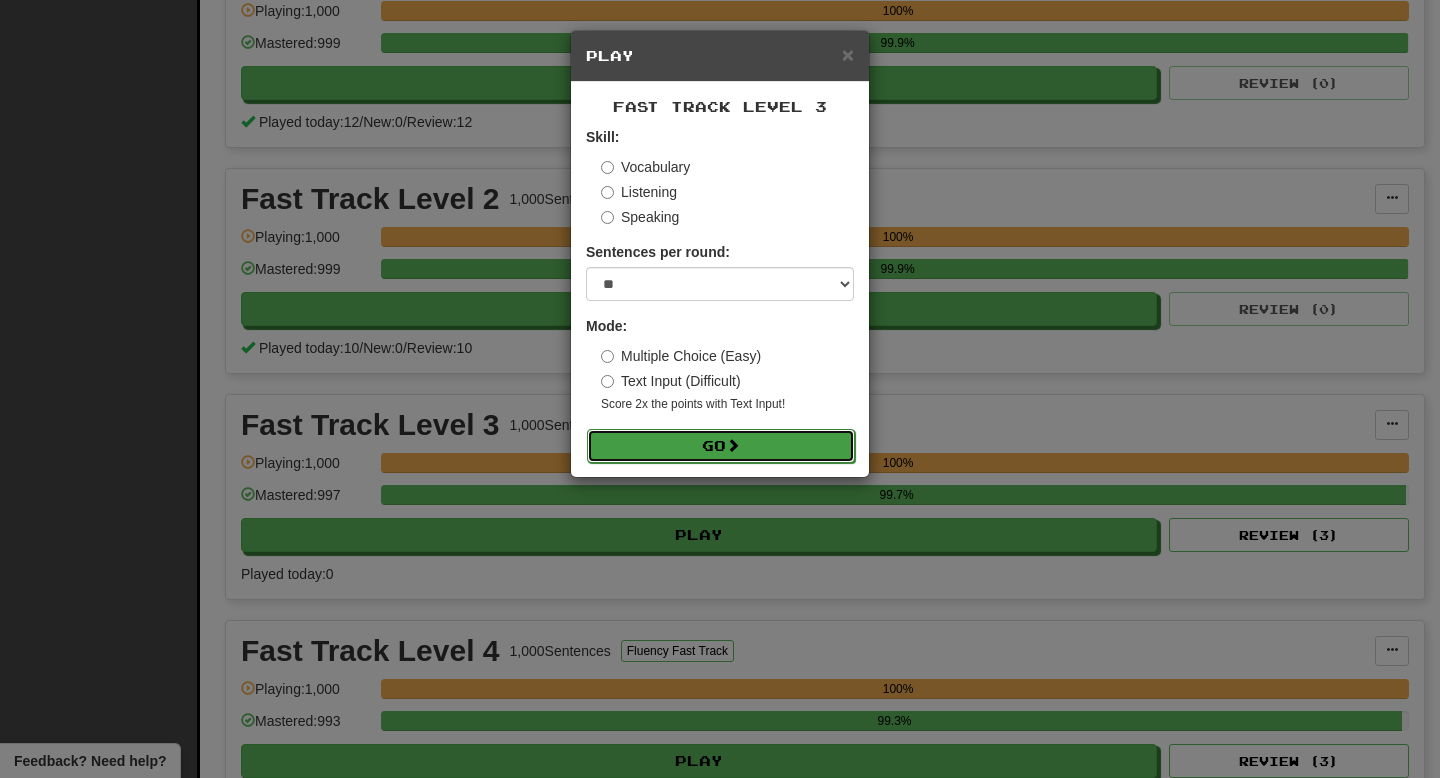 click on "Go" at bounding box center (721, 446) 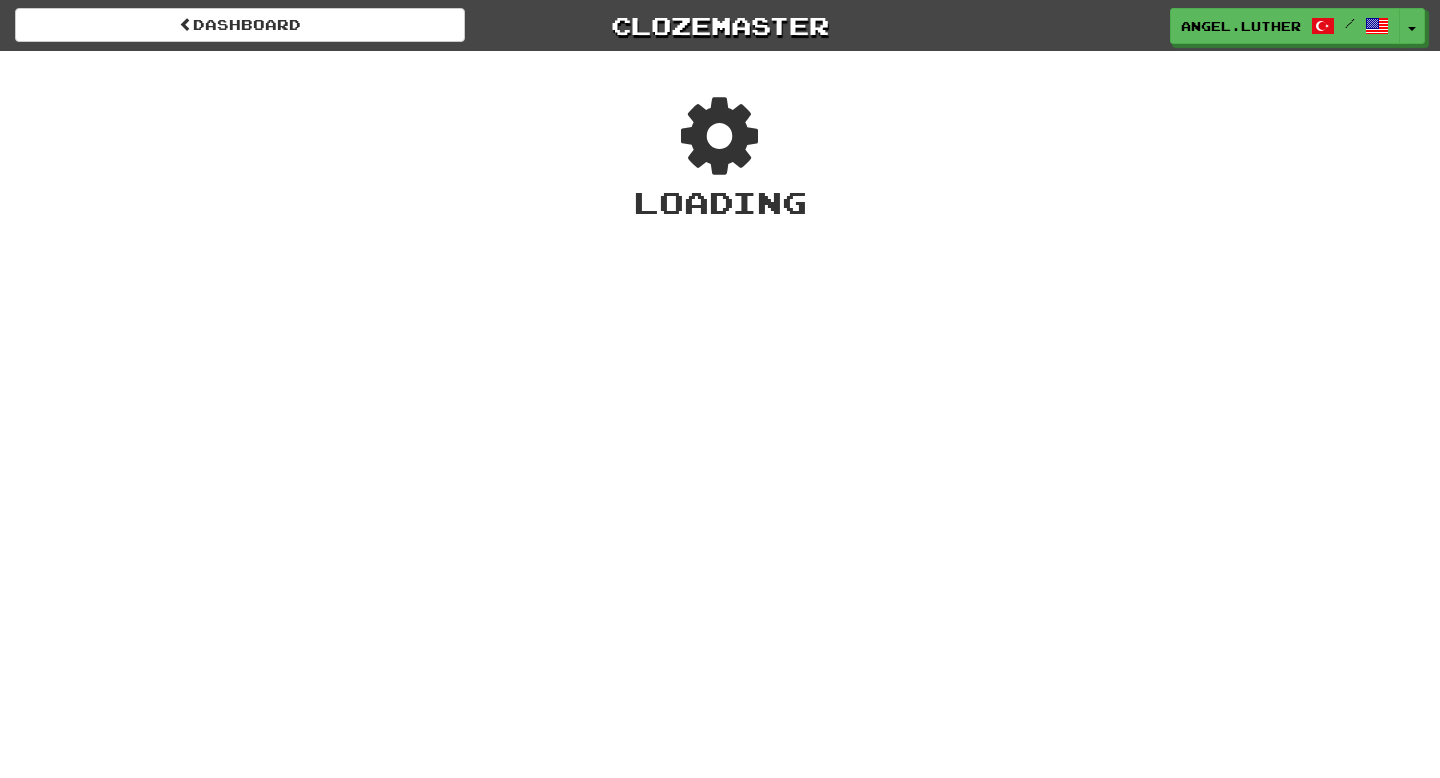 scroll, scrollTop: 0, scrollLeft: 0, axis: both 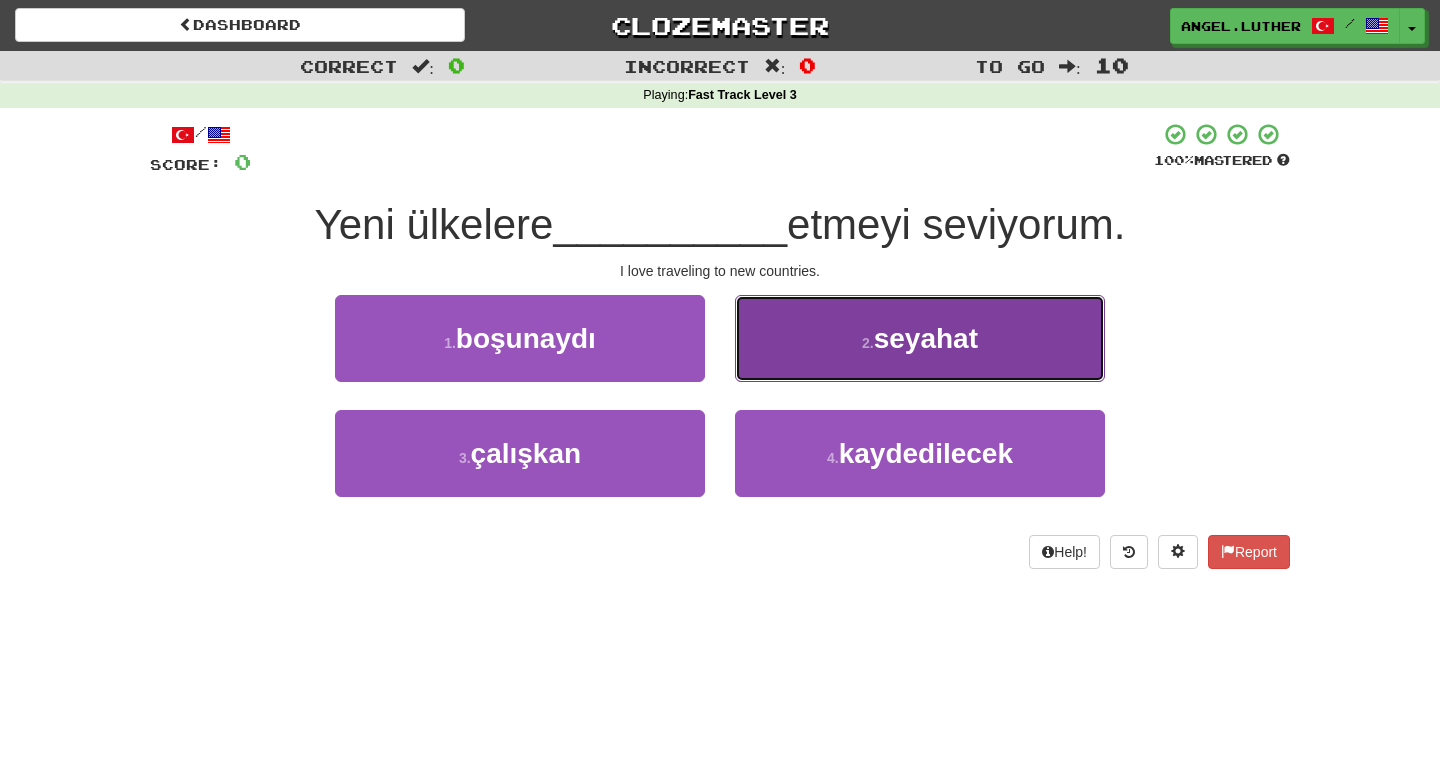 click on "seyahat" at bounding box center [926, 338] 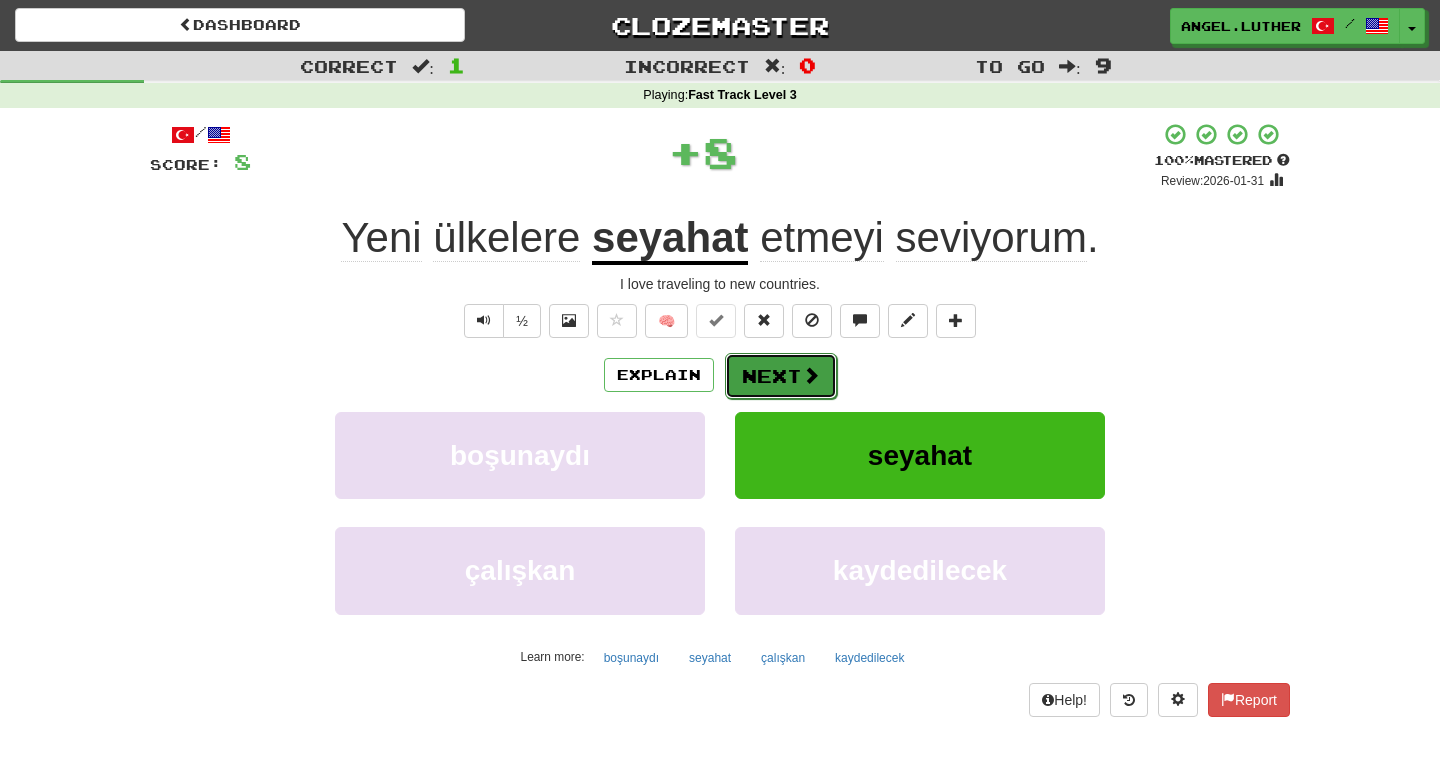 click on "Next" at bounding box center (781, 376) 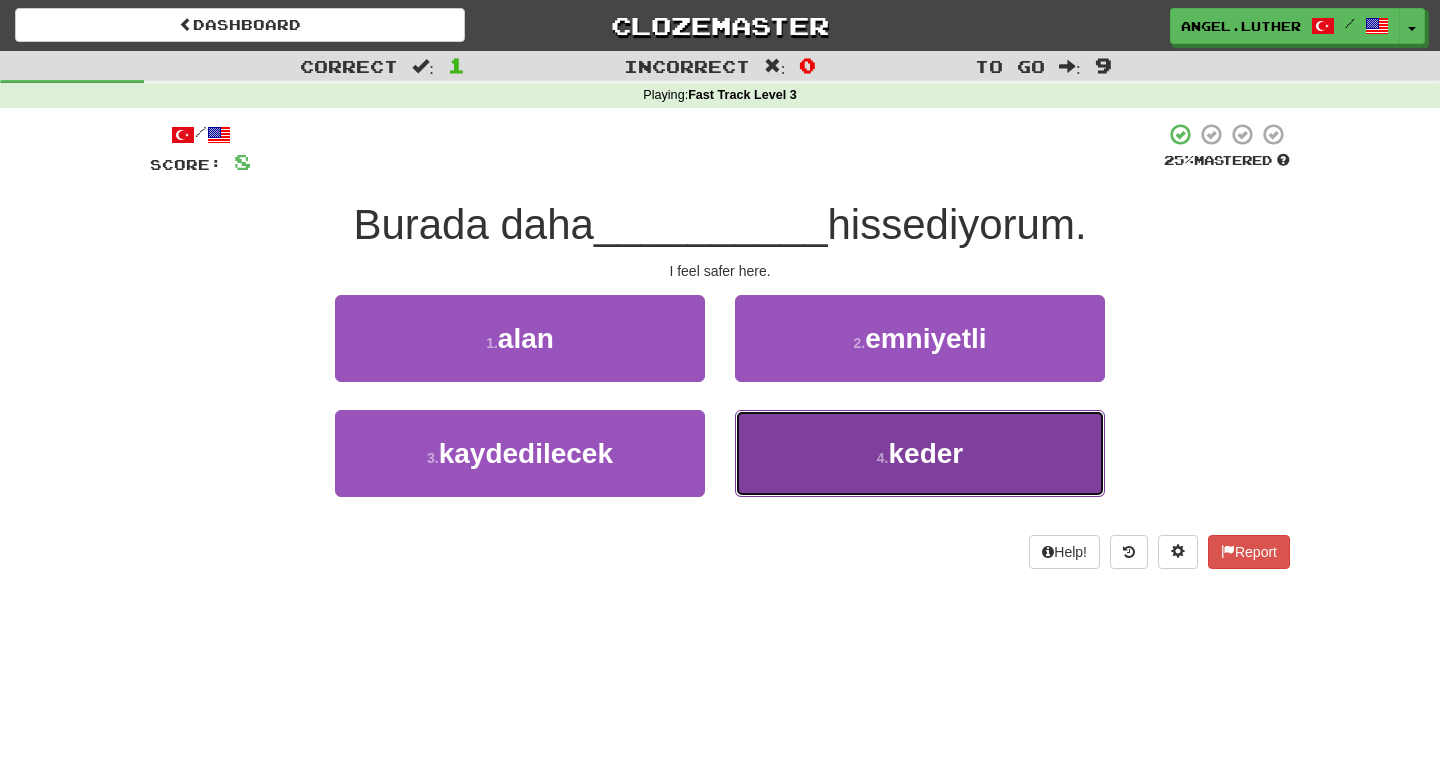 click on "4 .  keder" at bounding box center [920, 453] 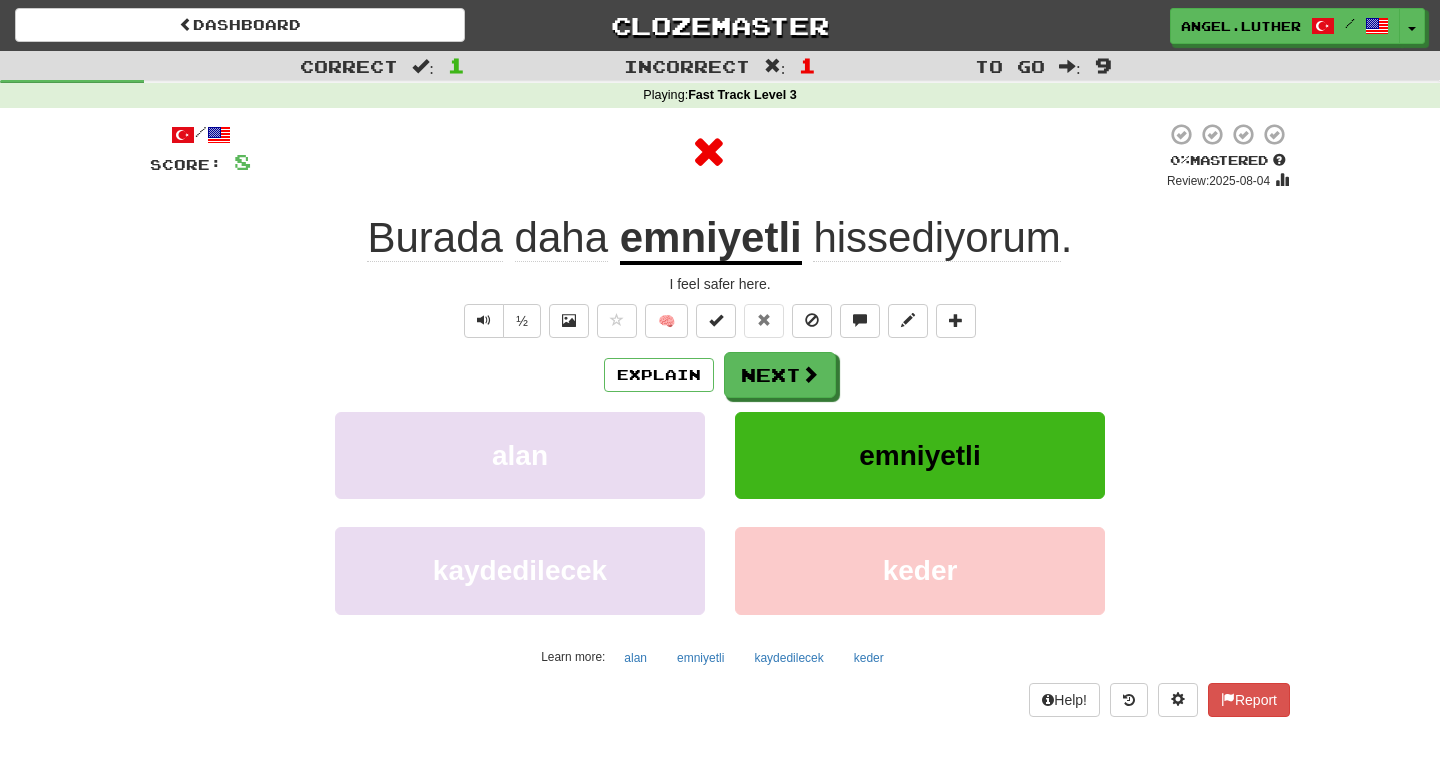 click on "emniyetli" at bounding box center (711, 239) 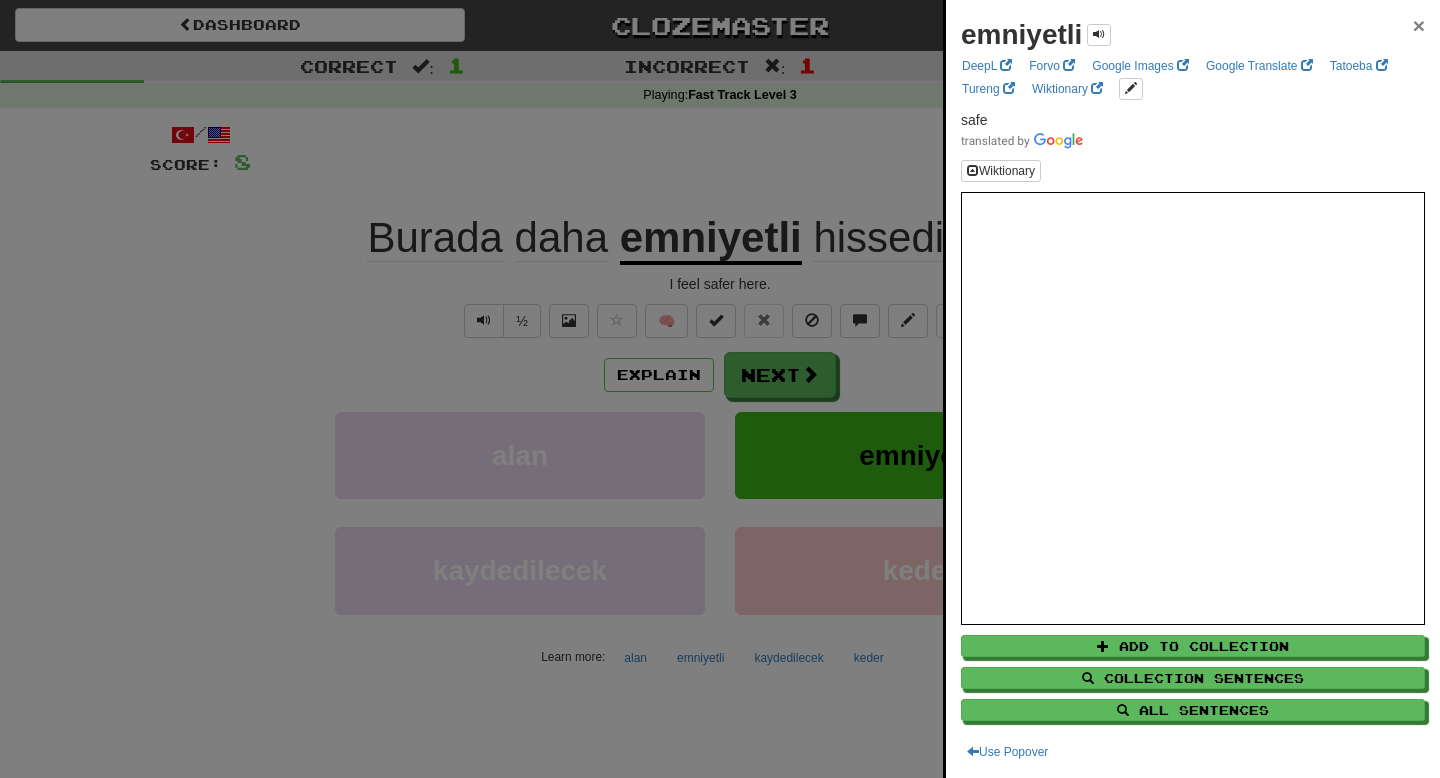 click on "×" at bounding box center (1419, 25) 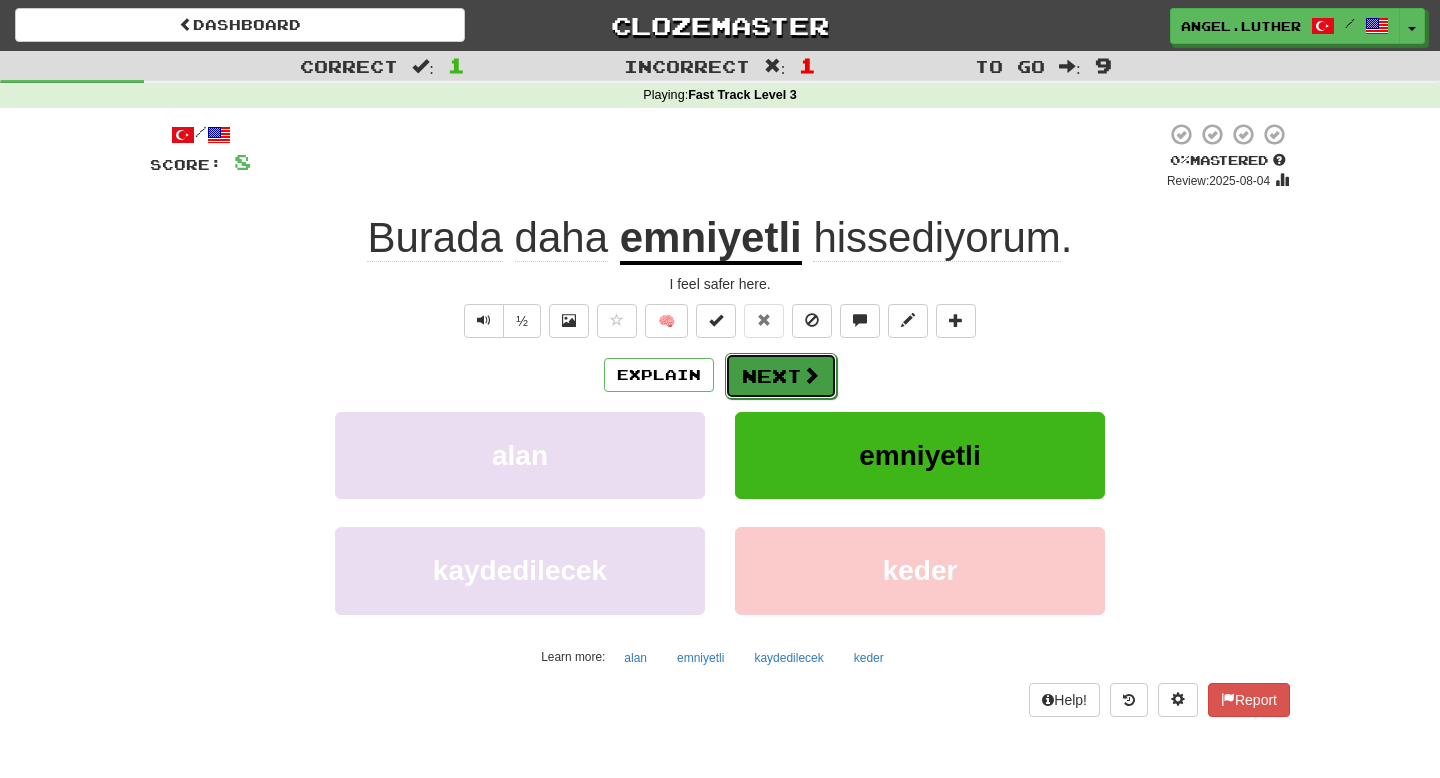 click on "Next" at bounding box center (781, 376) 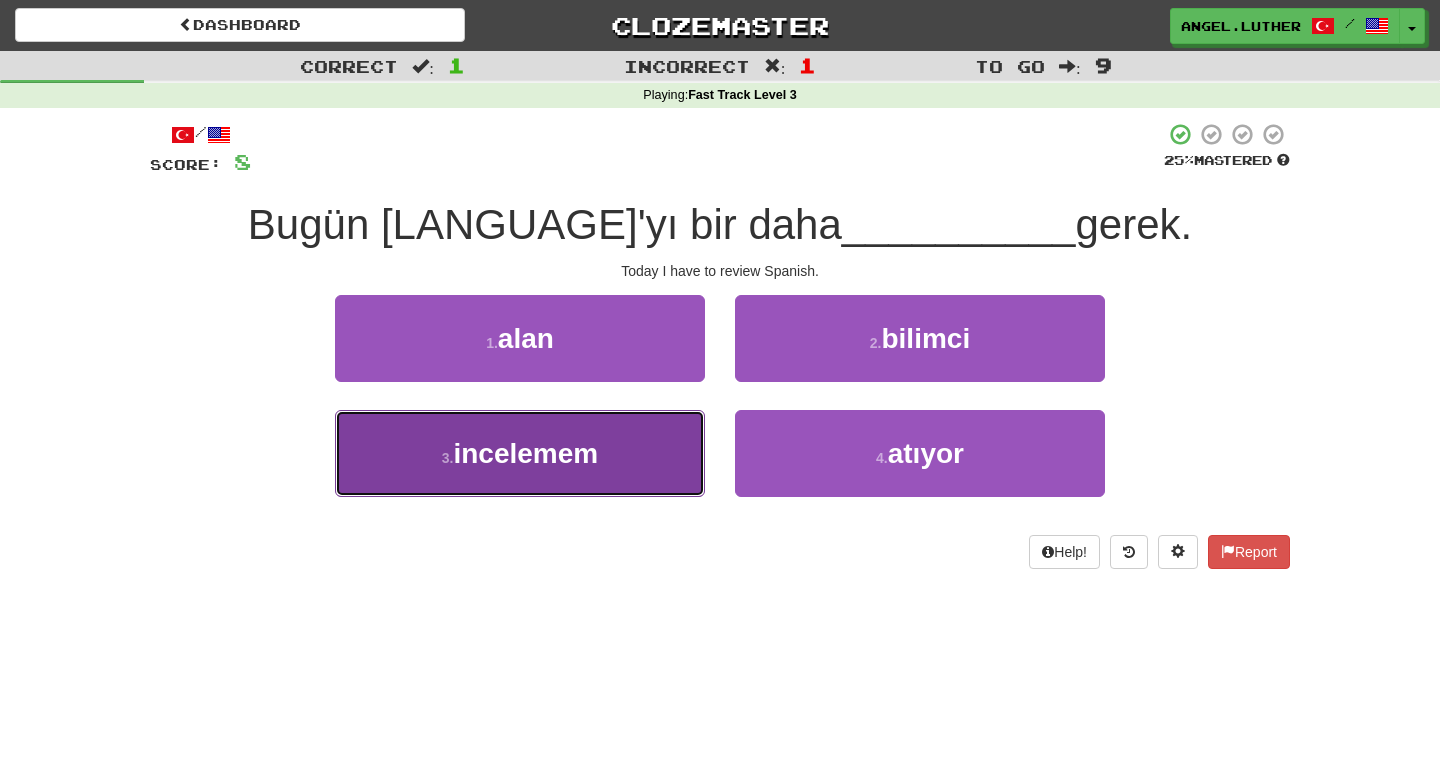 click on "3 .  incelemem" at bounding box center [520, 453] 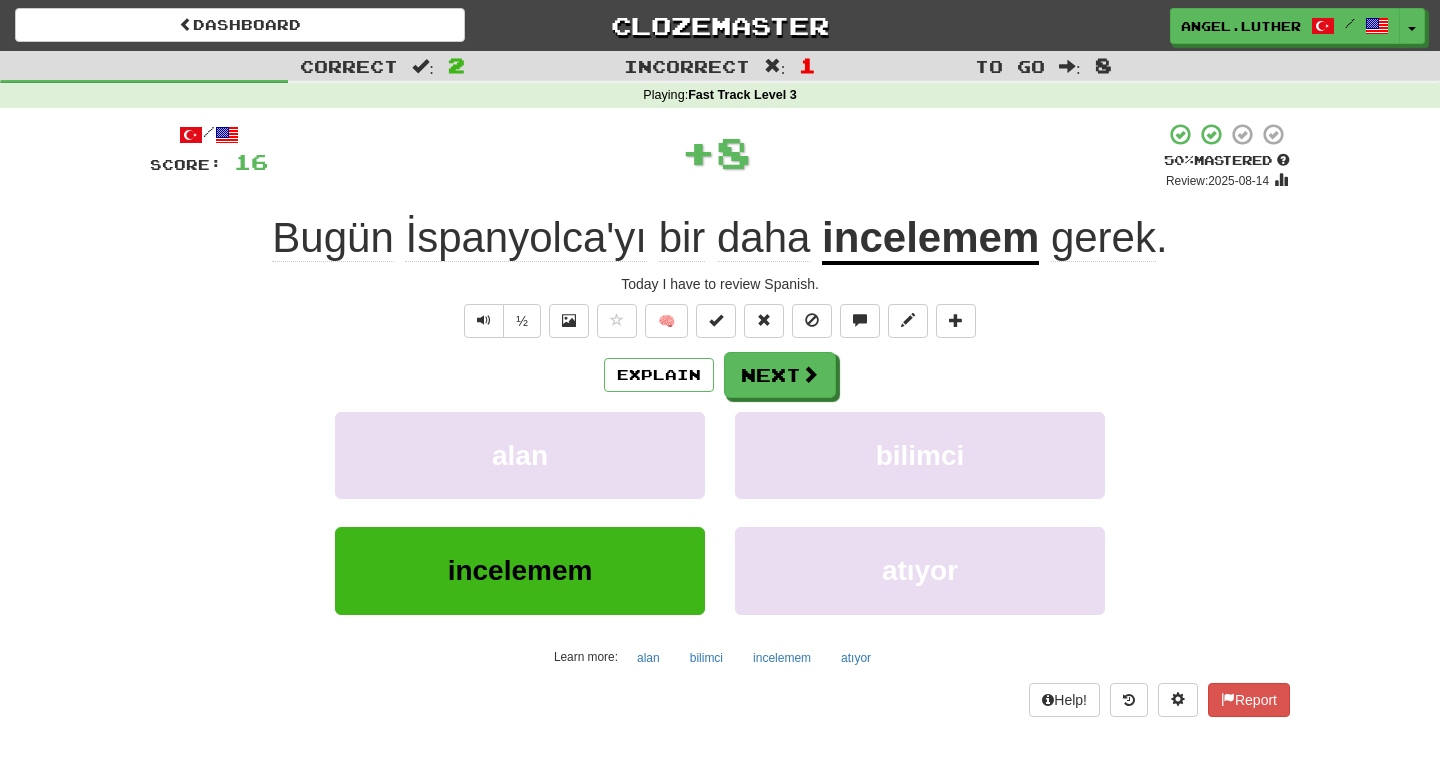 click on "incelemem" at bounding box center (930, 239) 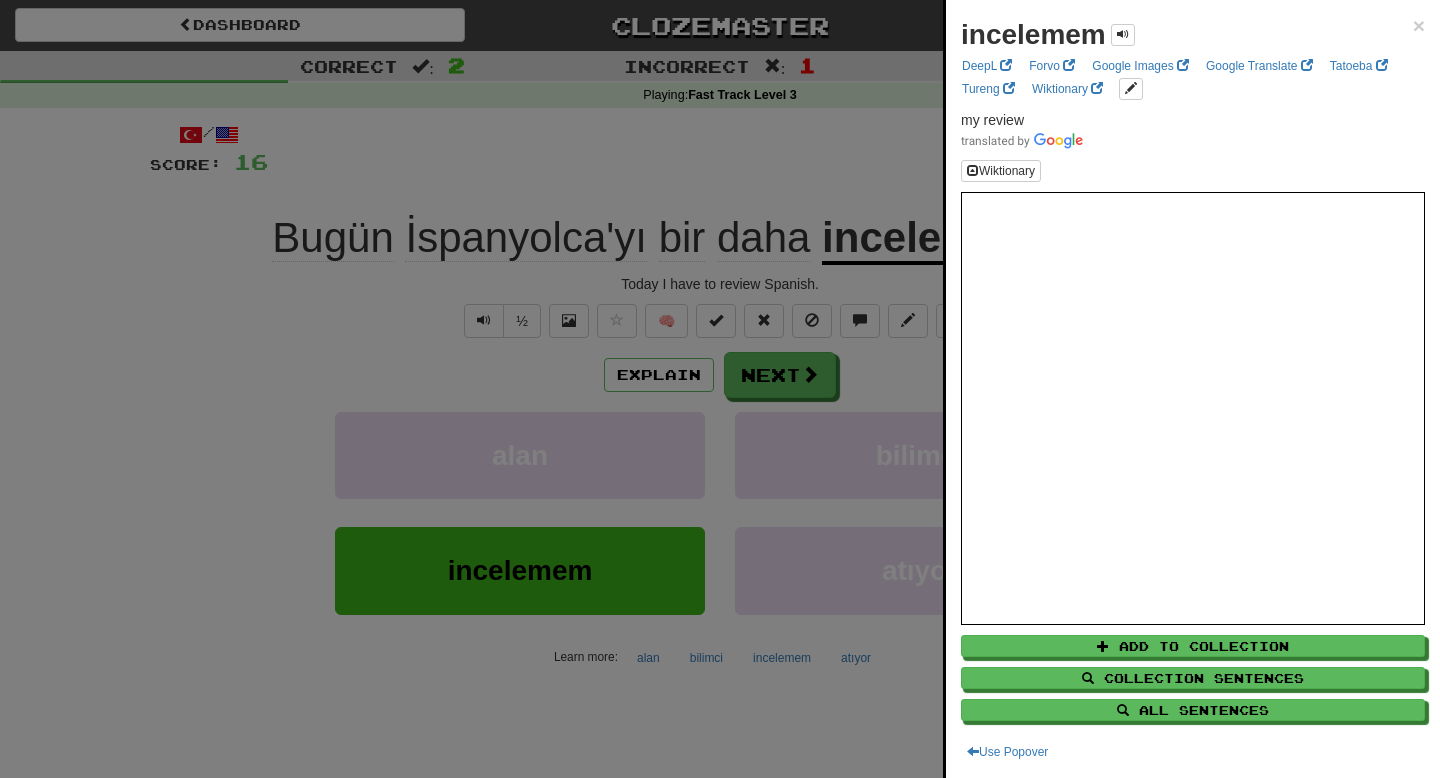 click on "incelemem × DeepL   Forvo   Google Images   Google Translate   Tatoeba   Tureng   Wiktionary   my review  Wiktionary   Add to Collection   Collection Sentences   All Sentences  Use Popover" at bounding box center (1193, 389) 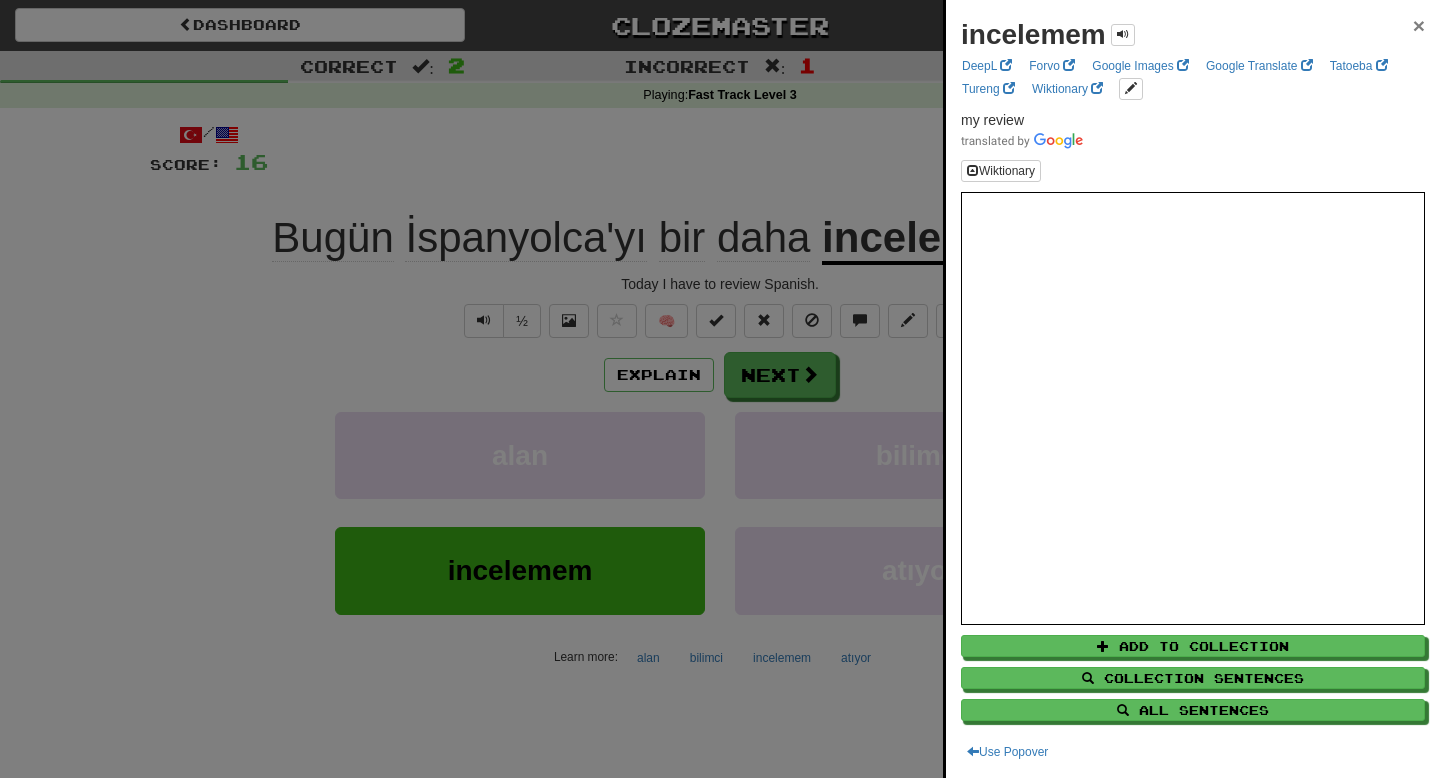 click on "×" at bounding box center [1419, 25] 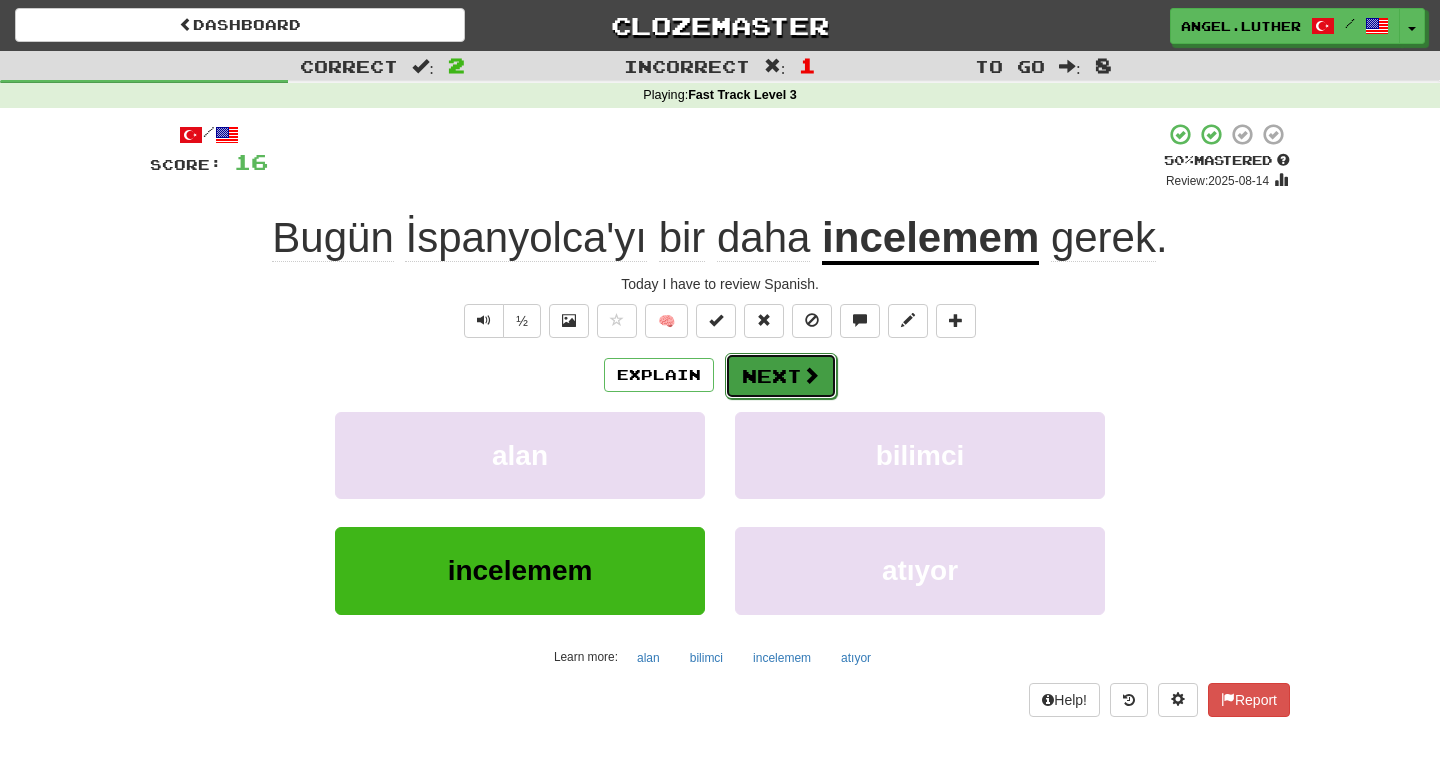 click on "Next" at bounding box center [781, 376] 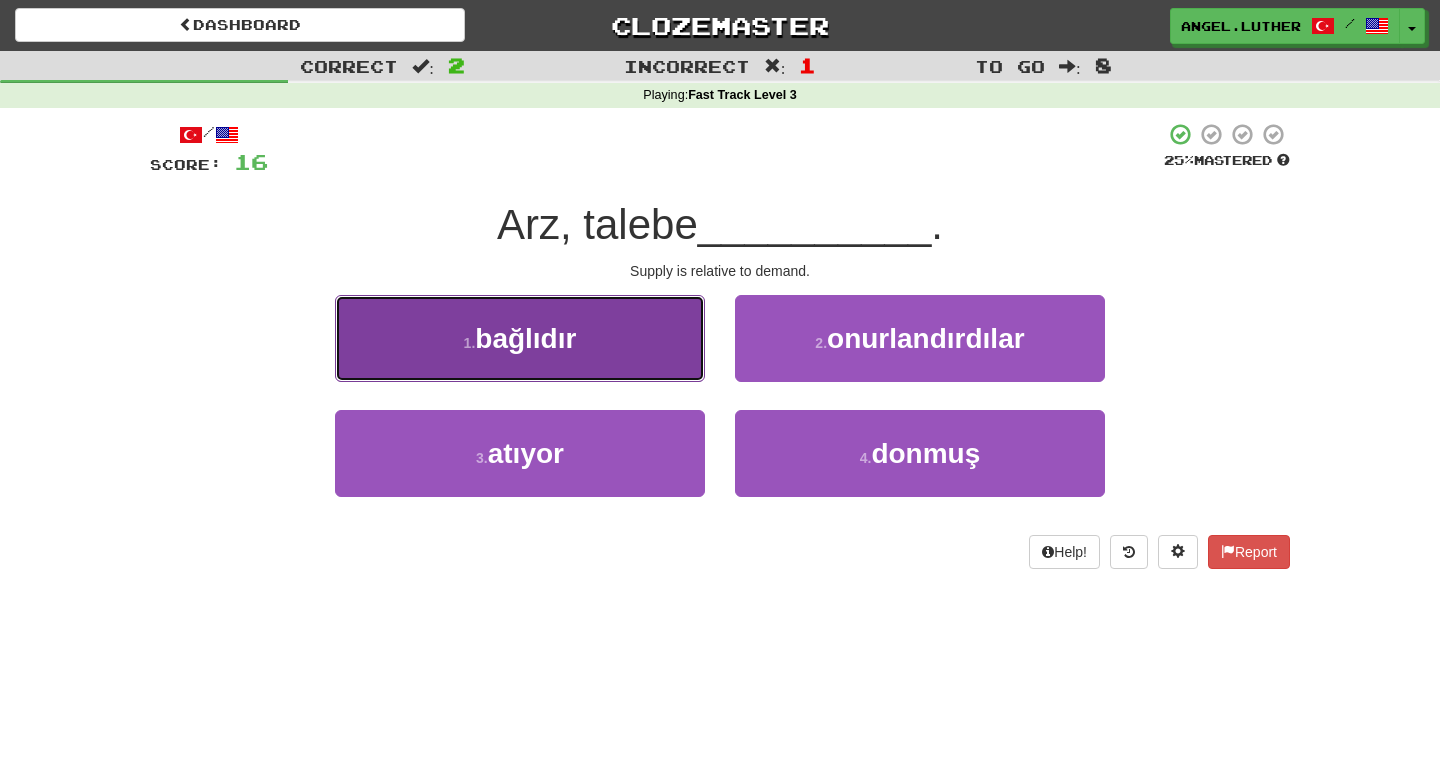 click on "1 .  bağlıdır" at bounding box center [520, 338] 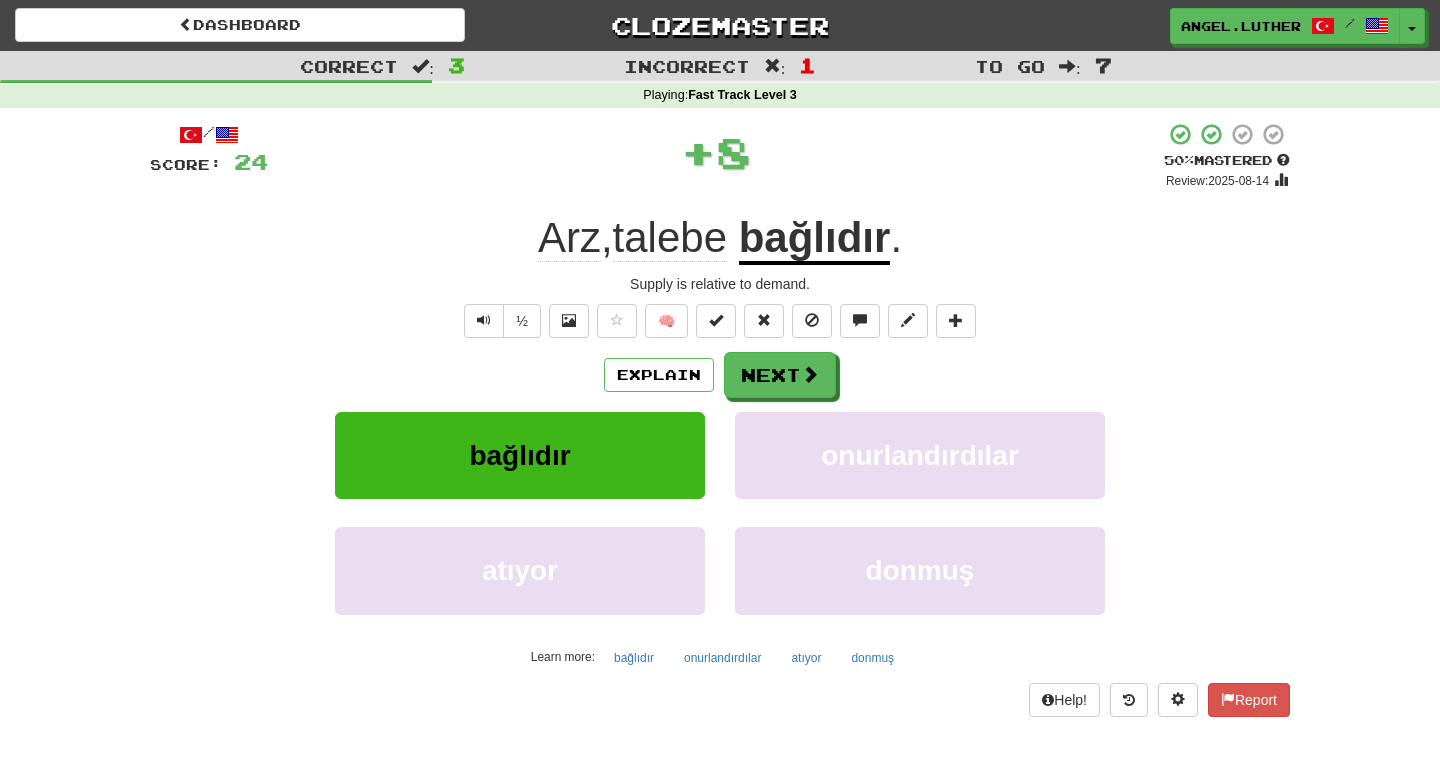 click on "talebe" 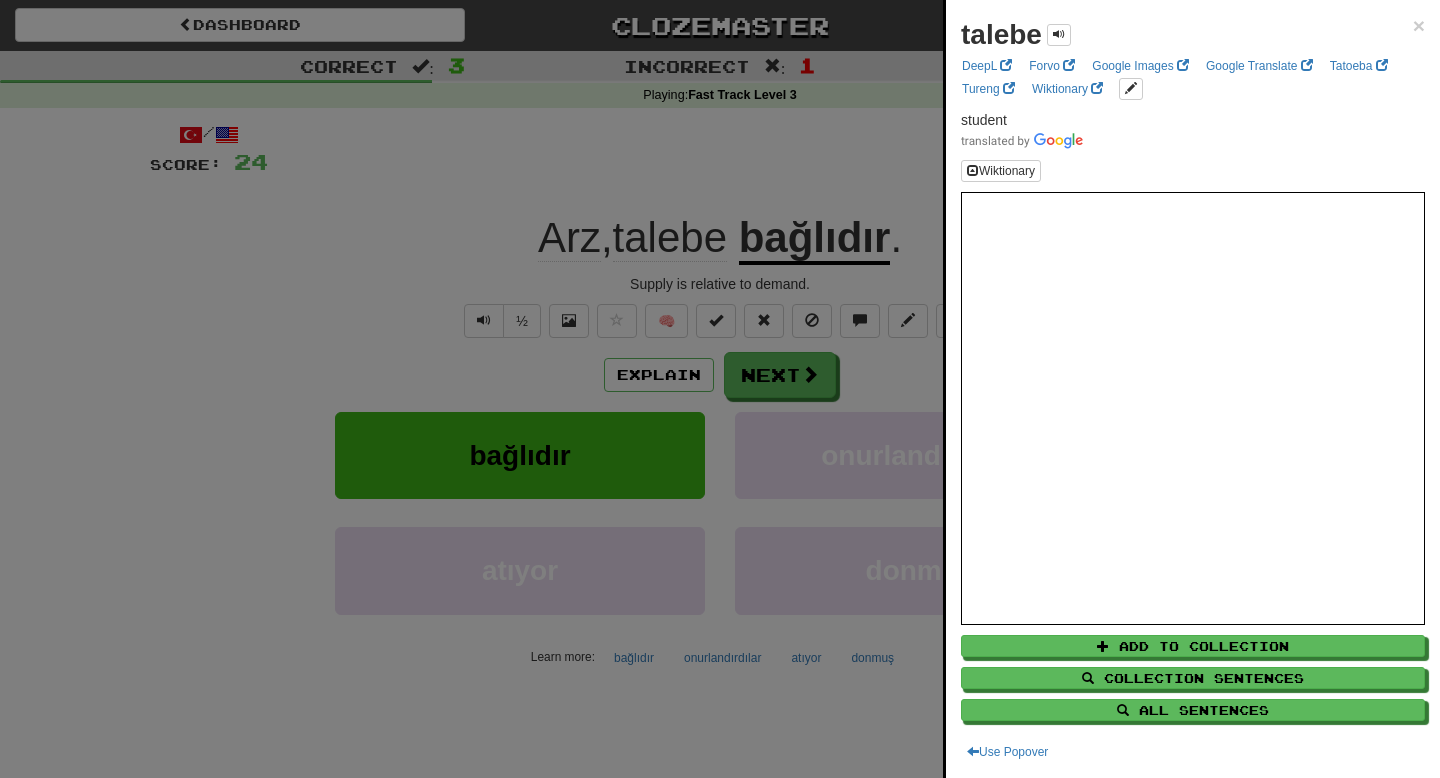 click at bounding box center (720, 389) 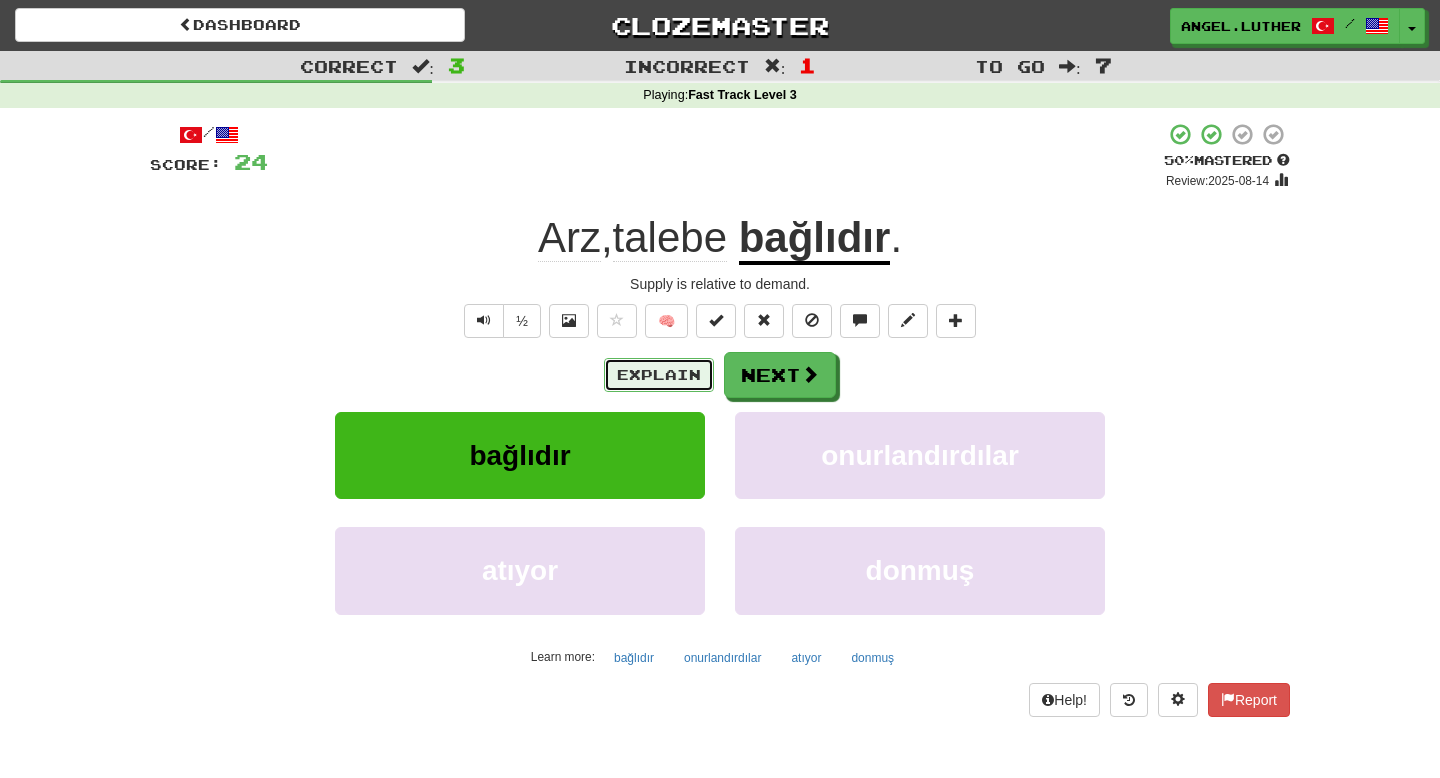 click on "Explain" at bounding box center (659, 375) 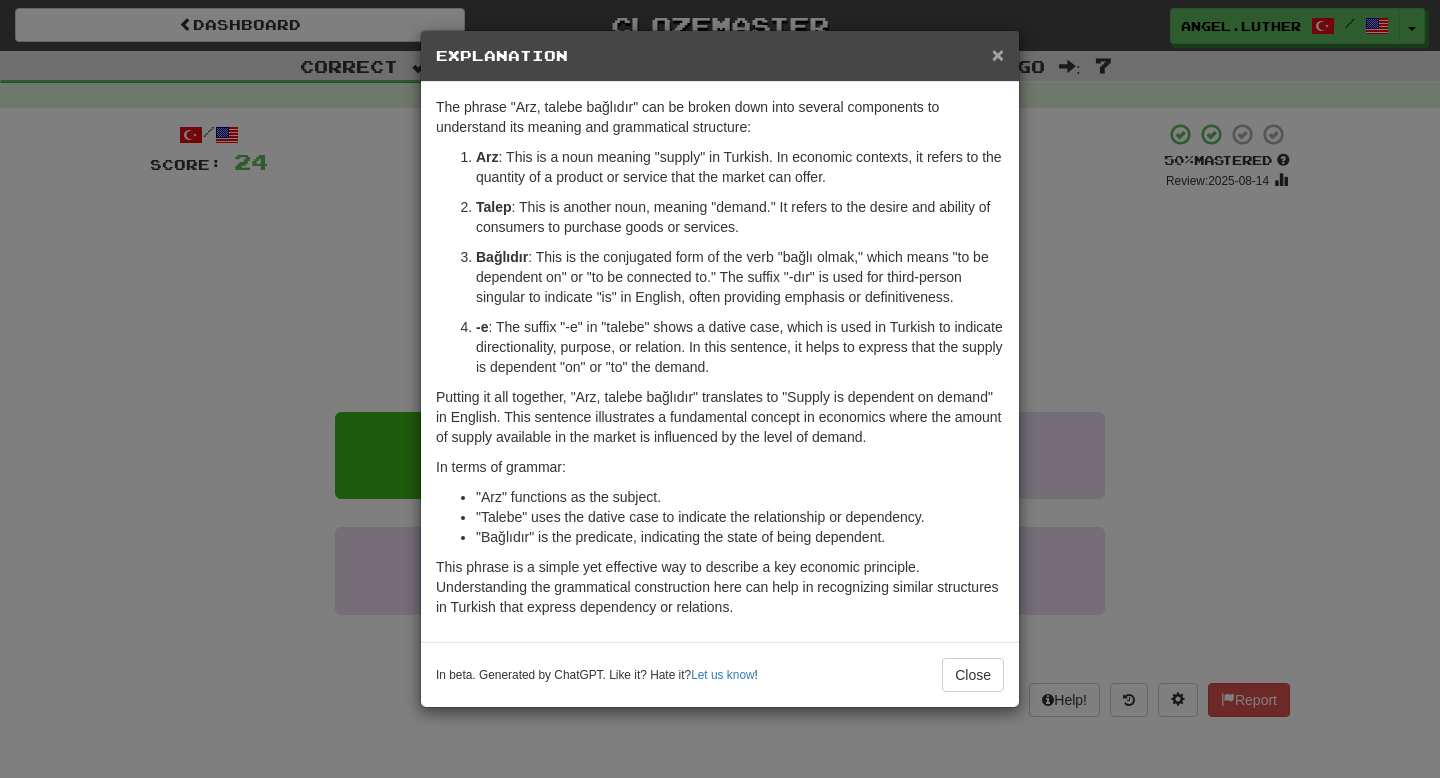 click on "×" at bounding box center (998, 54) 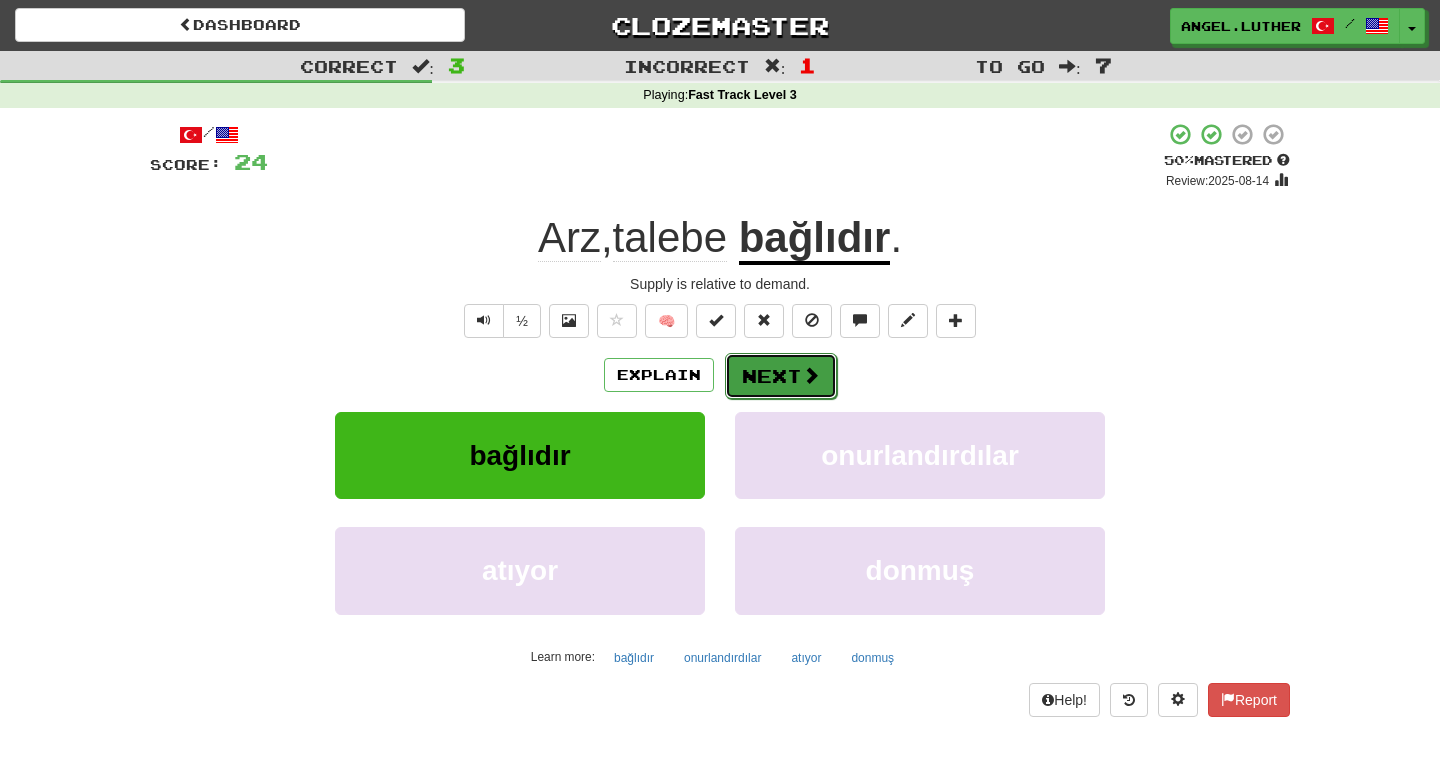 click on "Next" at bounding box center [781, 376] 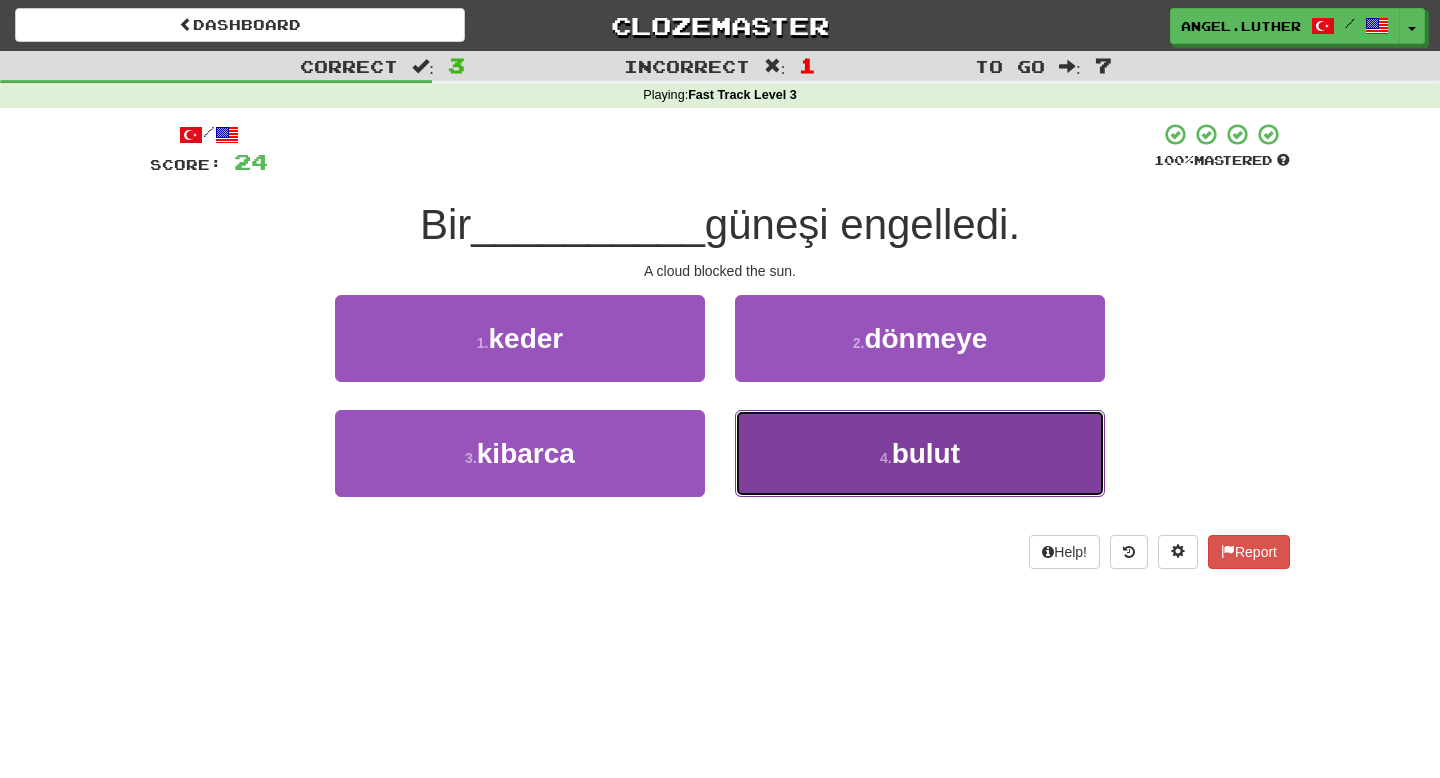 click on "4 .  bulut" at bounding box center (920, 453) 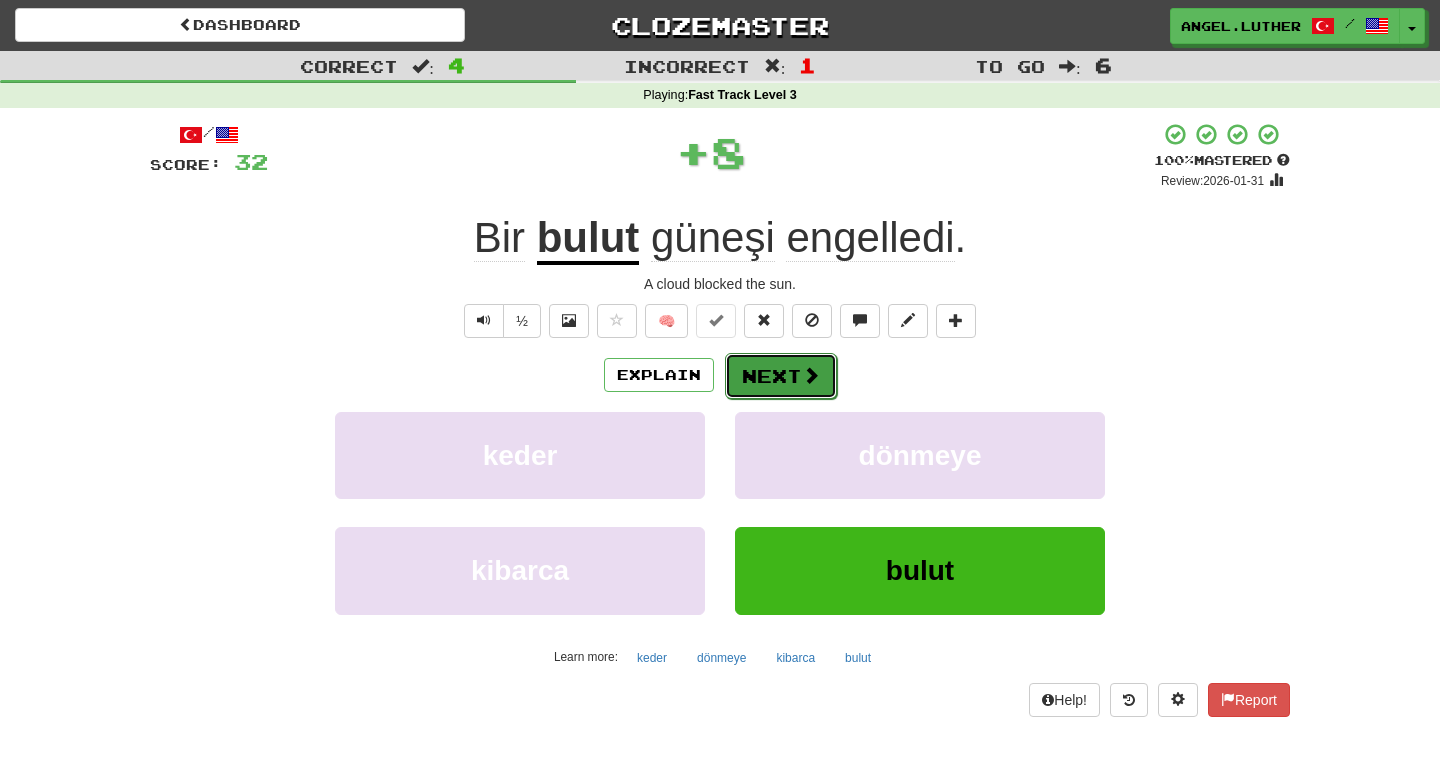 click on "Next" at bounding box center (781, 376) 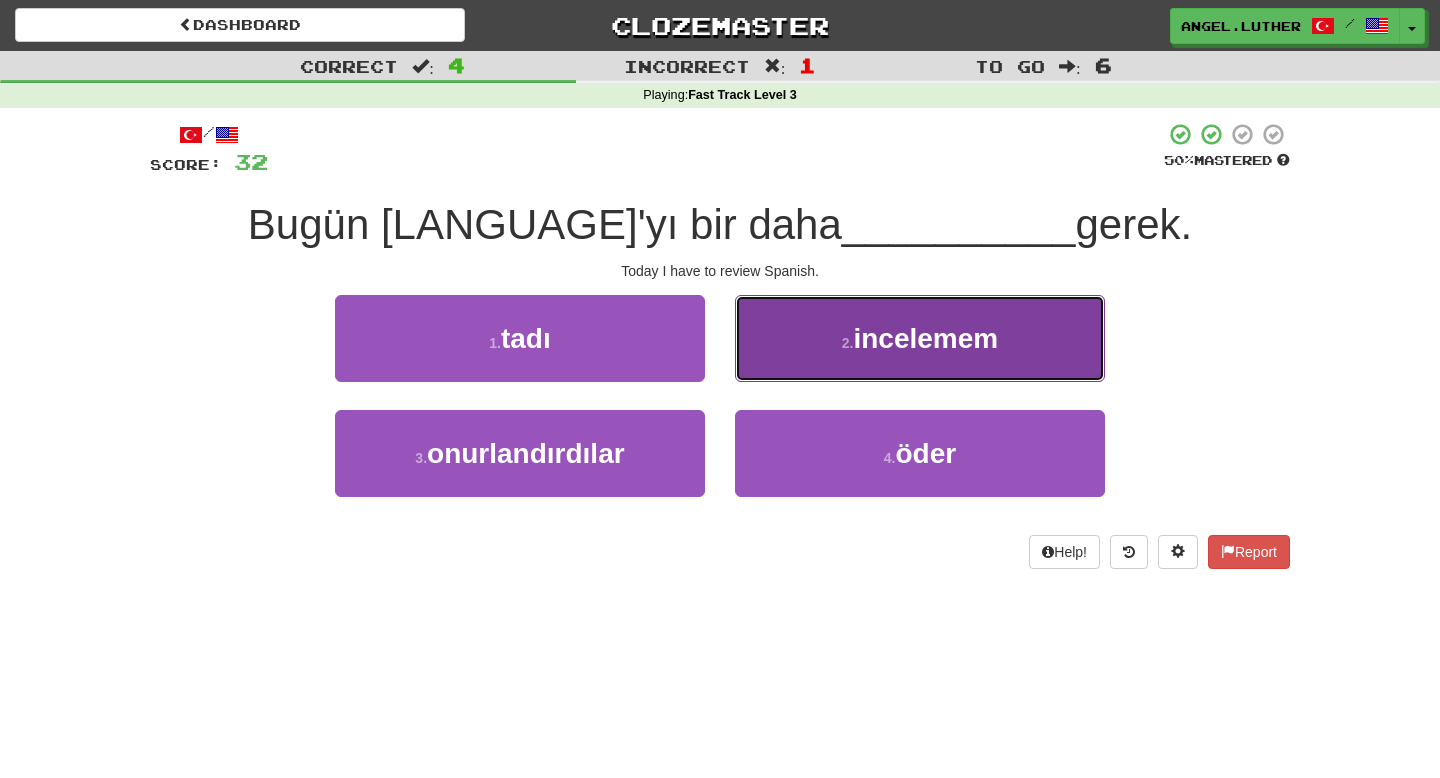 click on "incelemem" at bounding box center (925, 338) 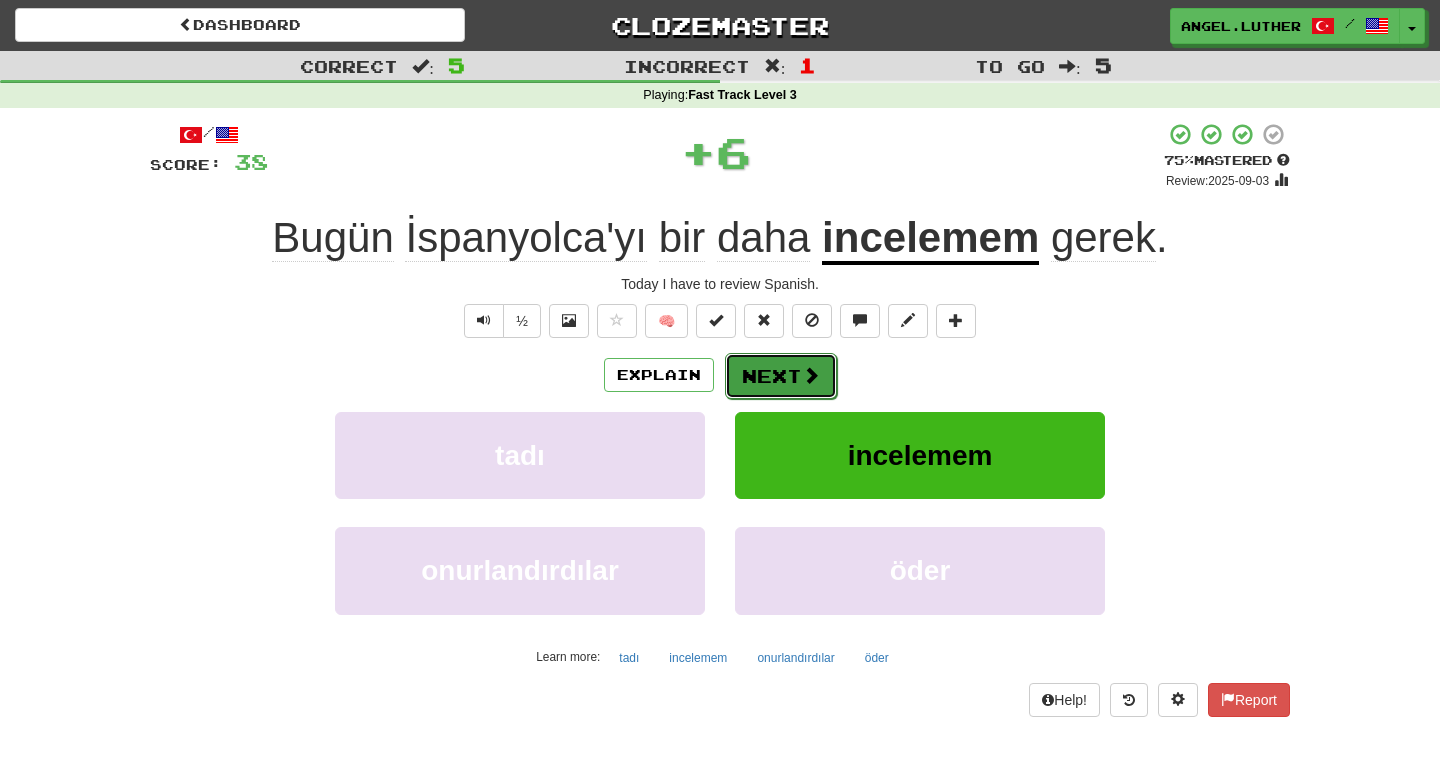 click on "Next" at bounding box center [781, 376] 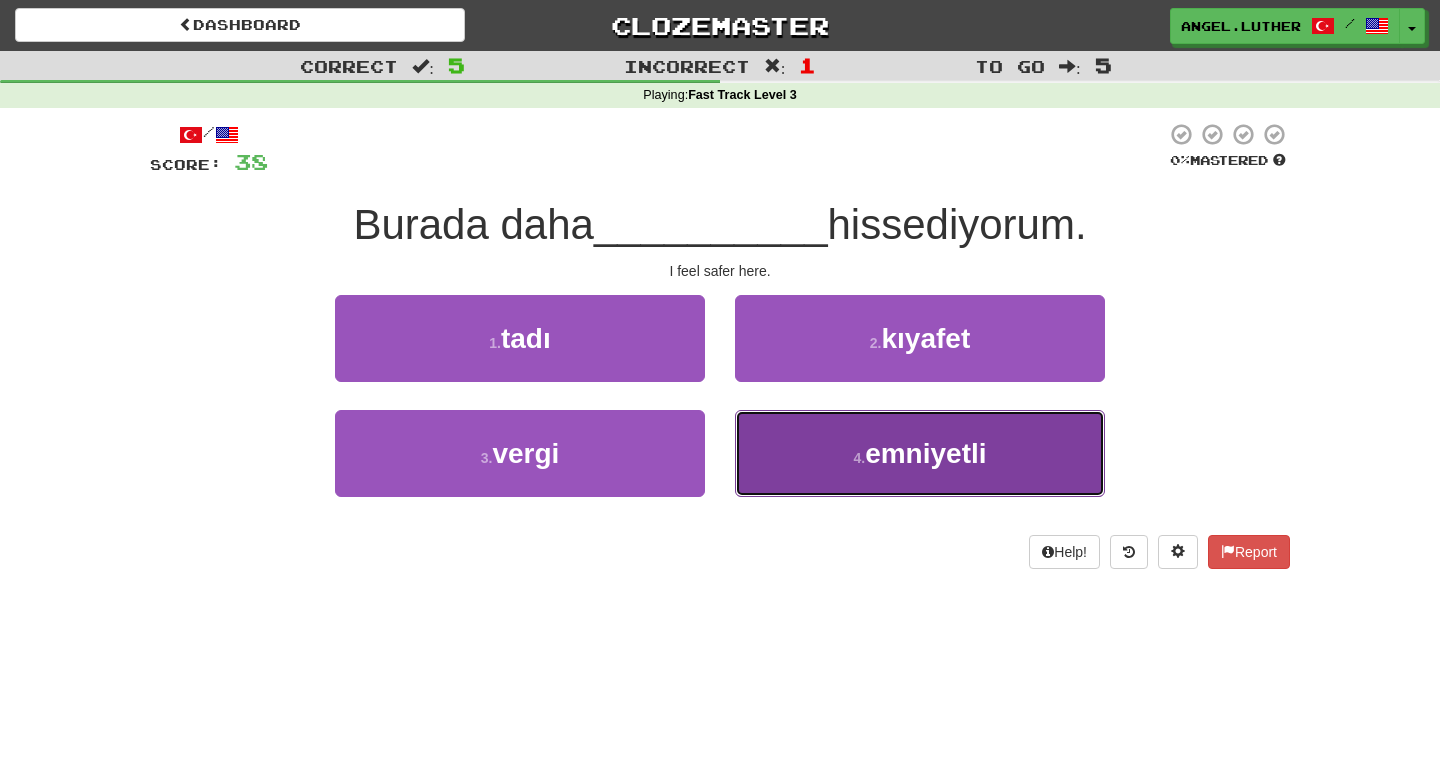click on "4 .  emniyetli" at bounding box center (920, 453) 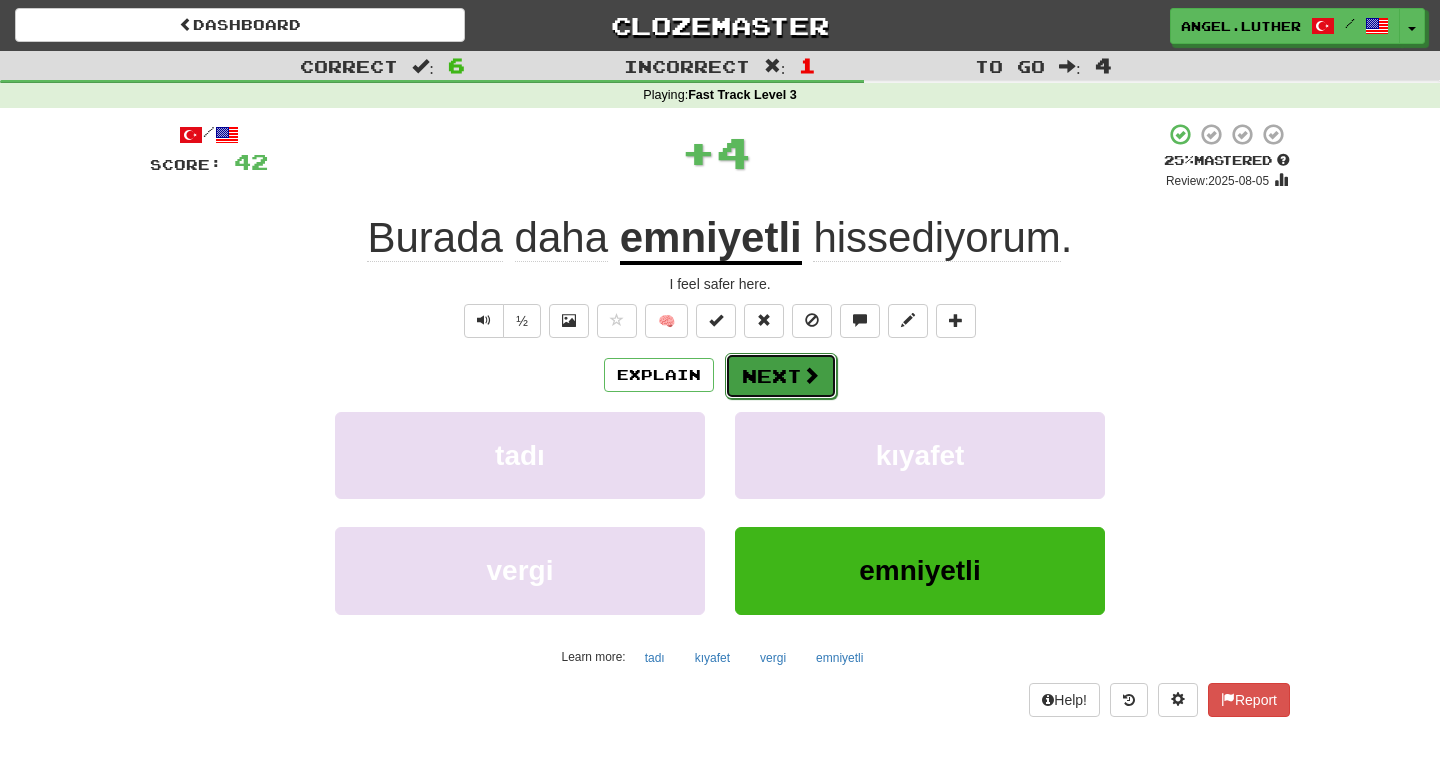 click on "Next" at bounding box center [781, 376] 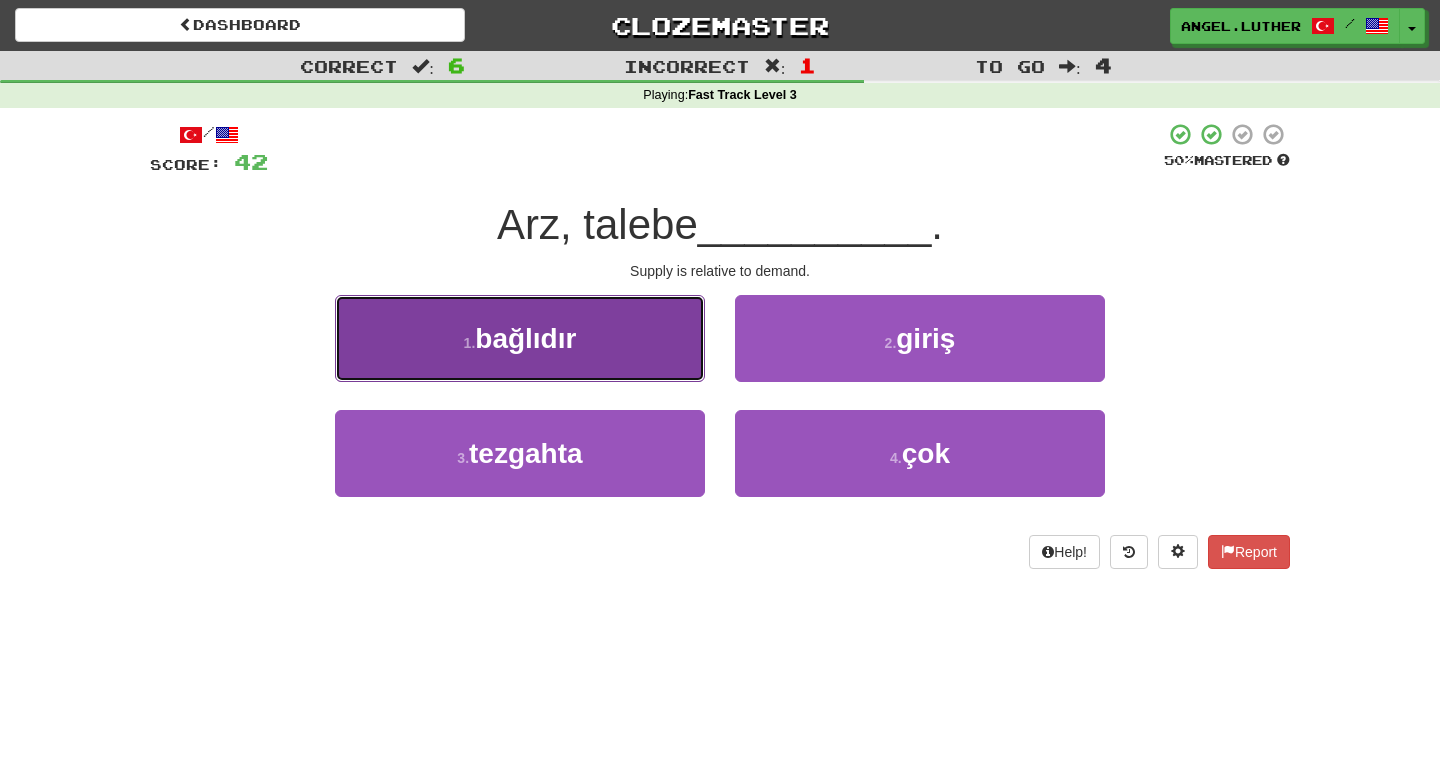 click on "1 .  bağlıdır" at bounding box center [520, 338] 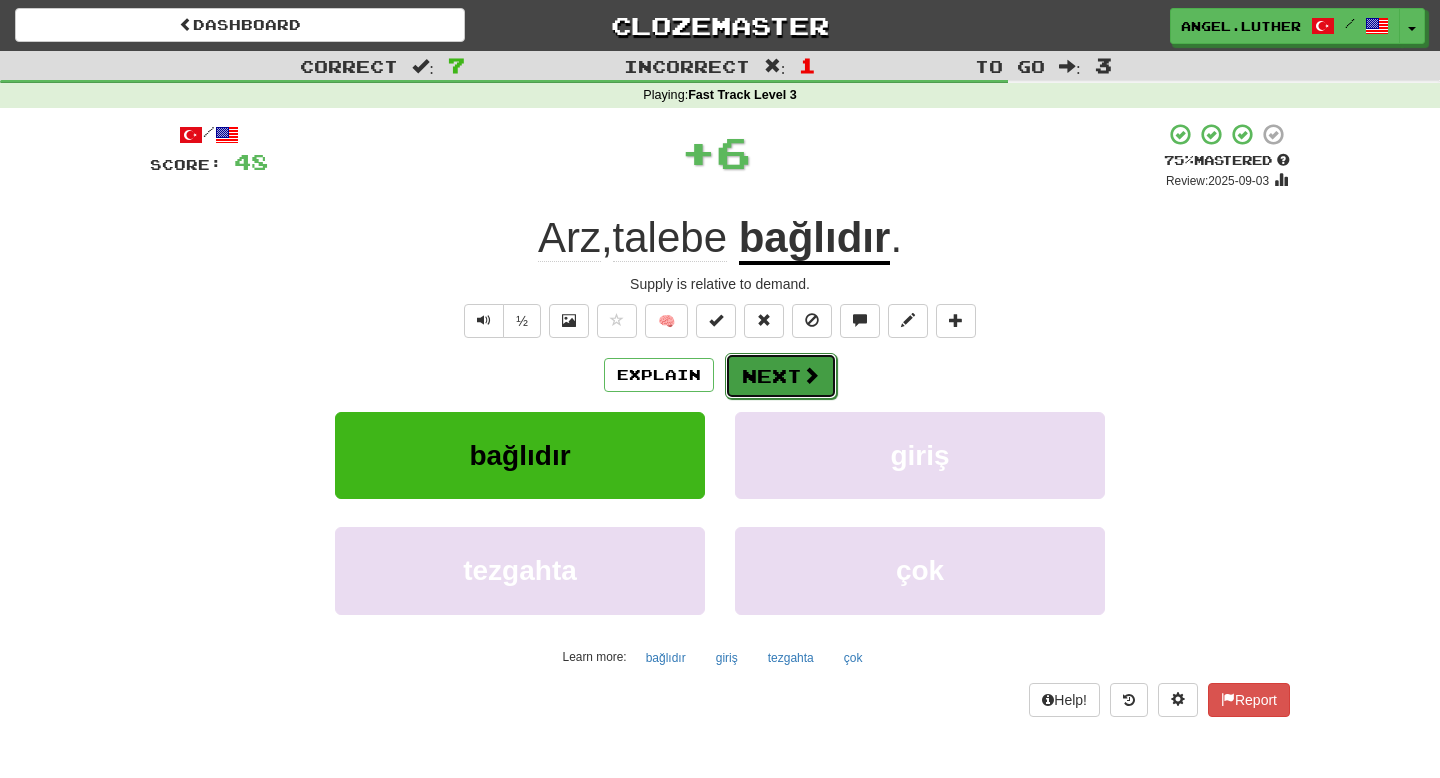 click on "Next" at bounding box center [781, 376] 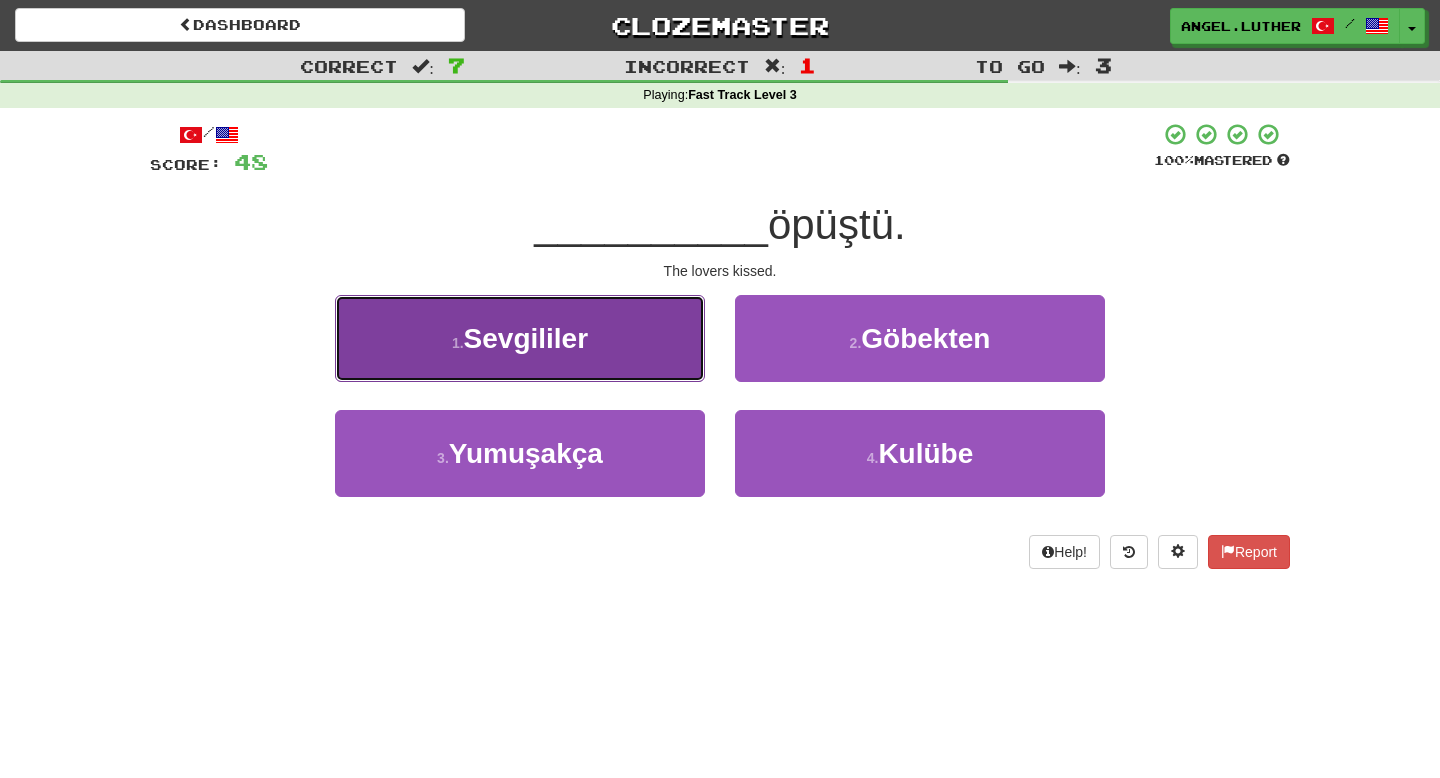 click on "Sevgililer" at bounding box center [526, 338] 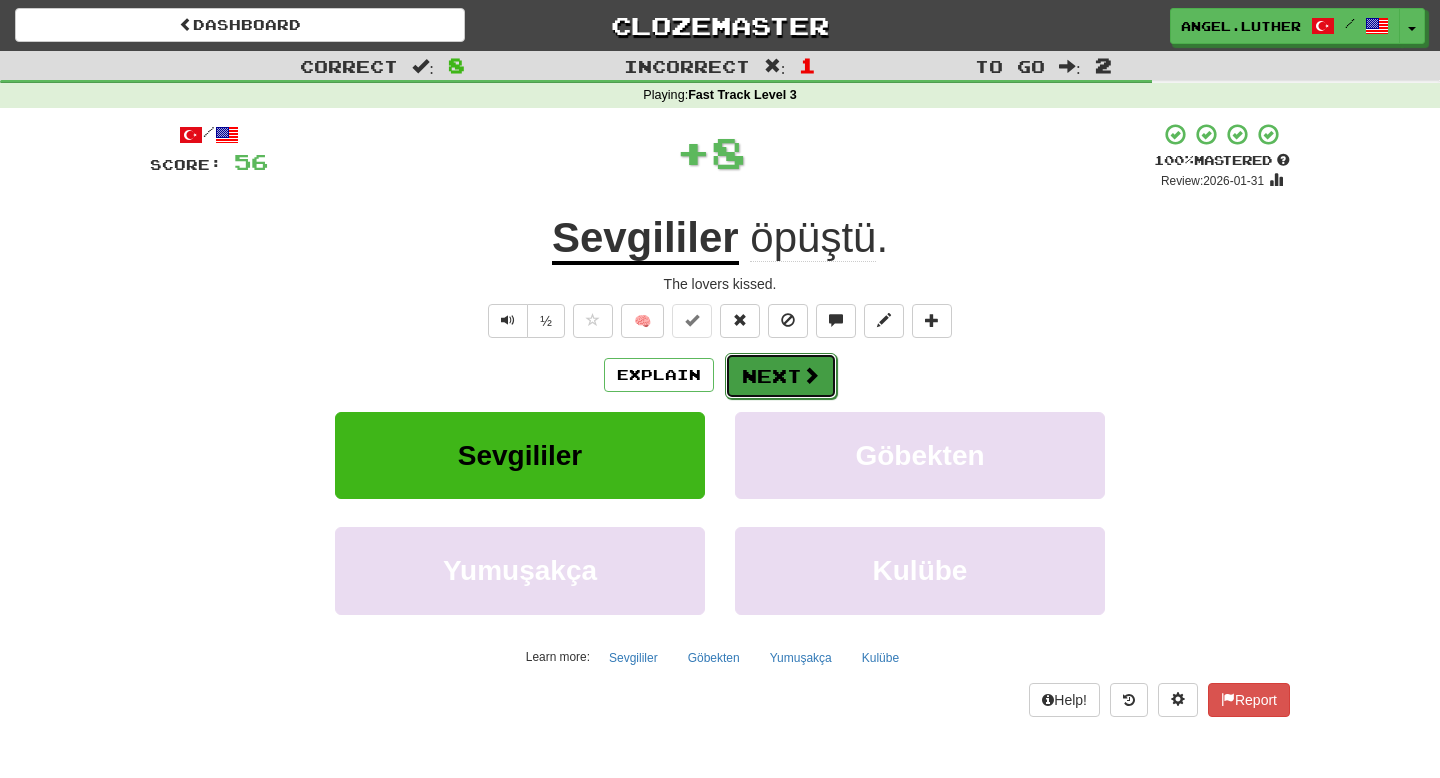click on "Next" at bounding box center (781, 376) 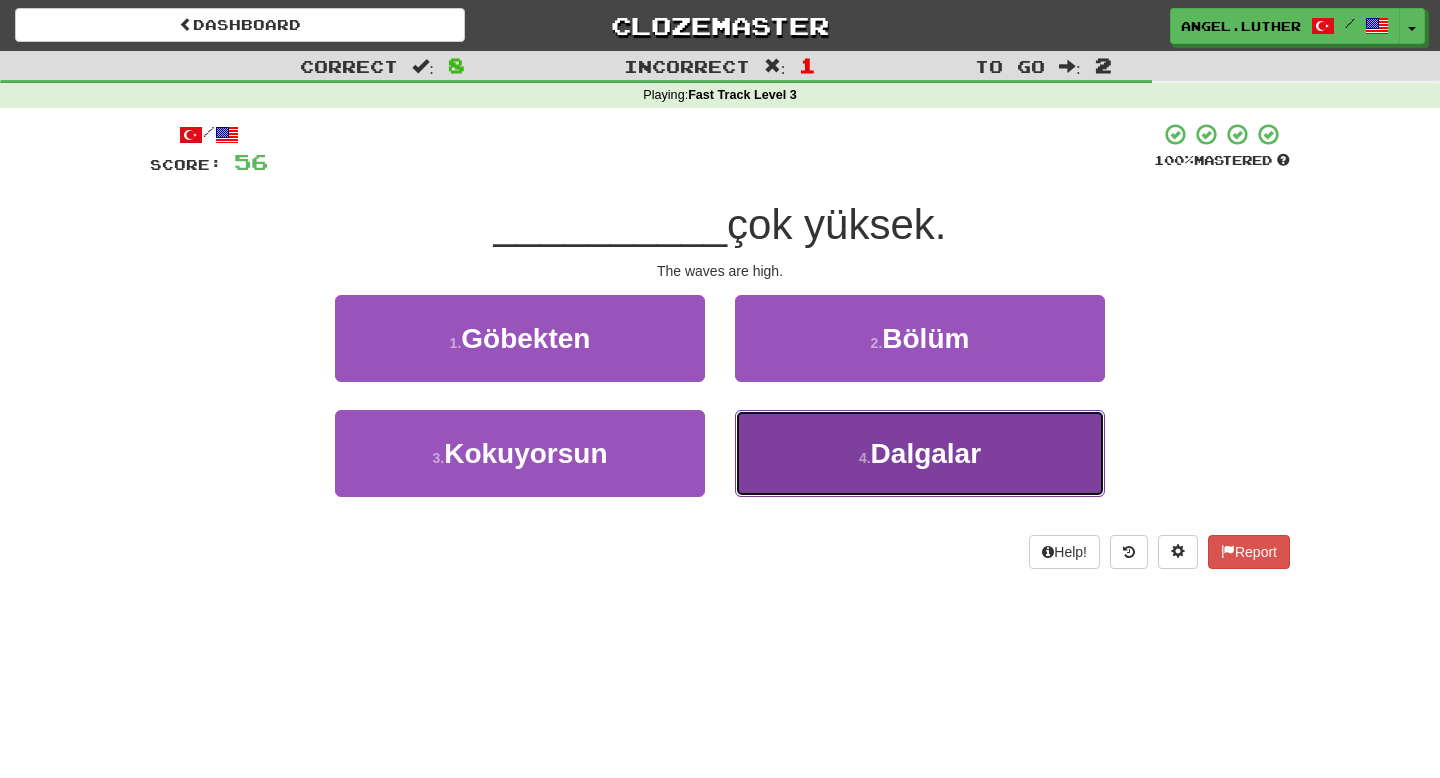 click on "Dalgalar" at bounding box center (926, 453) 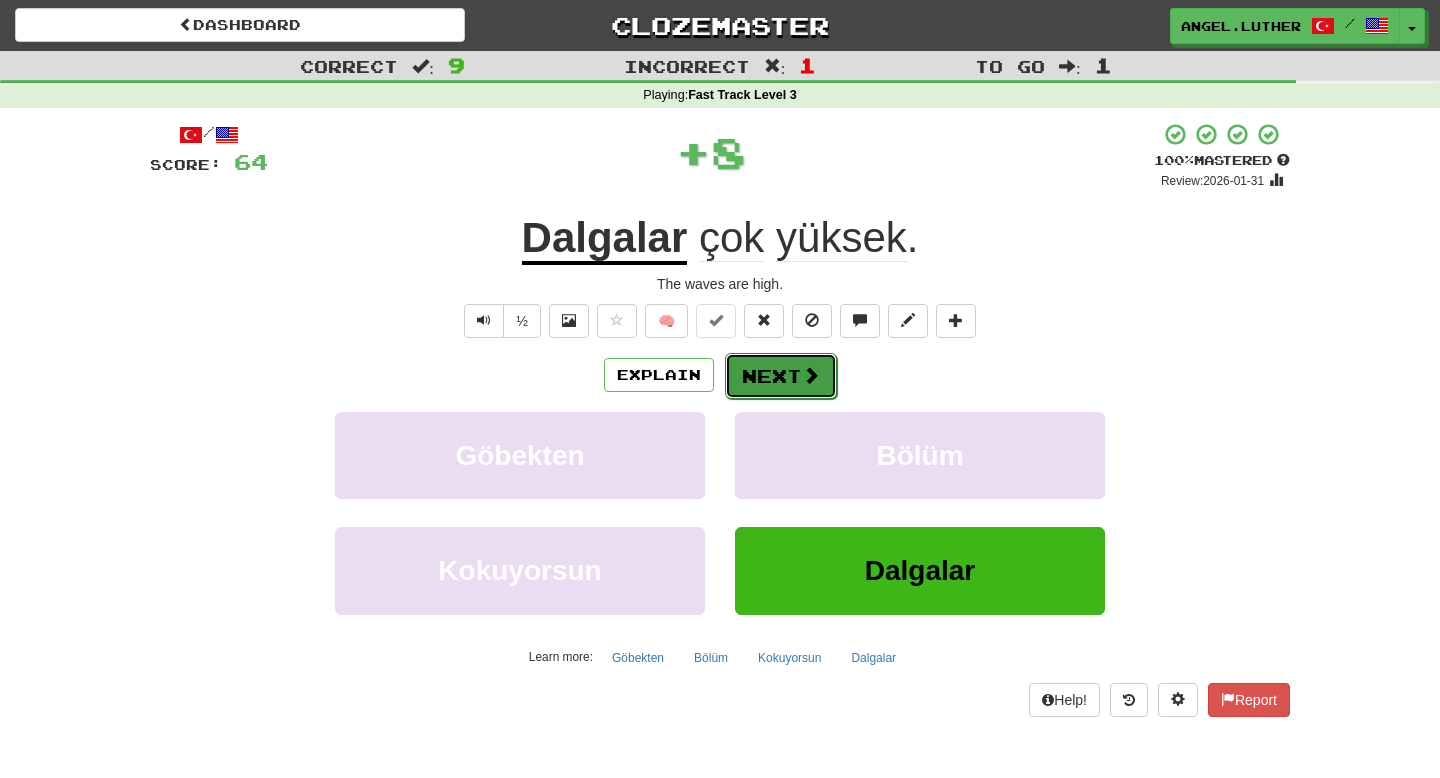 click on "Next" at bounding box center (781, 376) 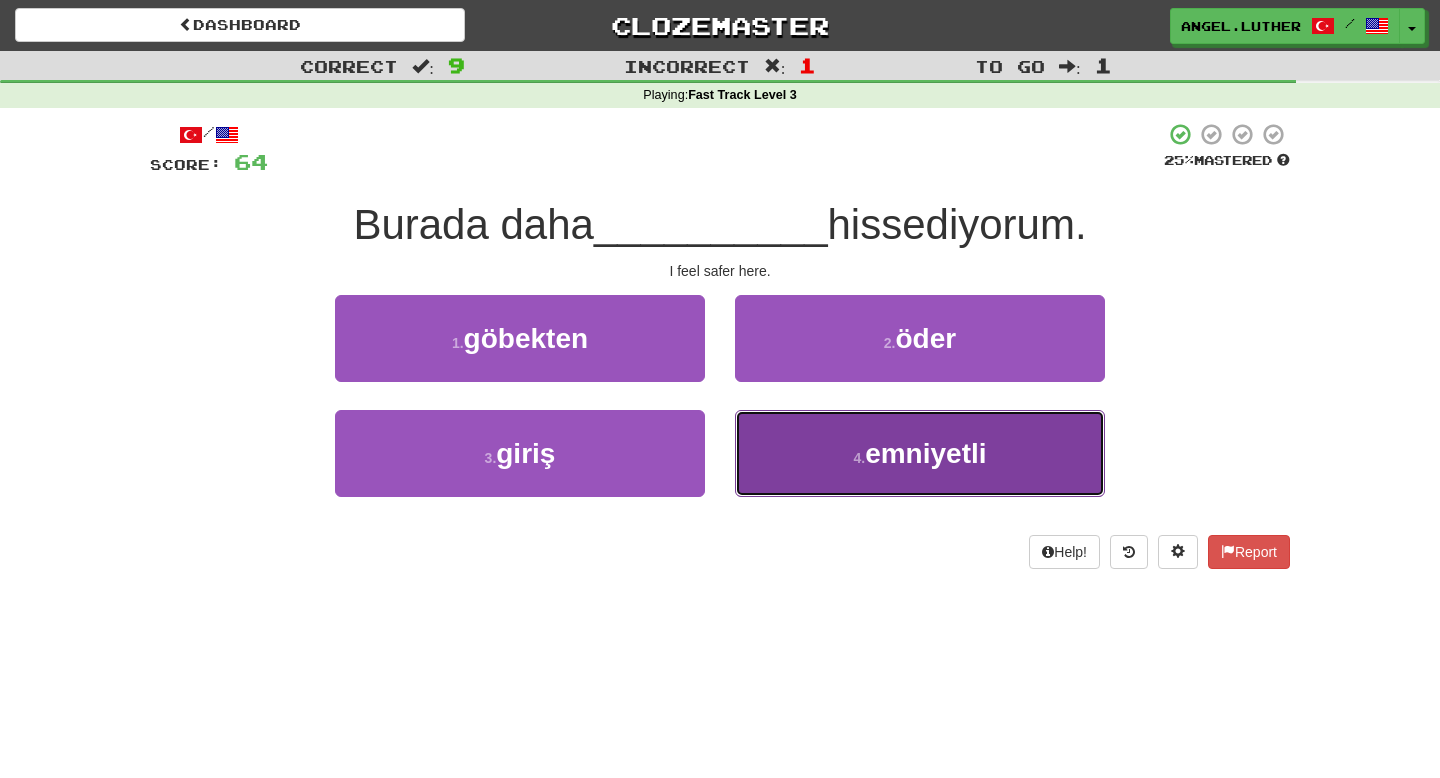 click on "emniyetli" at bounding box center (925, 453) 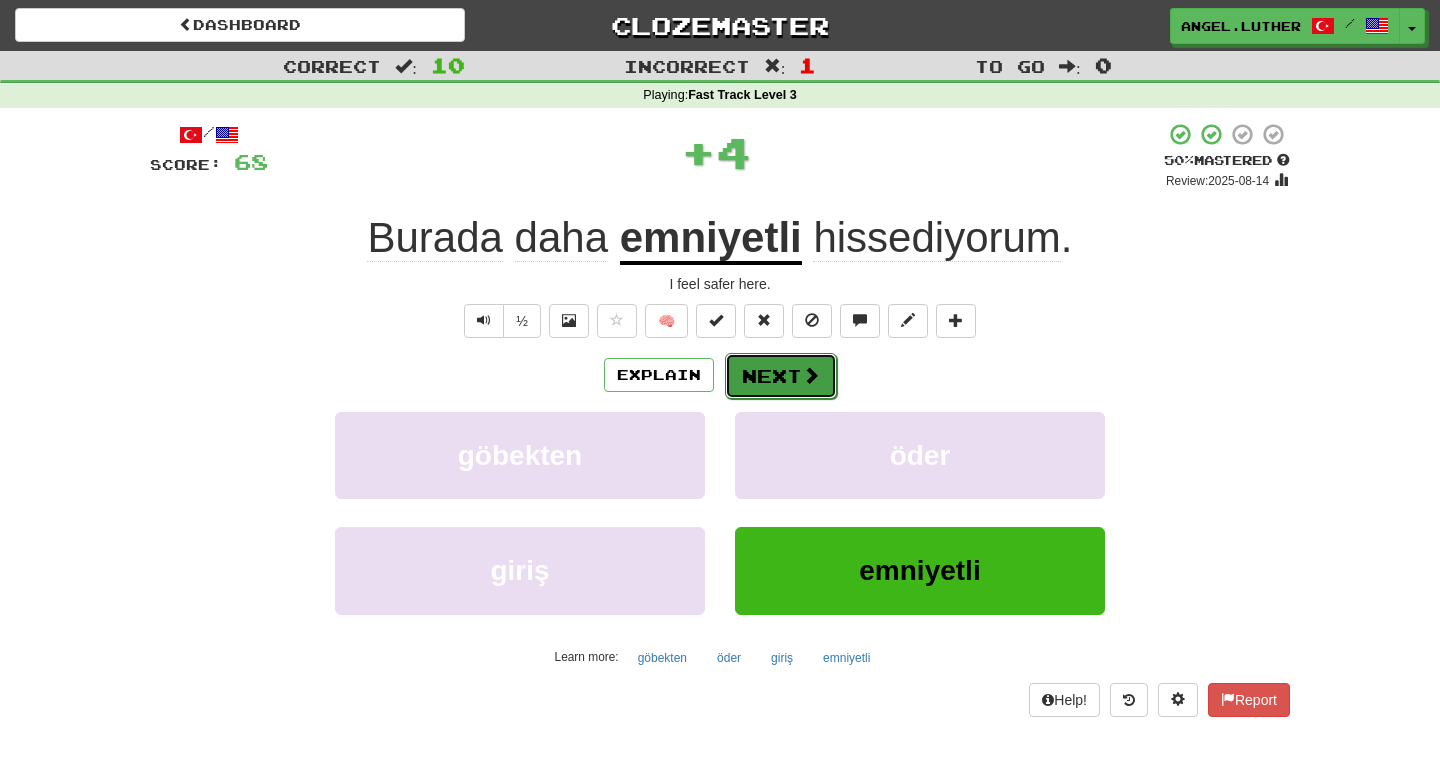 click on "Next" at bounding box center [781, 376] 